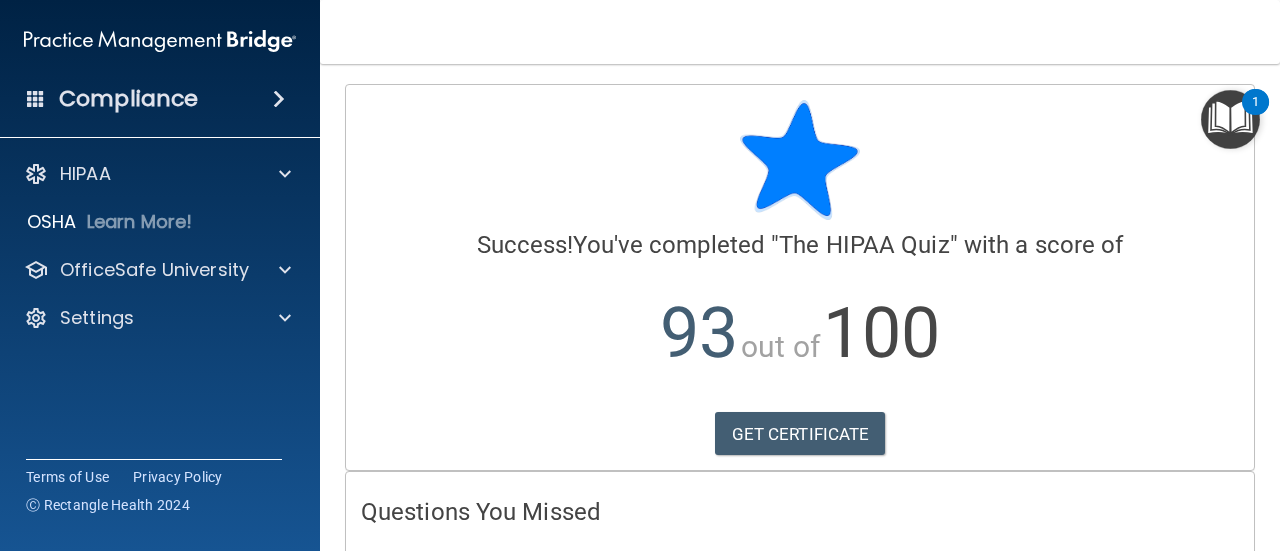 scroll, scrollTop: 0, scrollLeft: 0, axis: both 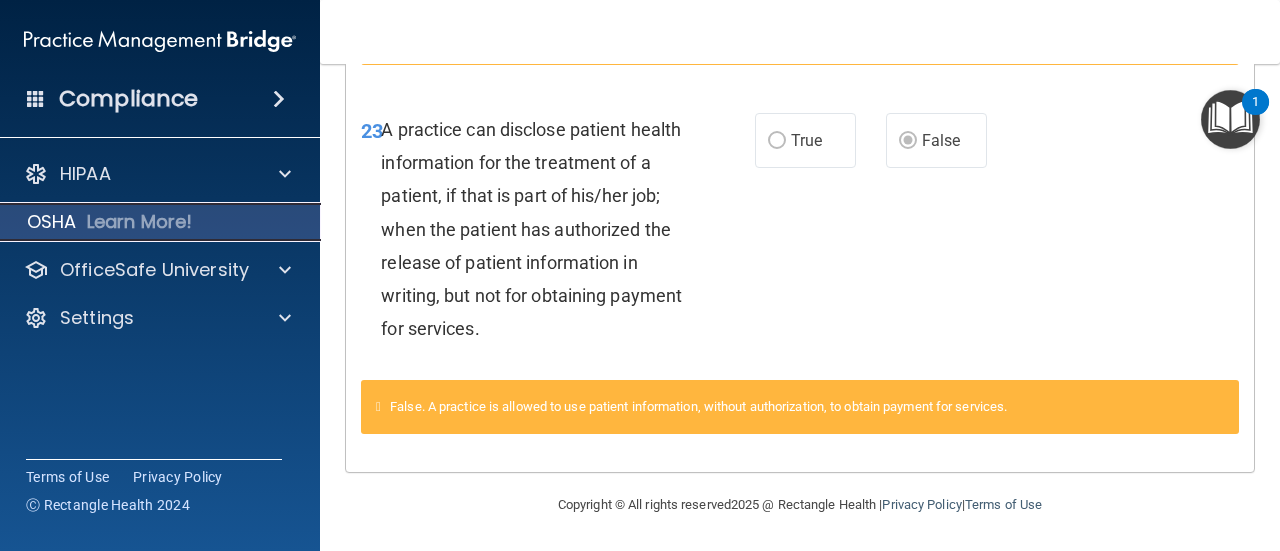 click on "Learn More!" at bounding box center [140, 222] 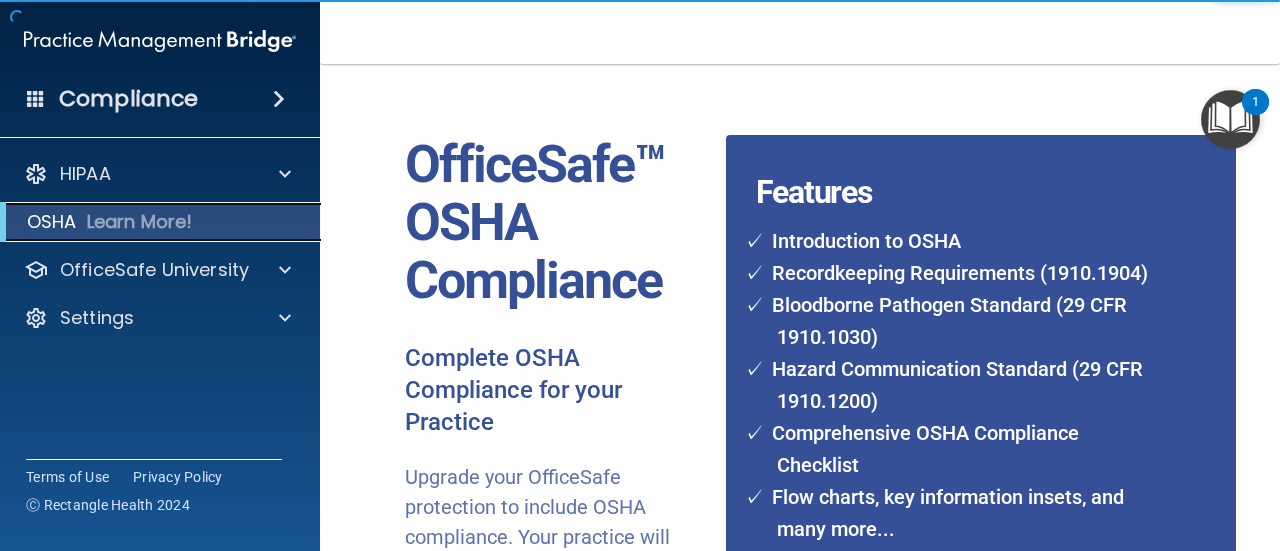 scroll, scrollTop: 0, scrollLeft: 0, axis: both 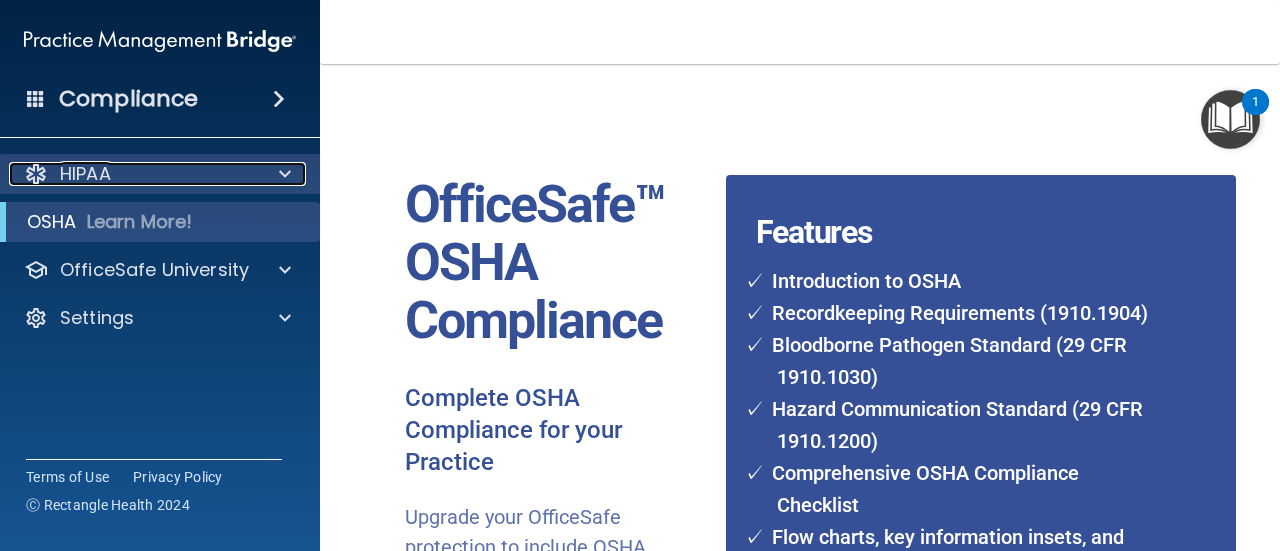 click on "HIPAA" at bounding box center [133, 174] 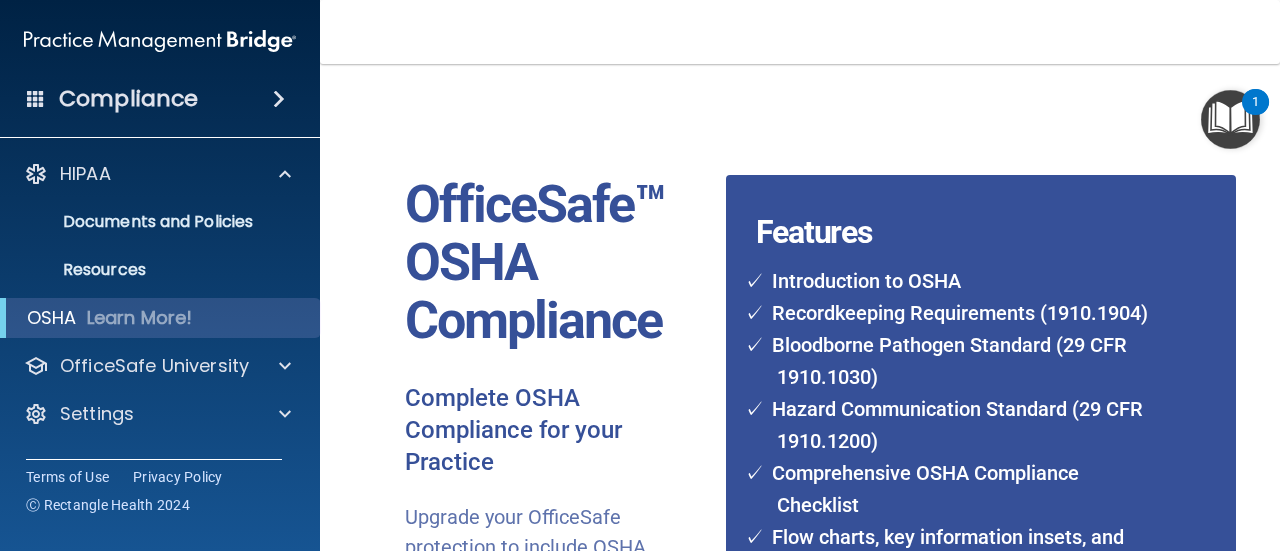 click on "Compliance" at bounding box center (128, 99) 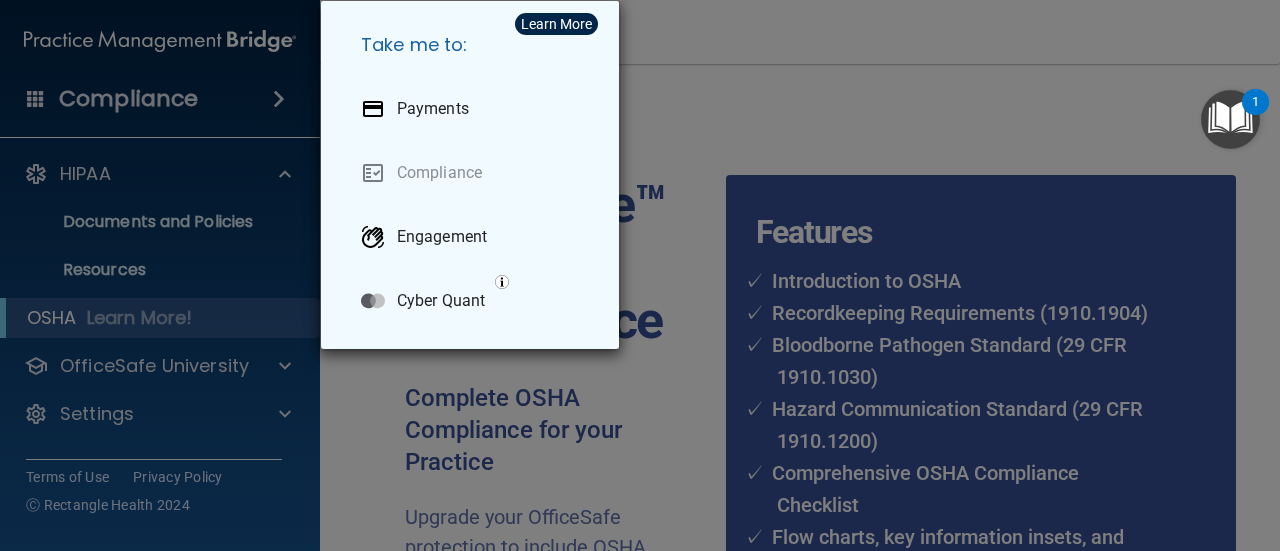 click on "Take me to:             Payments                   Compliance                     Engagement                     Cyber Quant" at bounding box center (640, 275) 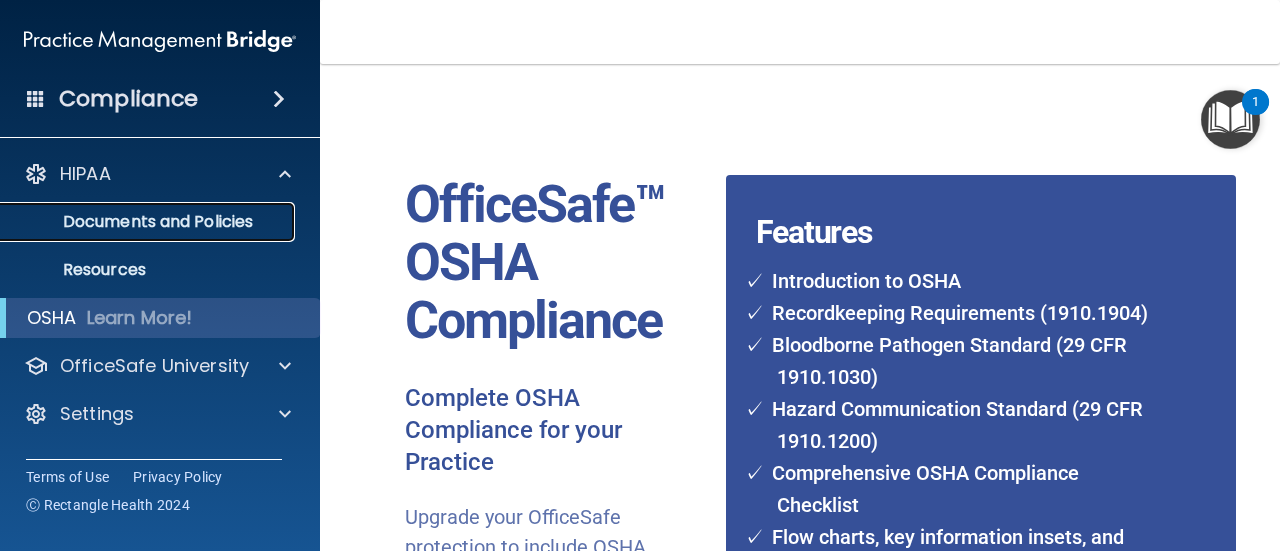 click on "Documents and Policies" at bounding box center [149, 222] 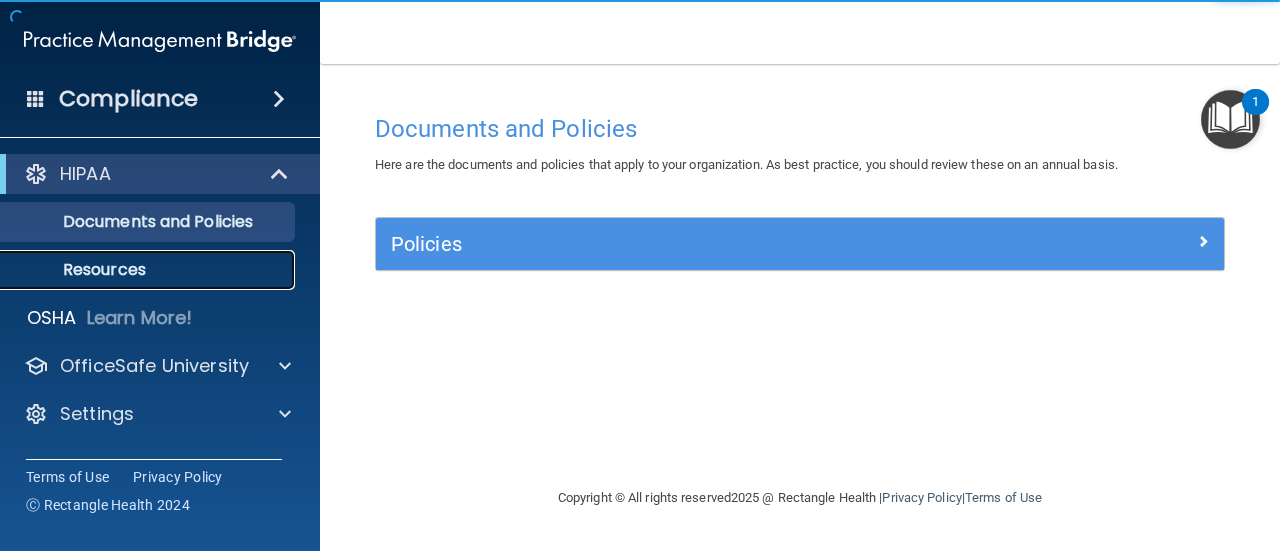 click on "Resources" at bounding box center [137, 270] 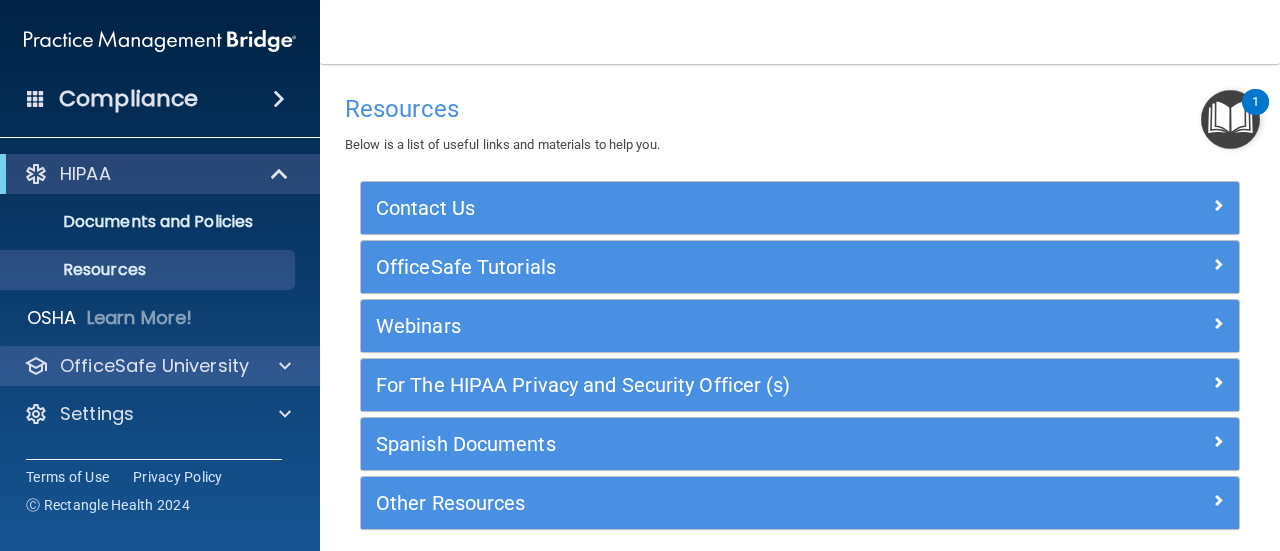 click on "OfficeSafe University" at bounding box center (160, 366) 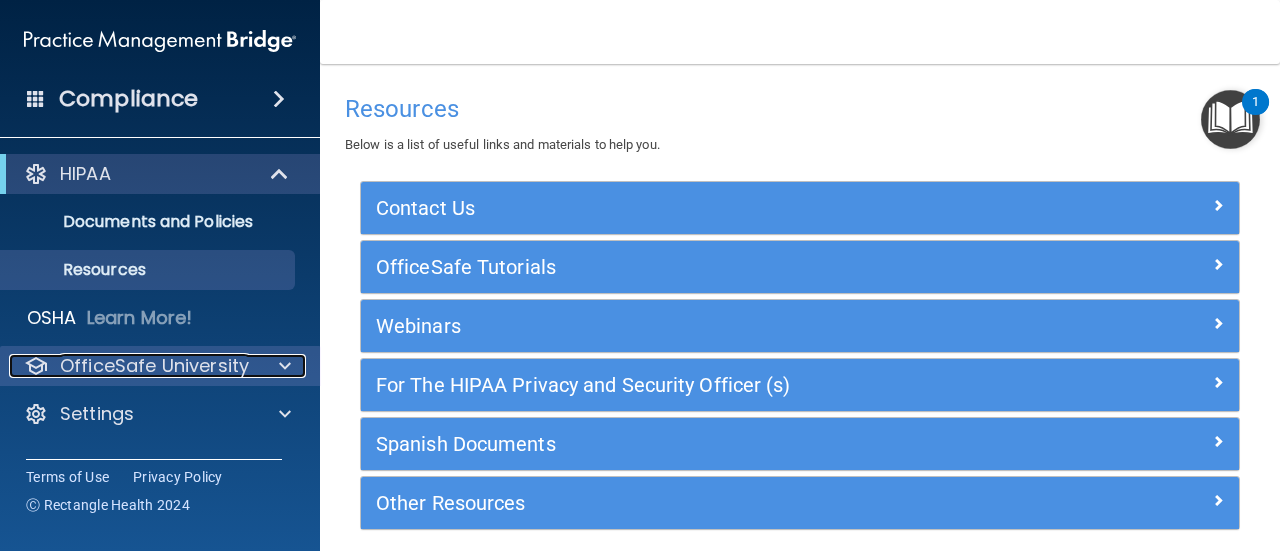 click at bounding box center [285, 366] 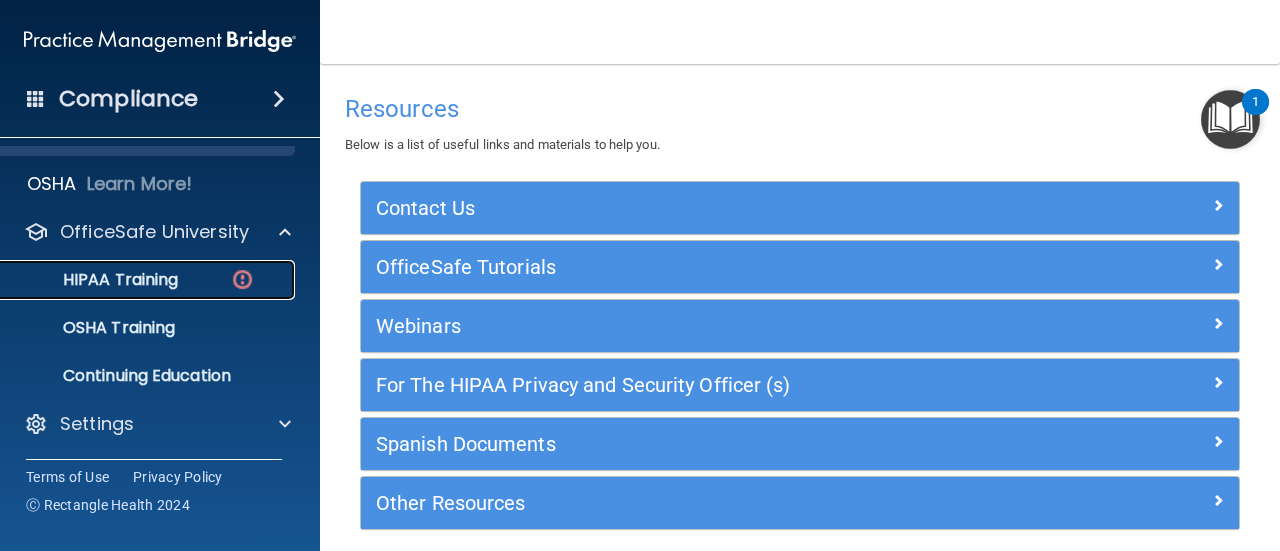 click on "HIPAA Training" at bounding box center [95, 280] 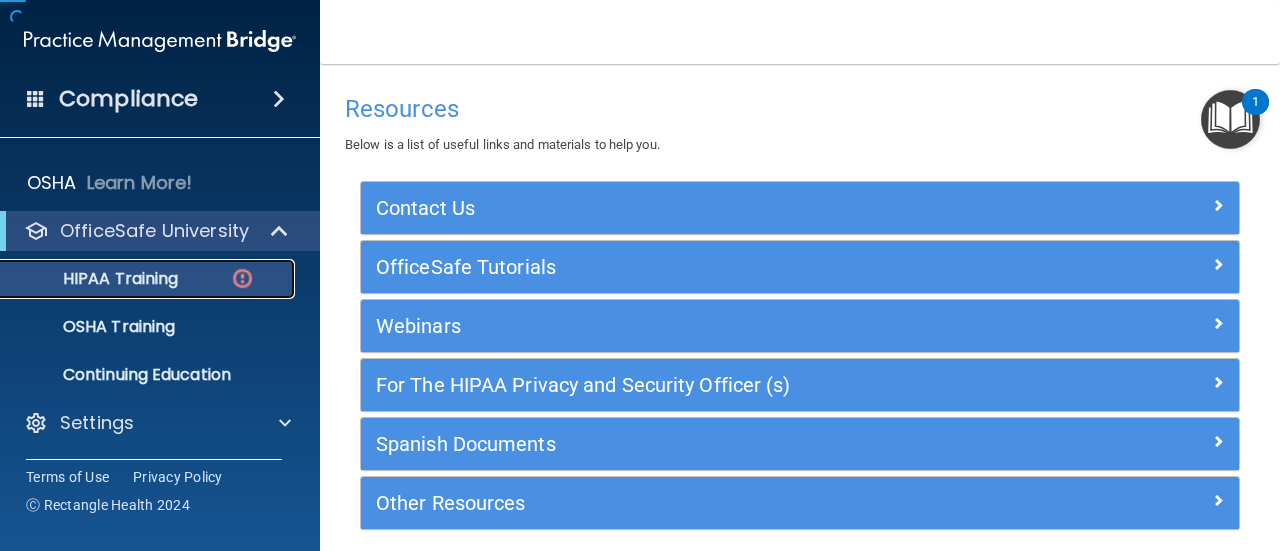 scroll, scrollTop: 38, scrollLeft: 0, axis: vertical 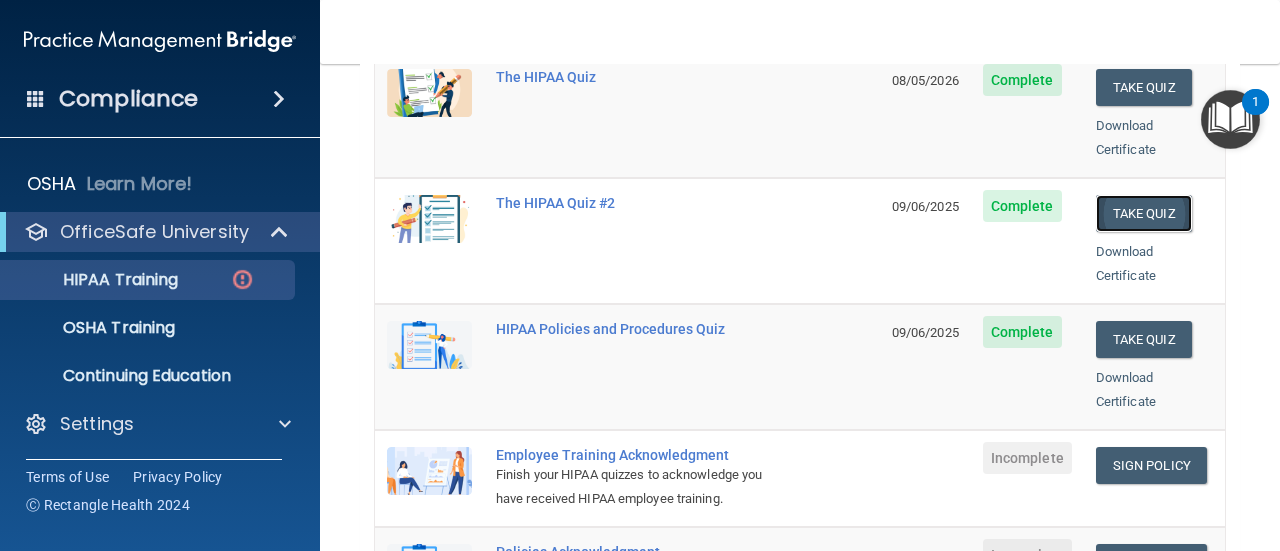 click on "Take Quiz" at bounding box center [1144, 213] 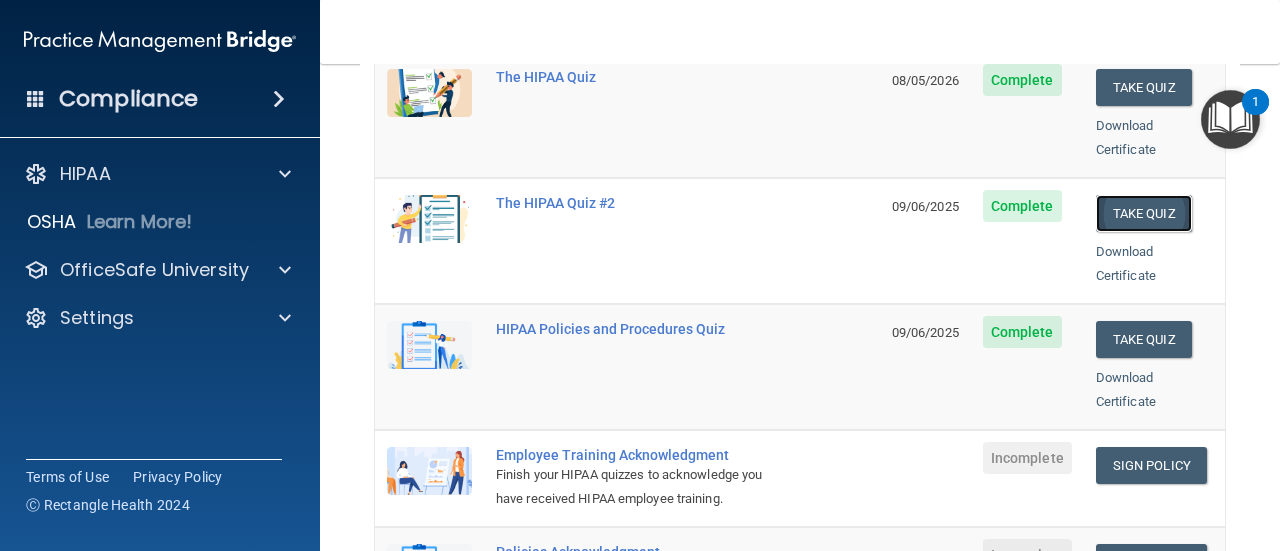 scroll, scrollTop: 0, scrollLeft: 0, axis: both 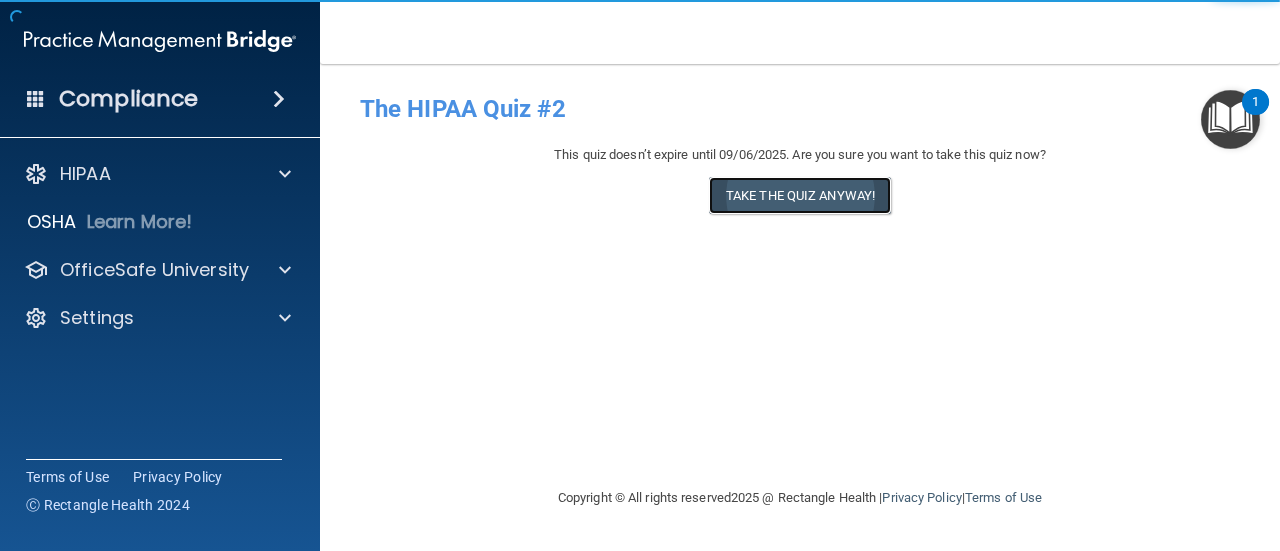 click on "Take the quiz anyway!" at bounding box center (800, 195) 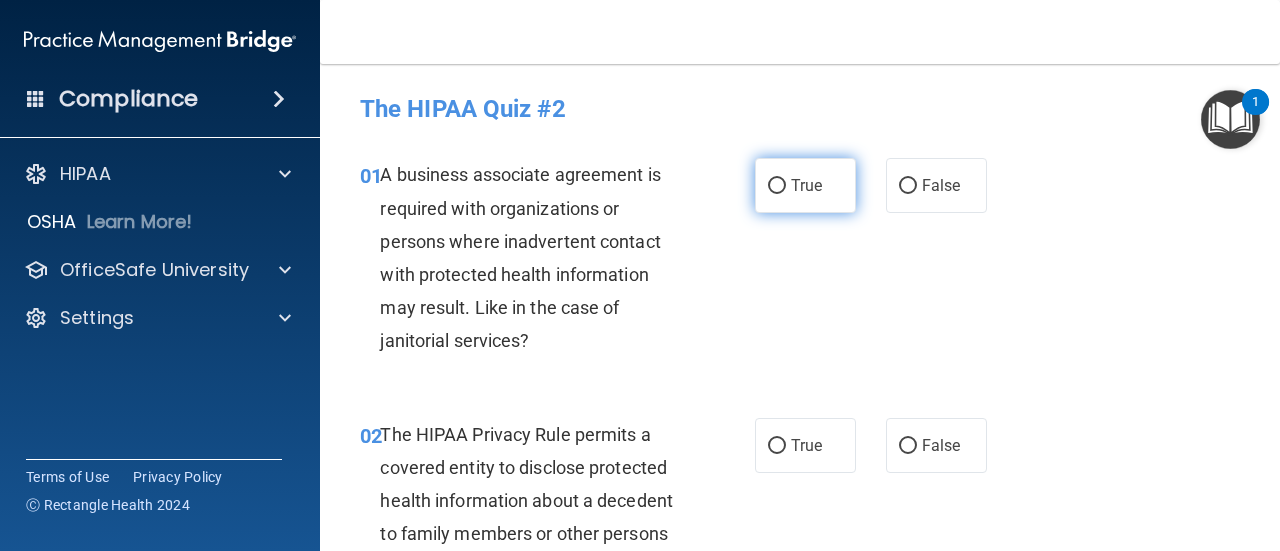 click on "True" at bounding box center [805, 185] 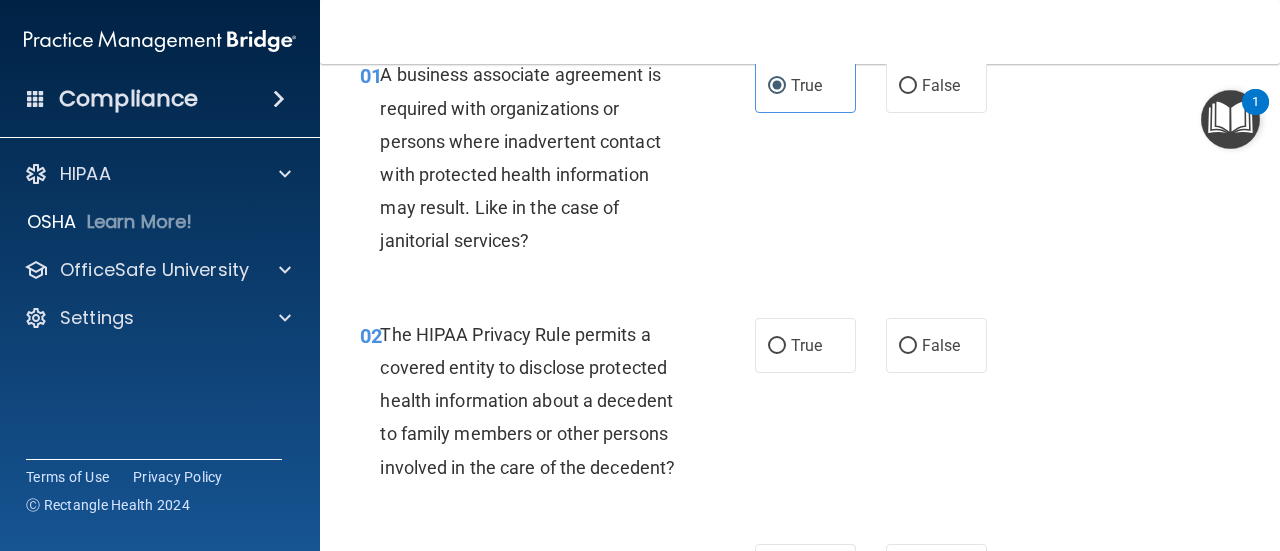 scroll, scrollTop: 200, scrollLeft: 0, axis: vertical 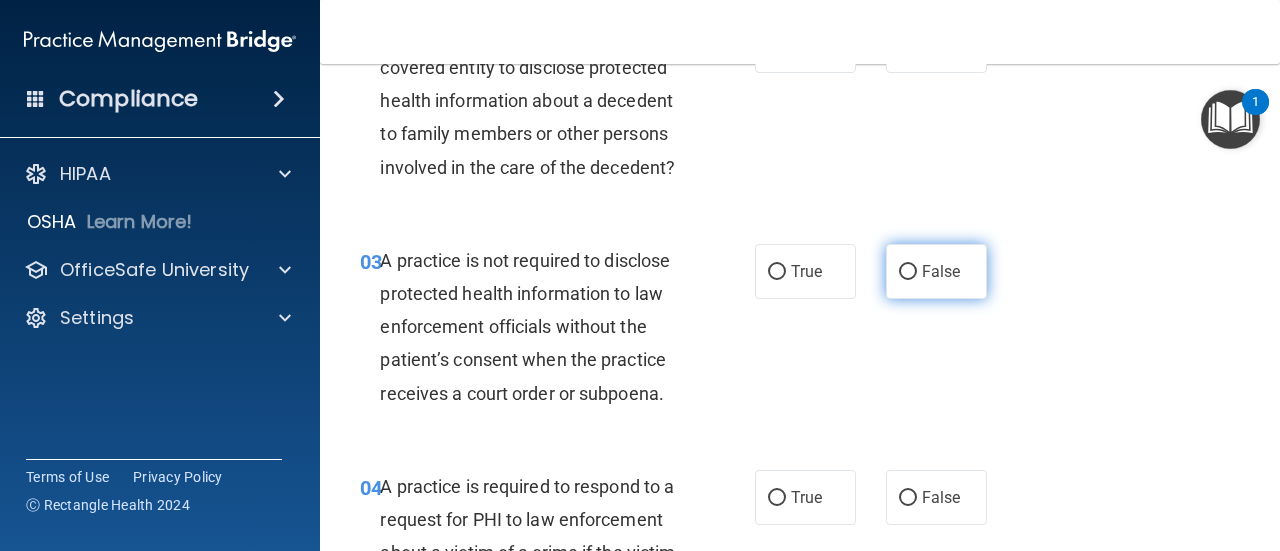 click on "False" at bounding box center [941, 271] 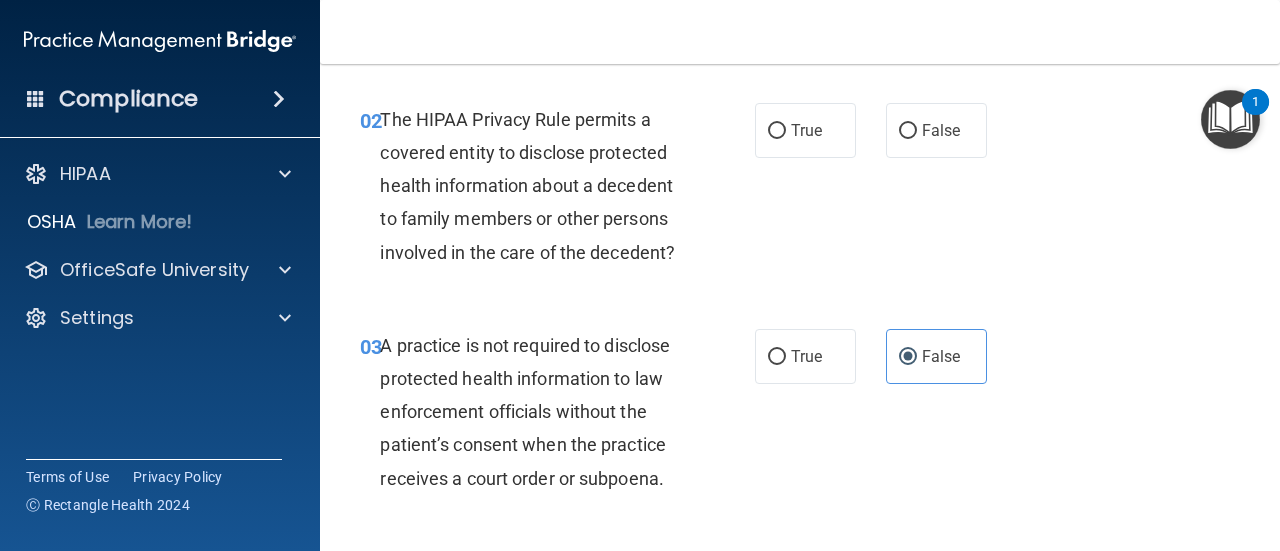 scroll, scrollTop: 300, scrollLeft: 0, axis: vertical 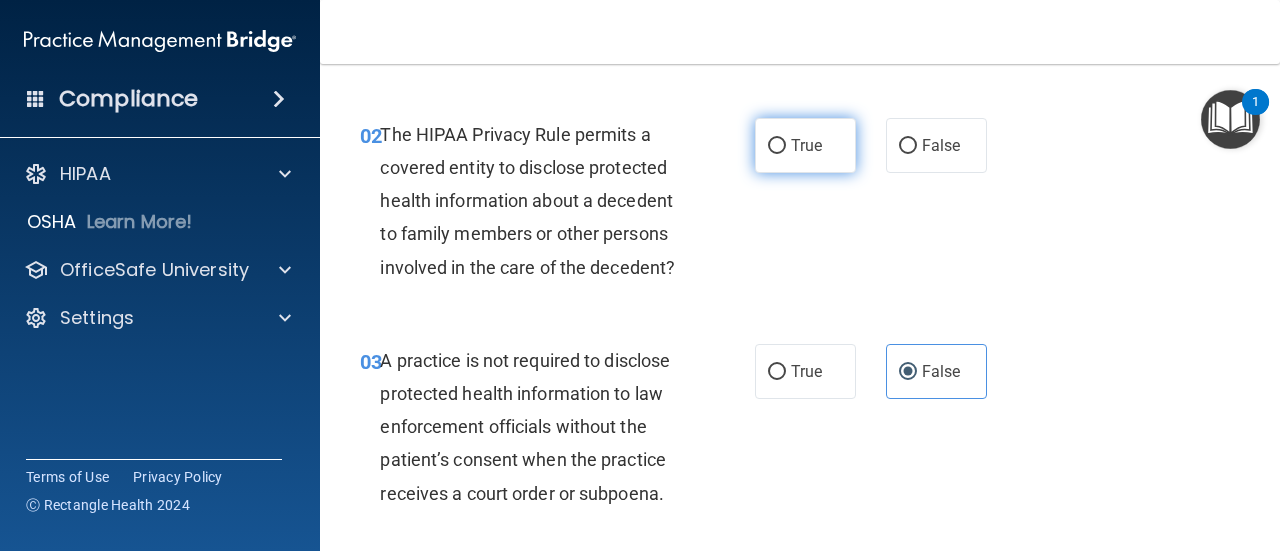 click on "True" at bounding box center (806, 145) 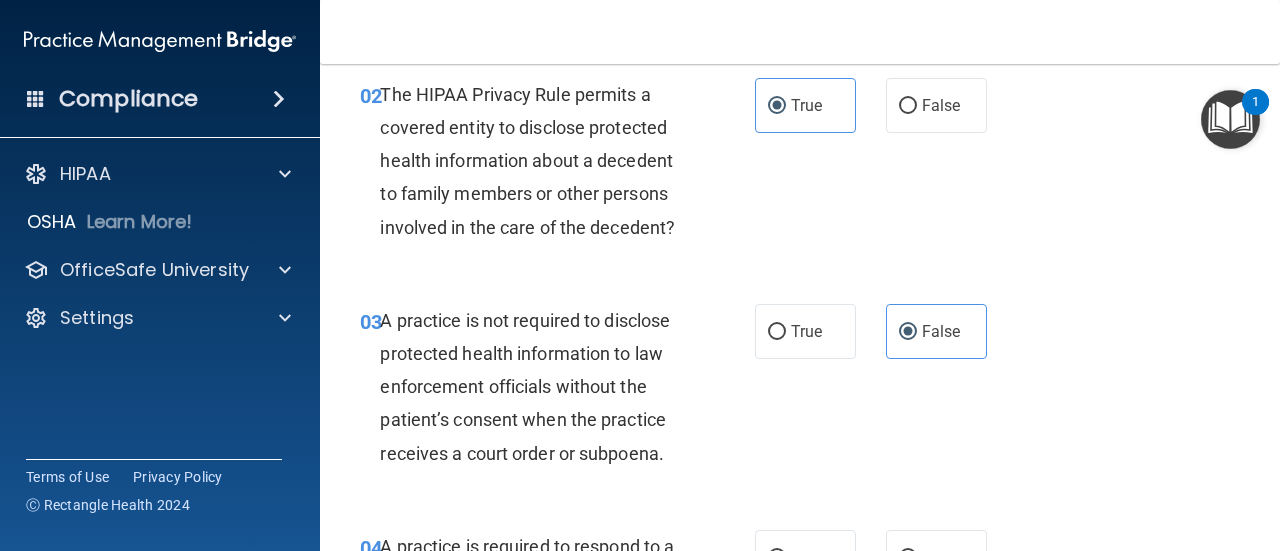 scroll, scrollTop: 300, scrollLeft: 0, axis: vertical 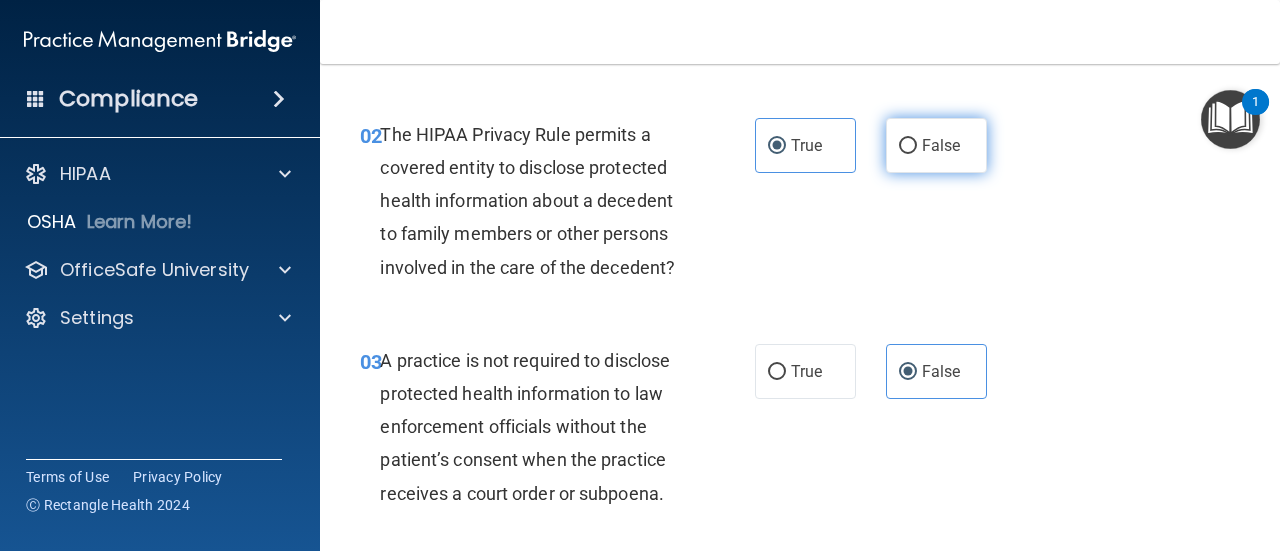 click on "False" at bounding box center [936, 145] 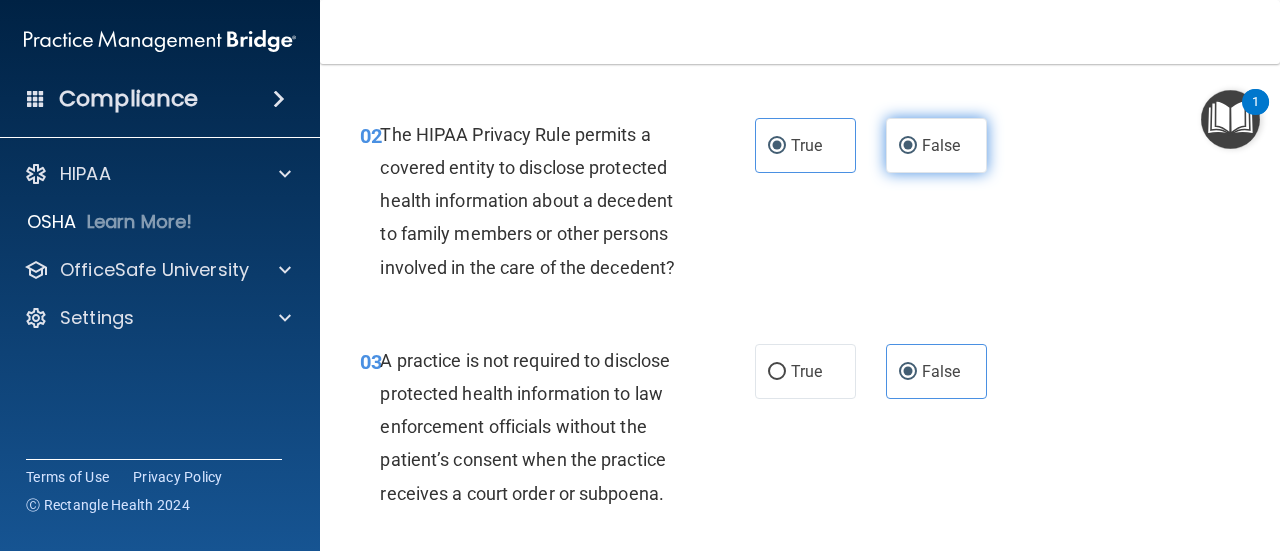 radio on "false" 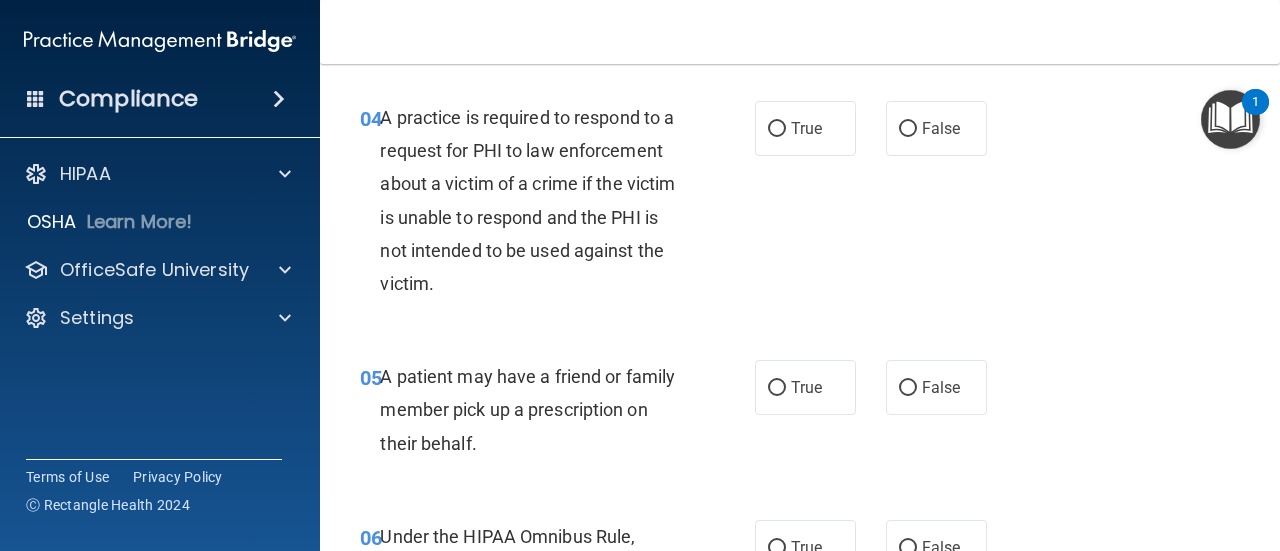 scroll, scrollTop: 800, scrollLeft: 0, axis: vertical 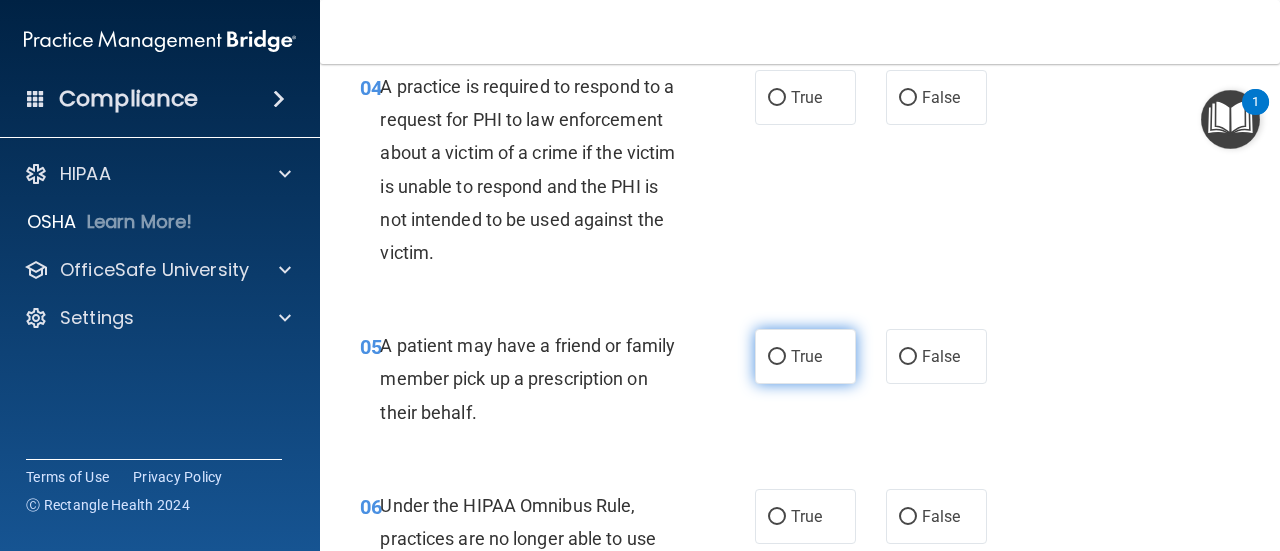click on "True" at bounding box center [805, 356] 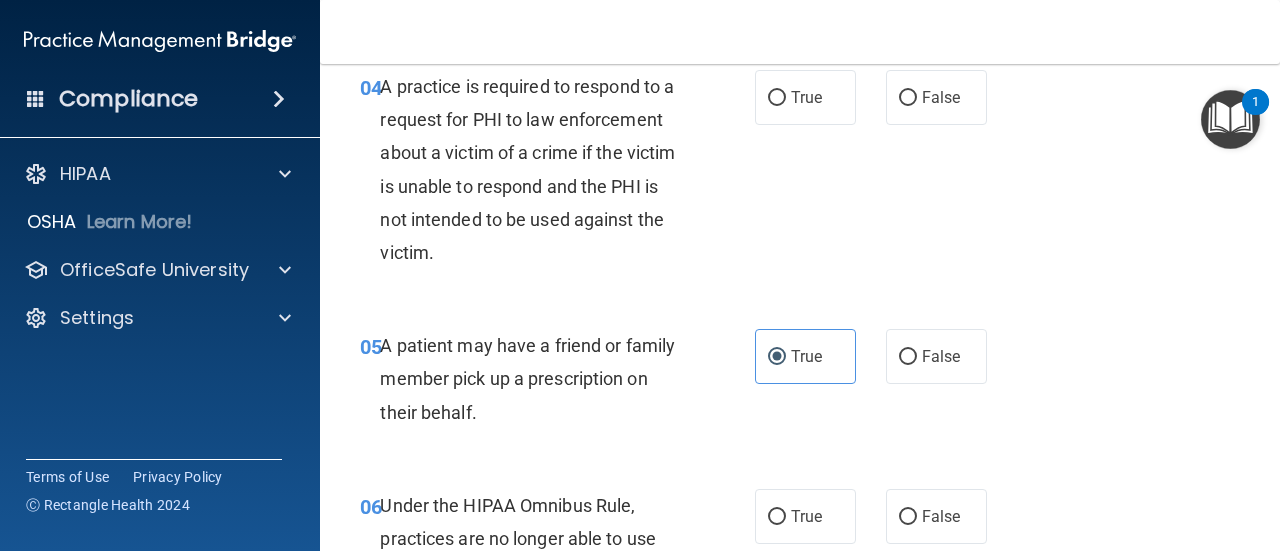 scroll, scrollTop: 700, scrollLeft: 0, axis: vertical 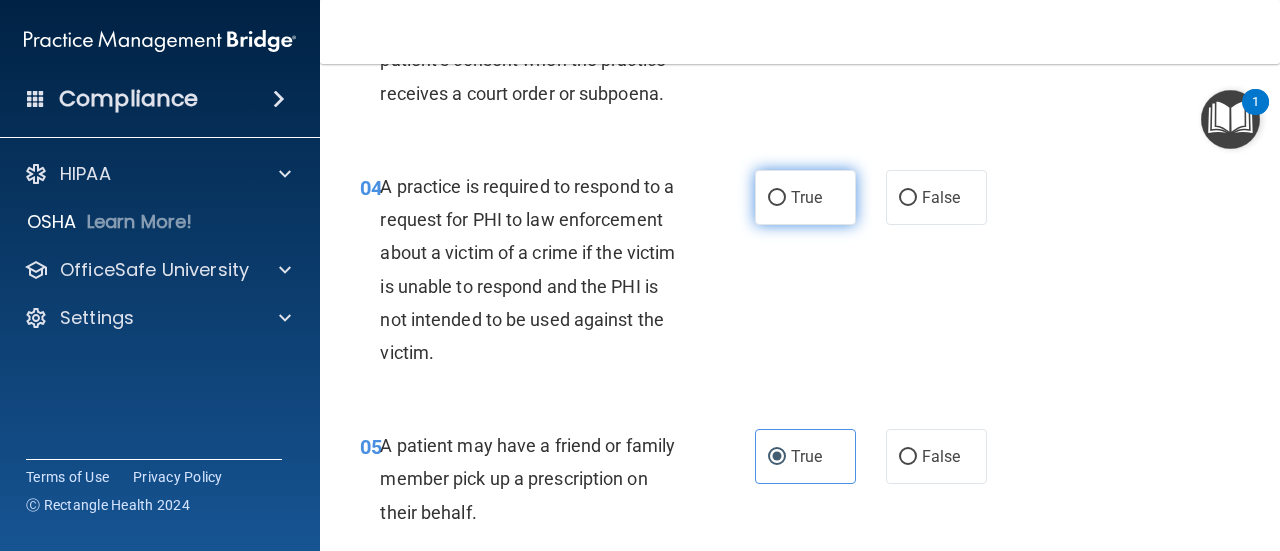 click on "True" at bounding box center (805, 197) 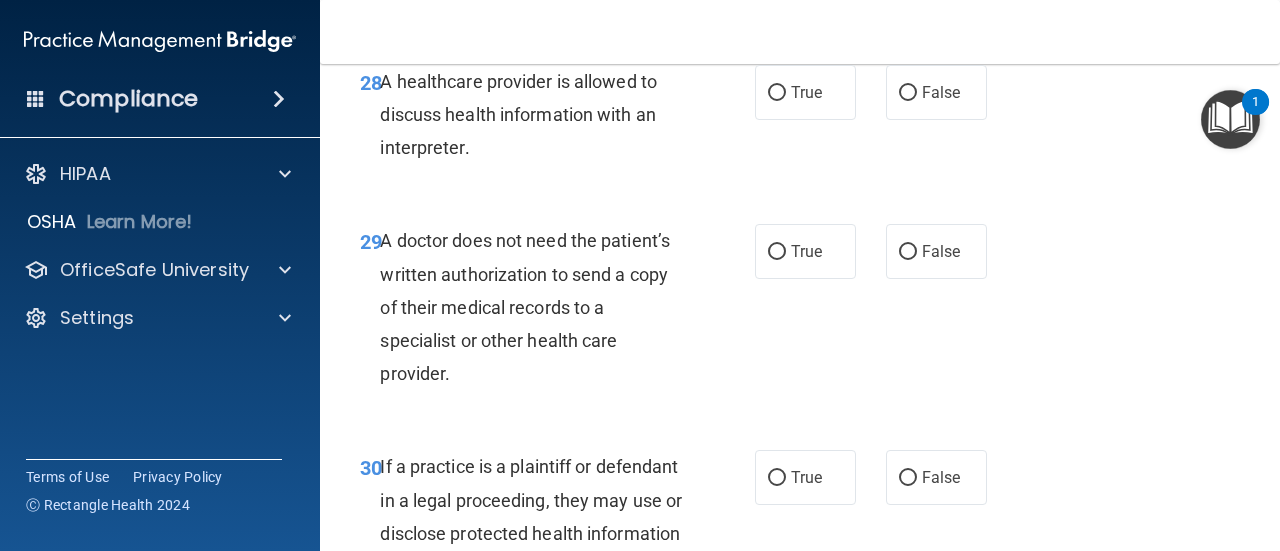scroll, scrollTop: 5963, scrollLeft: 0, axis: vertical 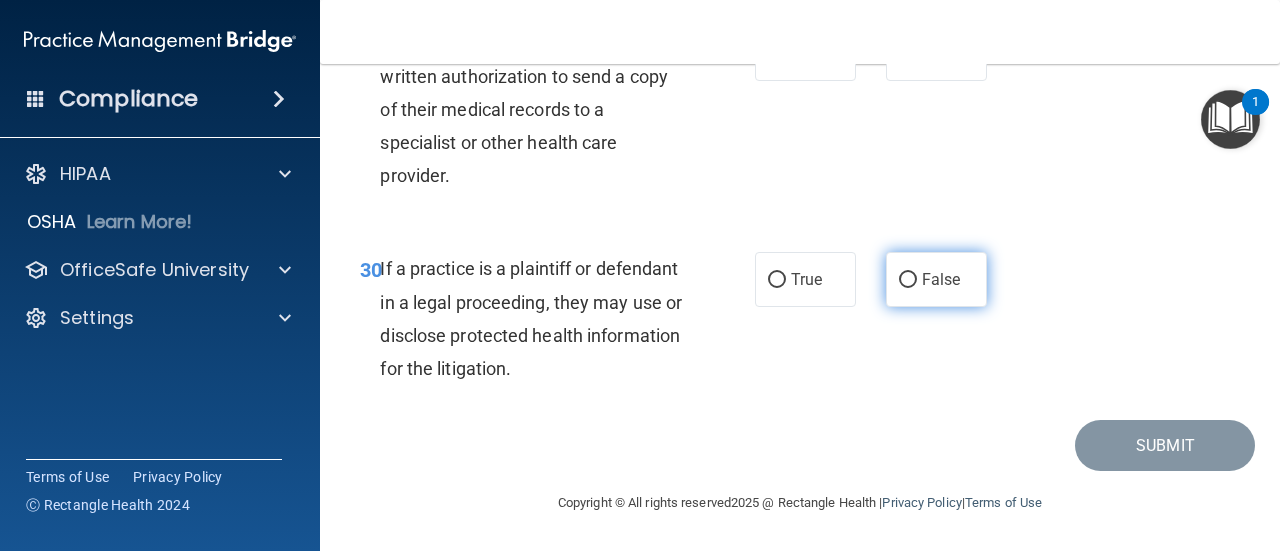 click on "False" at bounding box center [936, 279] 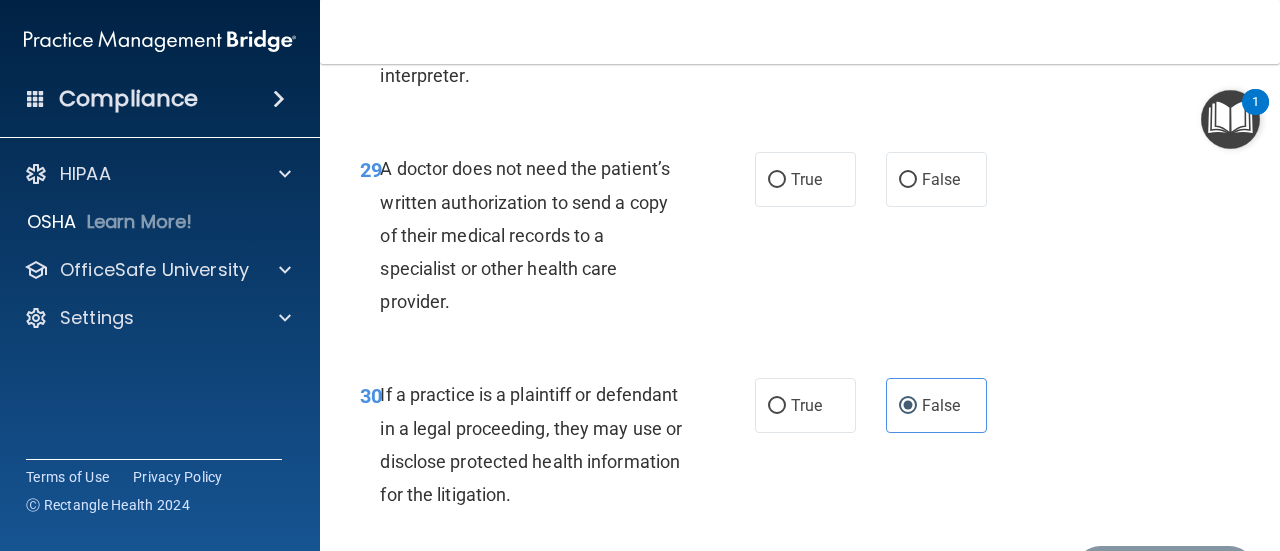 scroll, scrollTop: 5763, scrollLeft: 0, axis: vertical 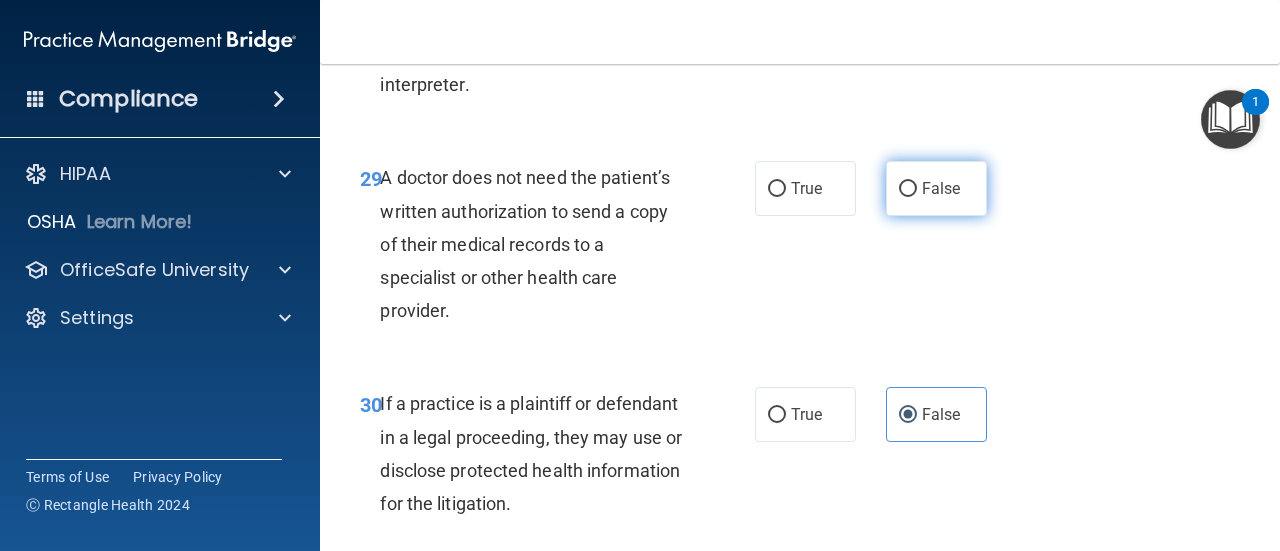 click on "False" at bounding box center [936, 188] 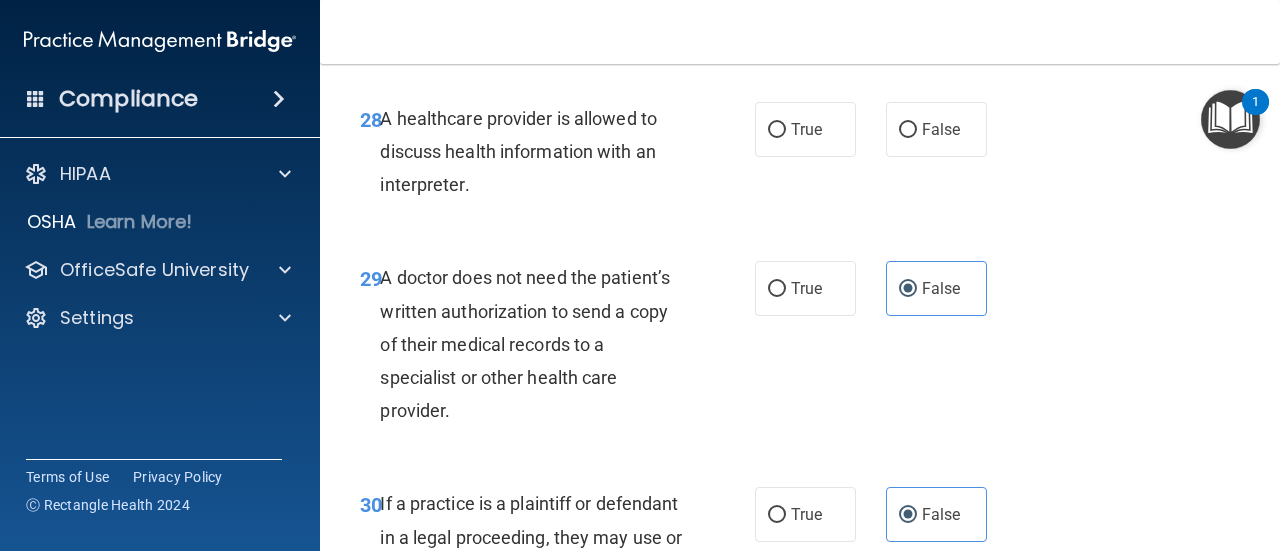 scroll, scrollTop: 5563, scrollLeft: 0, axis: vertical 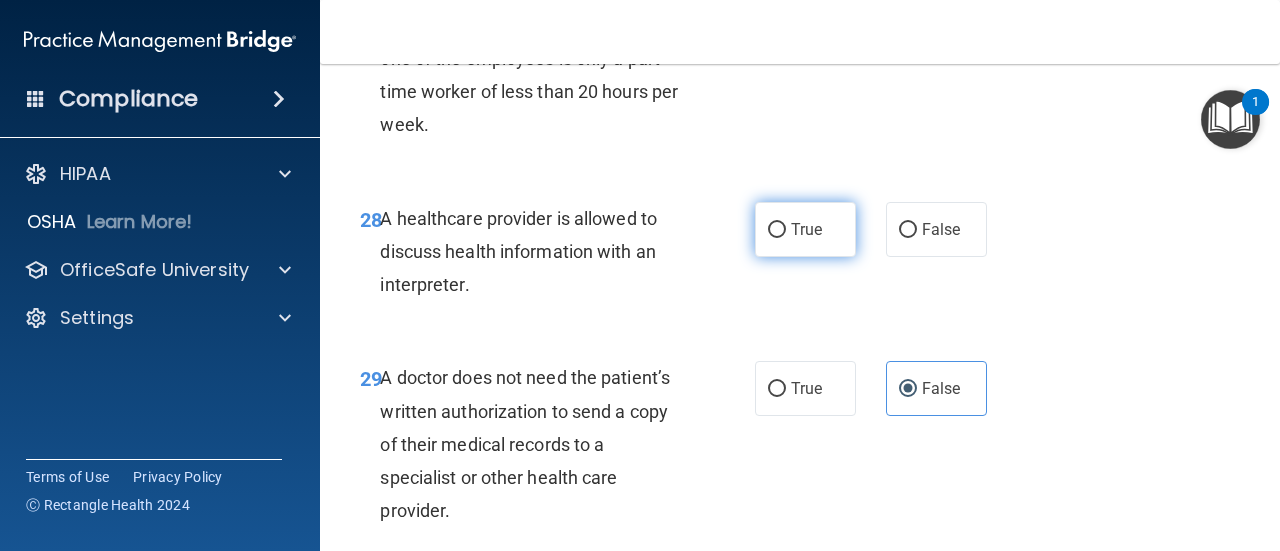 click on "True" at bounding box center (805, 229) 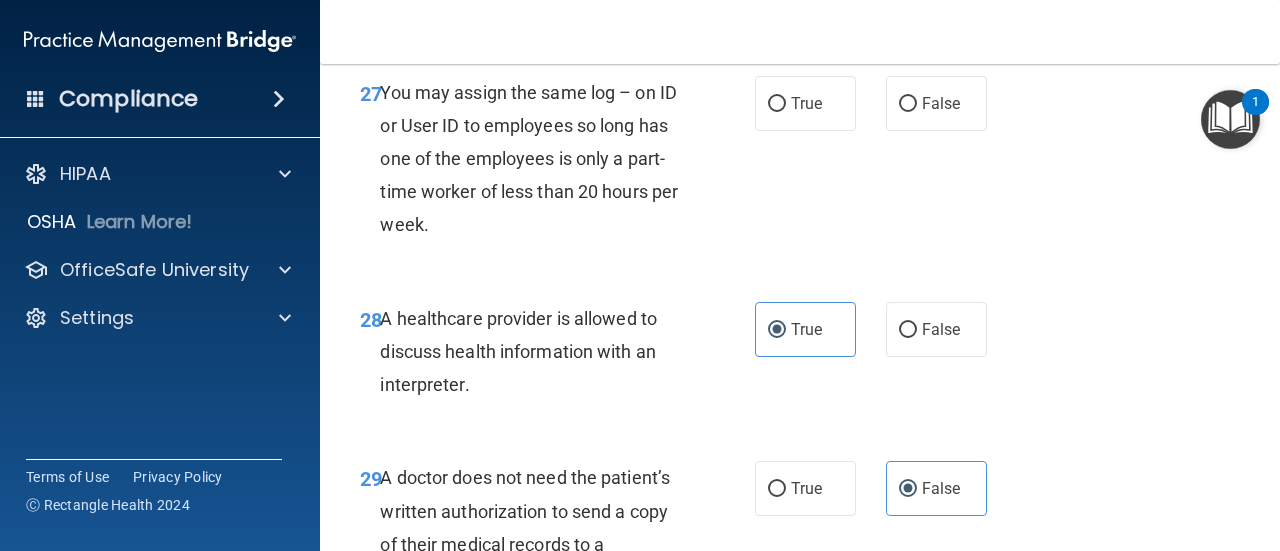 scroll, scrollTop: 5363, scrollLeft: 0, axis: vertical 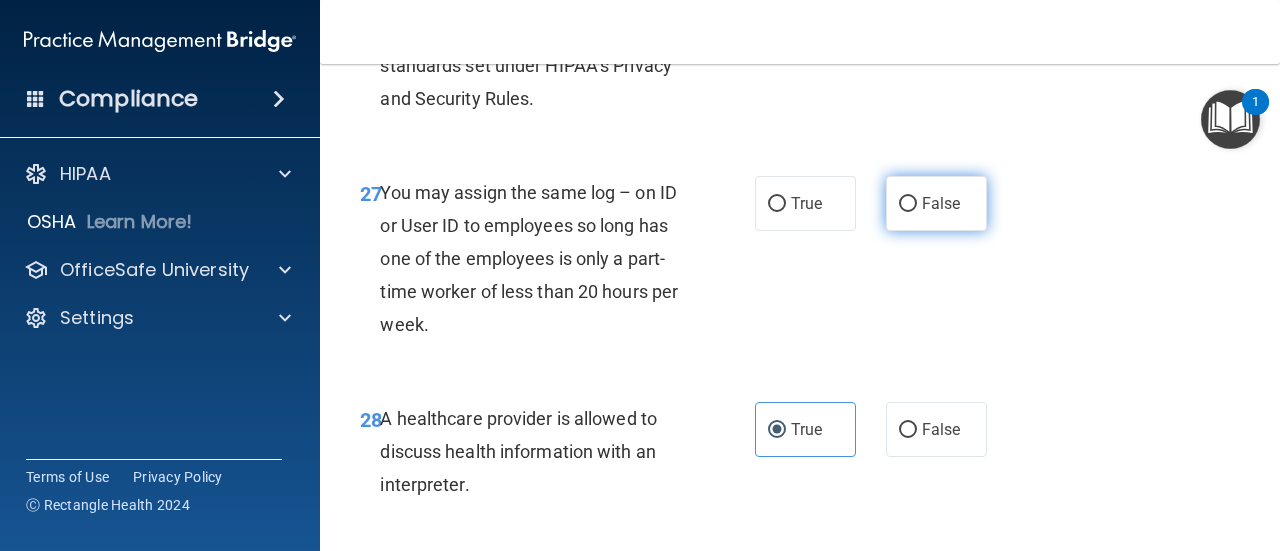 click on "False" at bounding box center (936, 203) 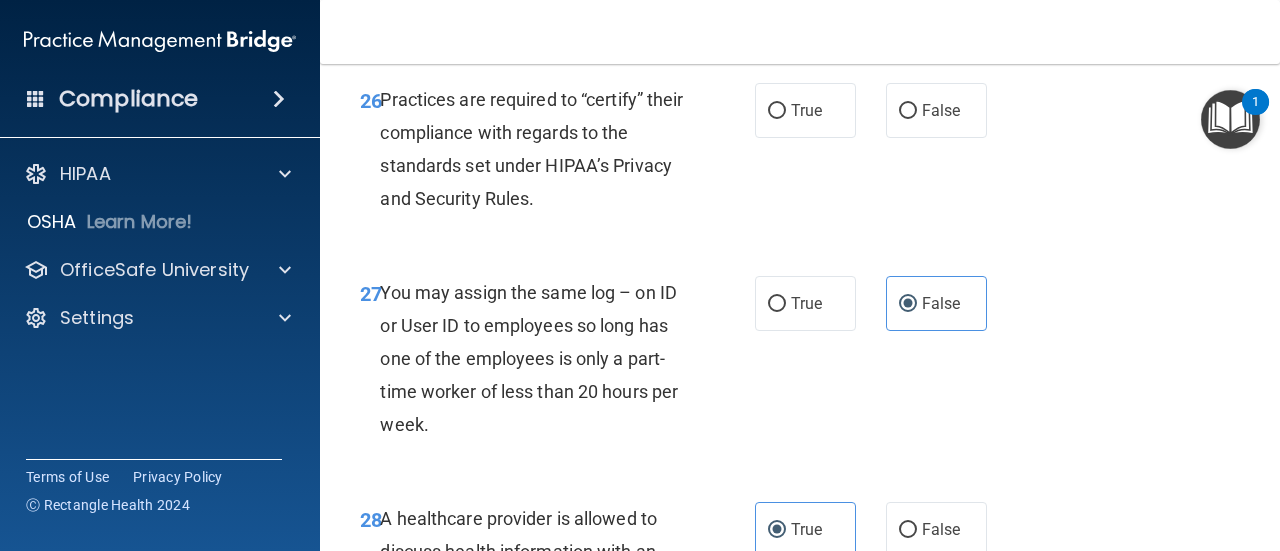 scroll, scrollTop: 5163, scrollLeft: 0, axis: vertical 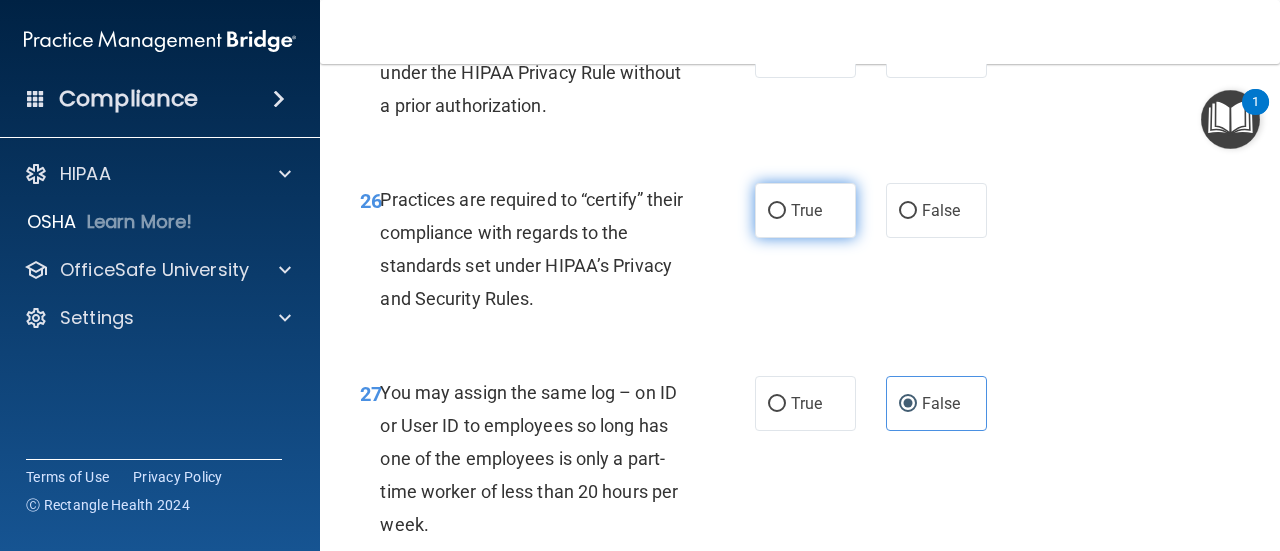 click on "True" at bounding box center (805, 210) 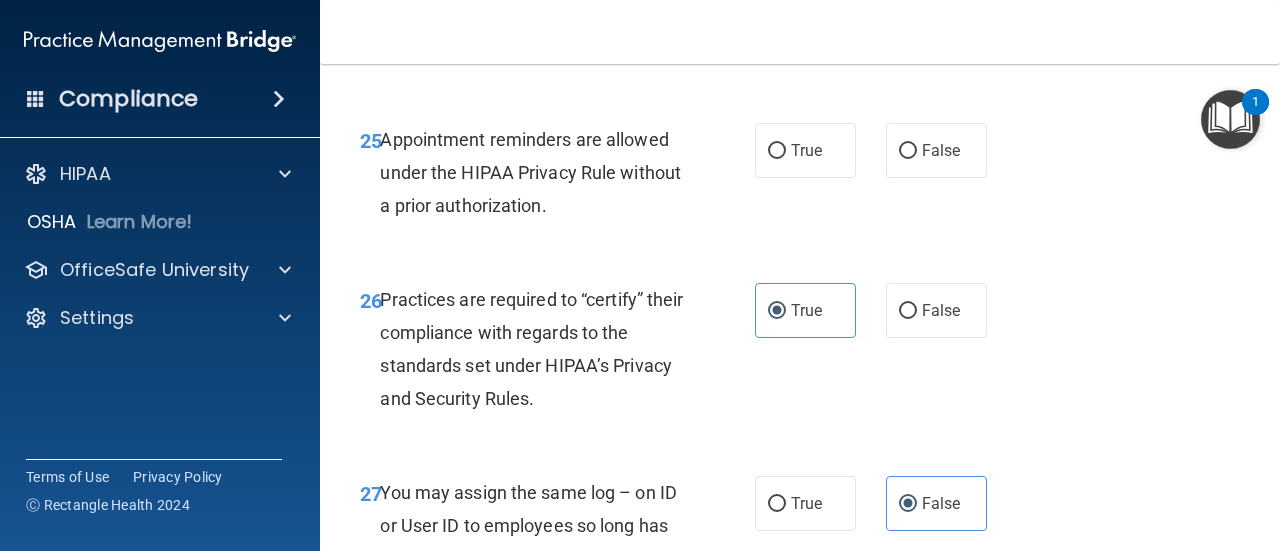 scroll, scrollTop: 4963, scrollLeft: 0, axis: vertical 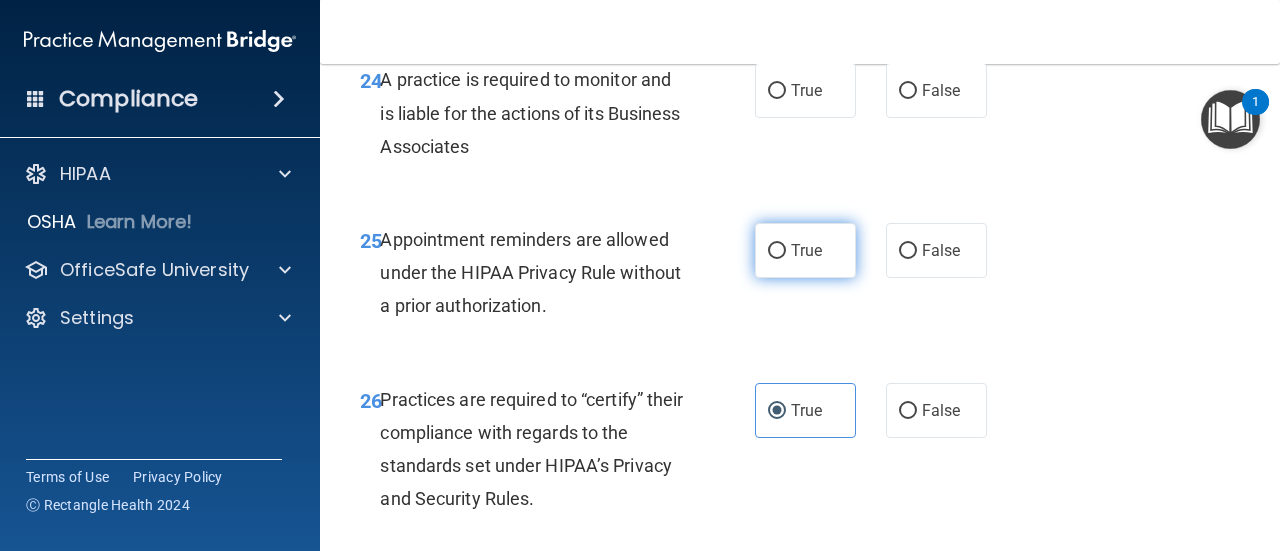 click on "True" at bounding box center (777, 251) 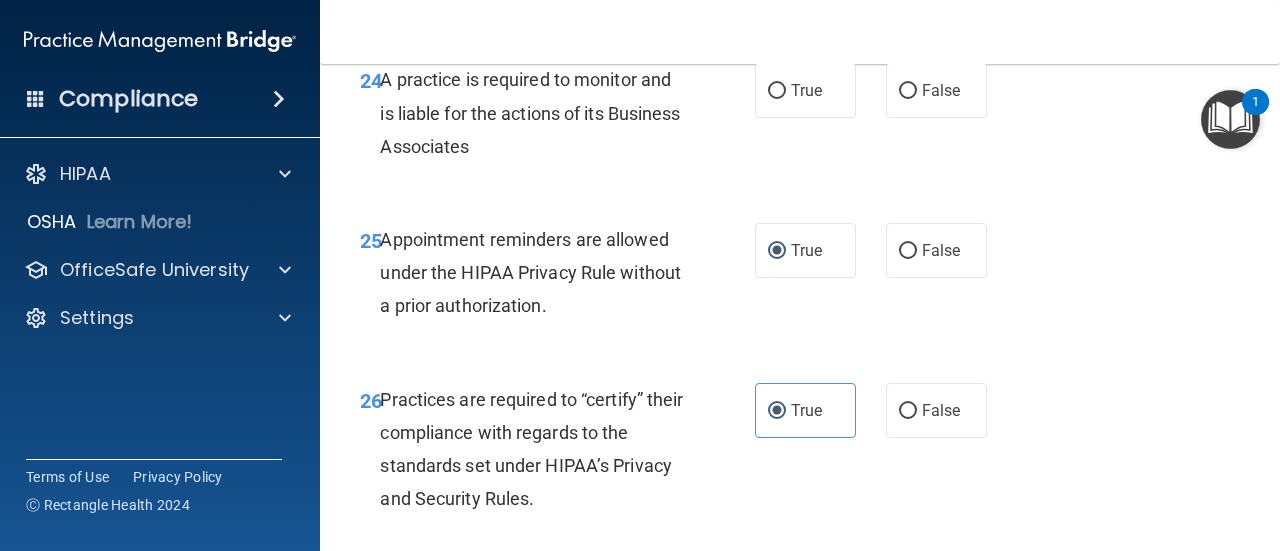 scroll, scrollTop: 4863, scrollLeft: 0, axis: vertical 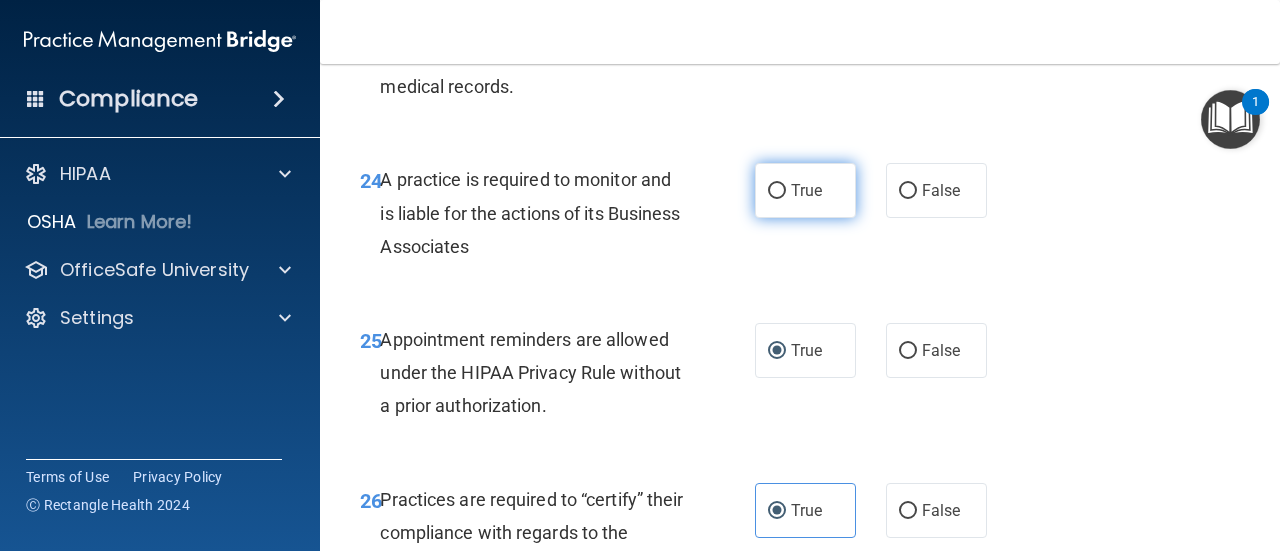 click on "True" at bounding box center (805, 190) 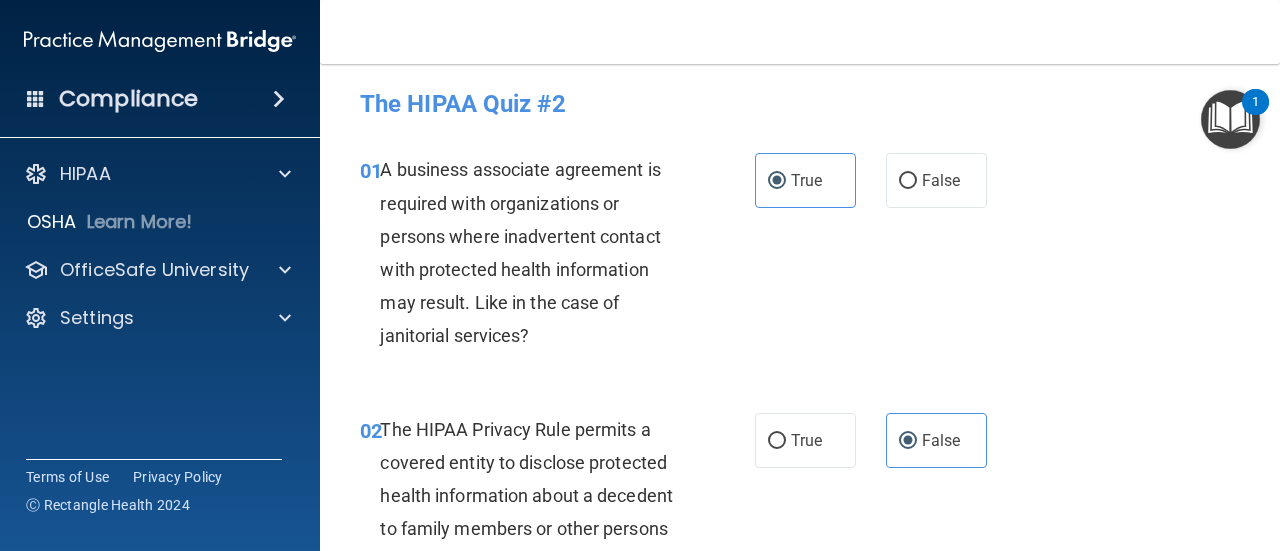 scroll, scrollTop: 0, scrollLeft: 0, axis: both 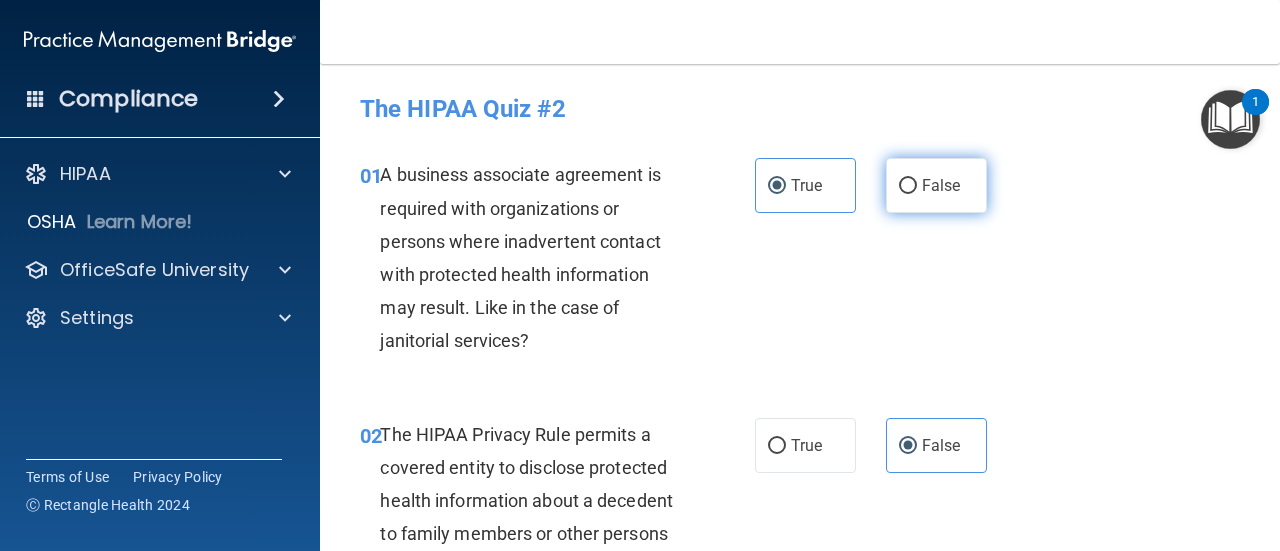 click on "False" at bounding box center (941, 185) 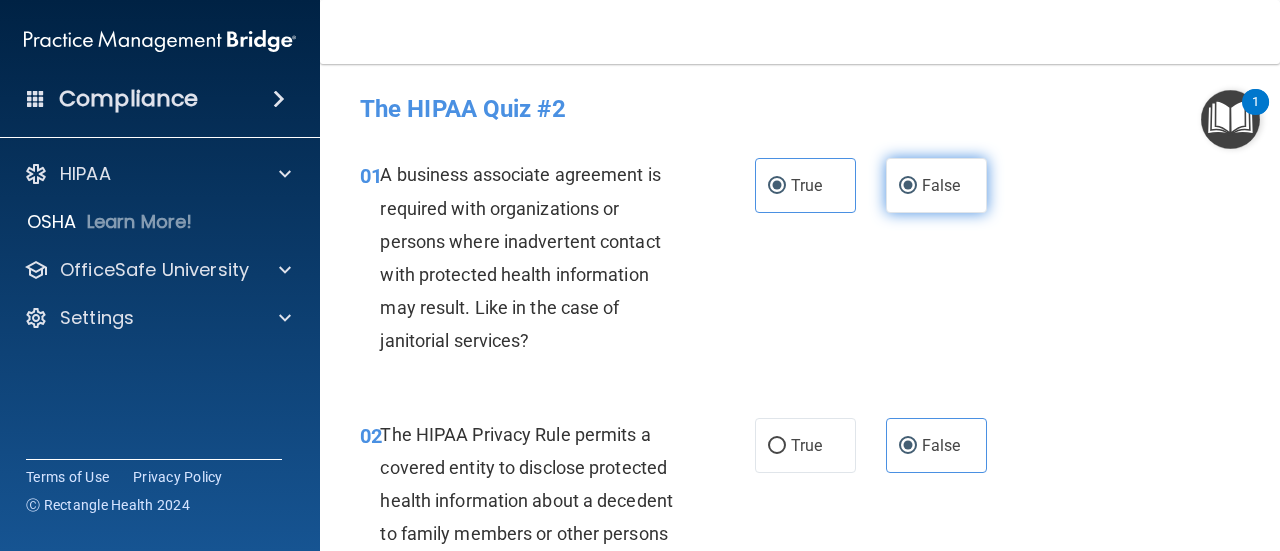 radio on "false" 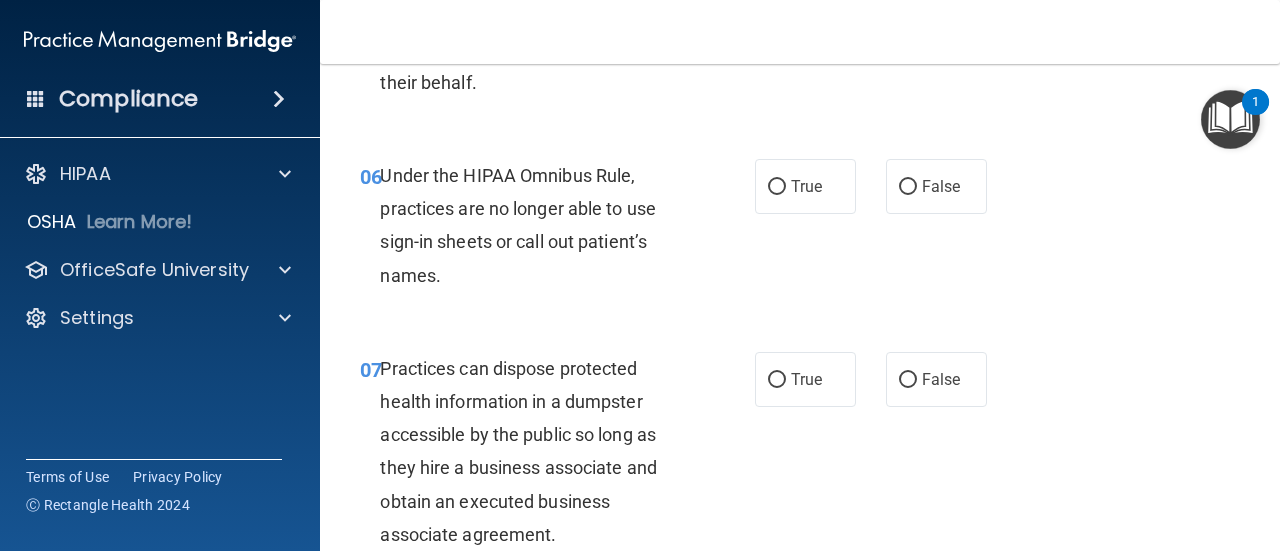 scroll, scrollTop: 1100, scrollLeft: 0, axis: vertical 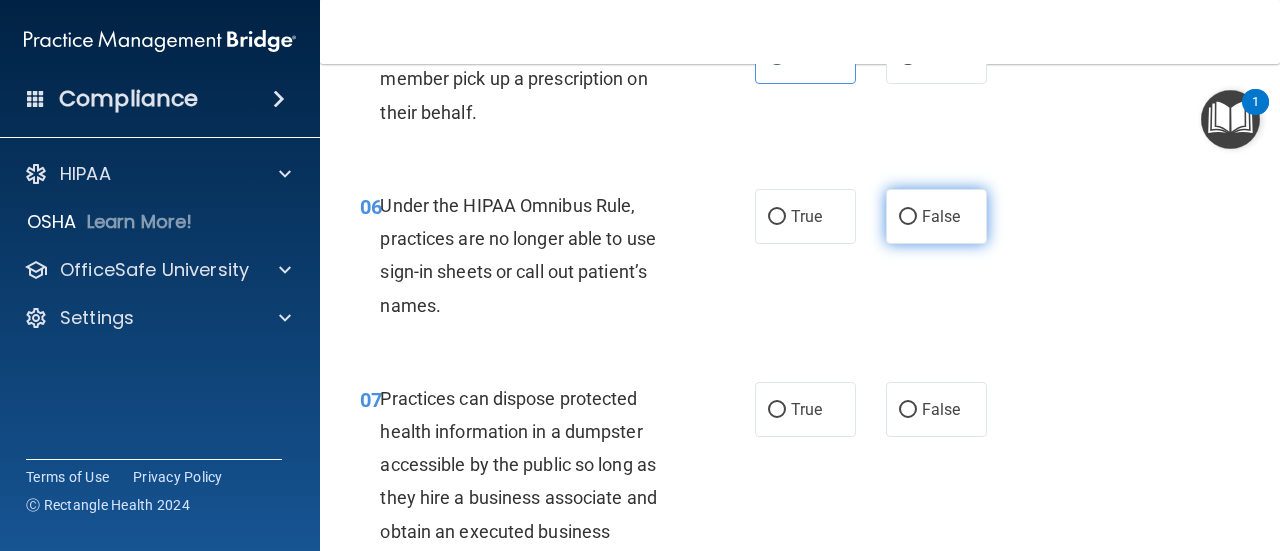 click on "False" at bounding box center (941, 216) 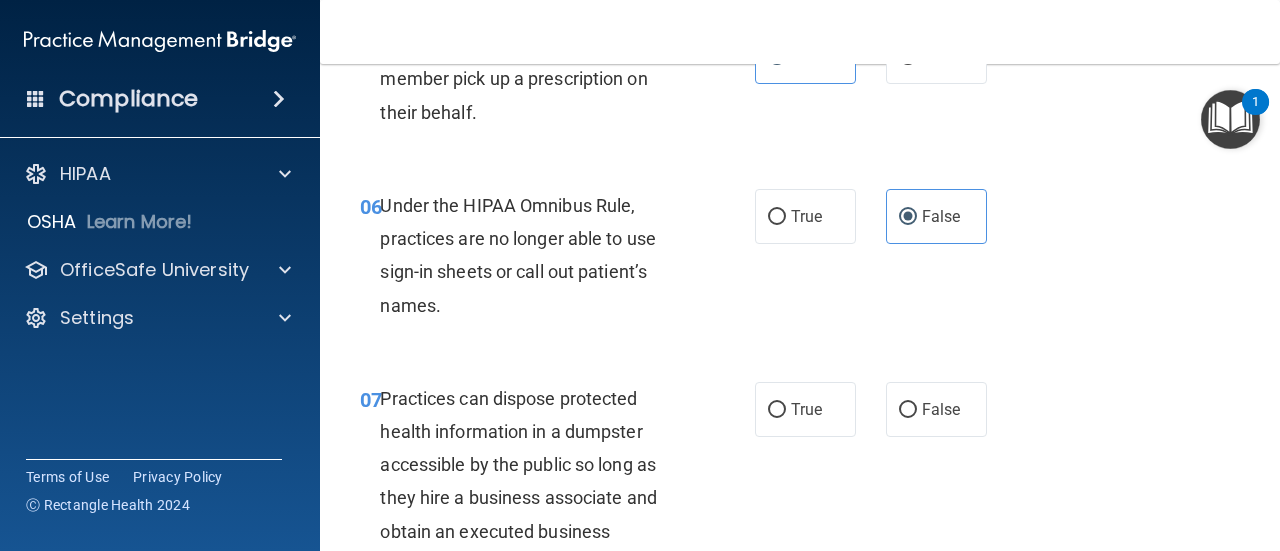 scroll, scrollTop: 1200, scrollLeft: 0, axis: vertical 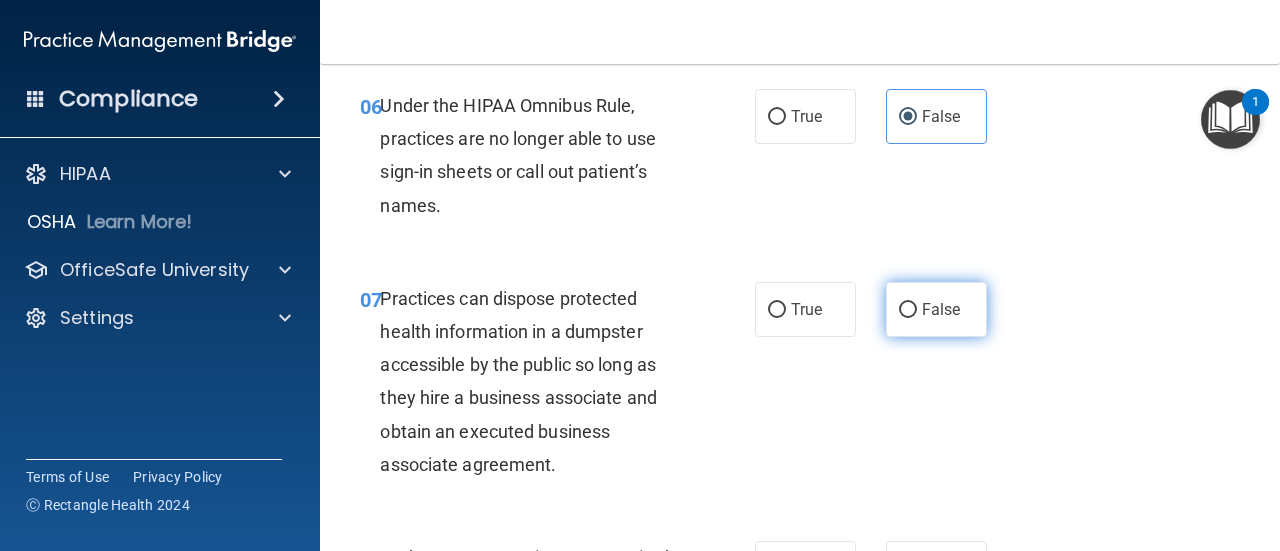 click on "False" at bounding box center [936, 309] 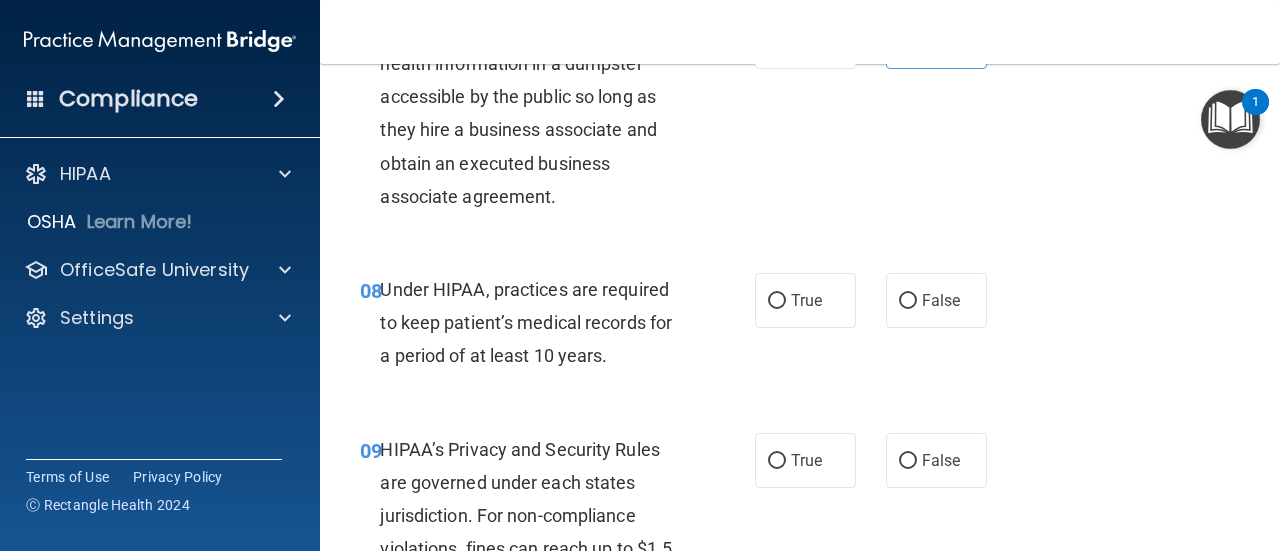 scroll, scrollTop: 1500, scrollLeft: 0, axis: vertical 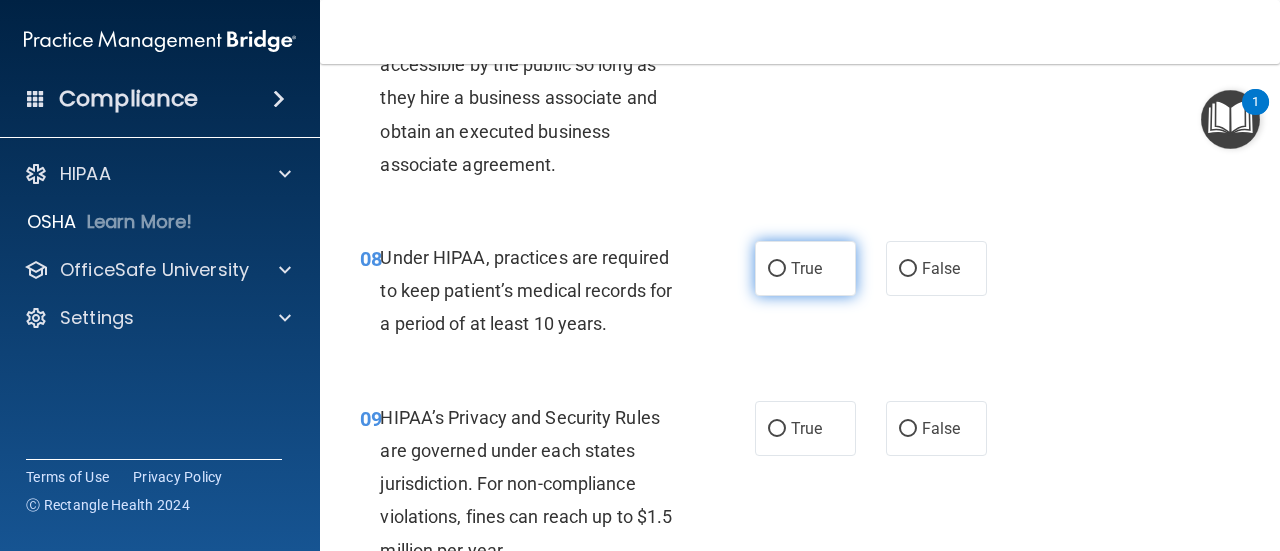 click on "True" at bounding box center (805, 268) 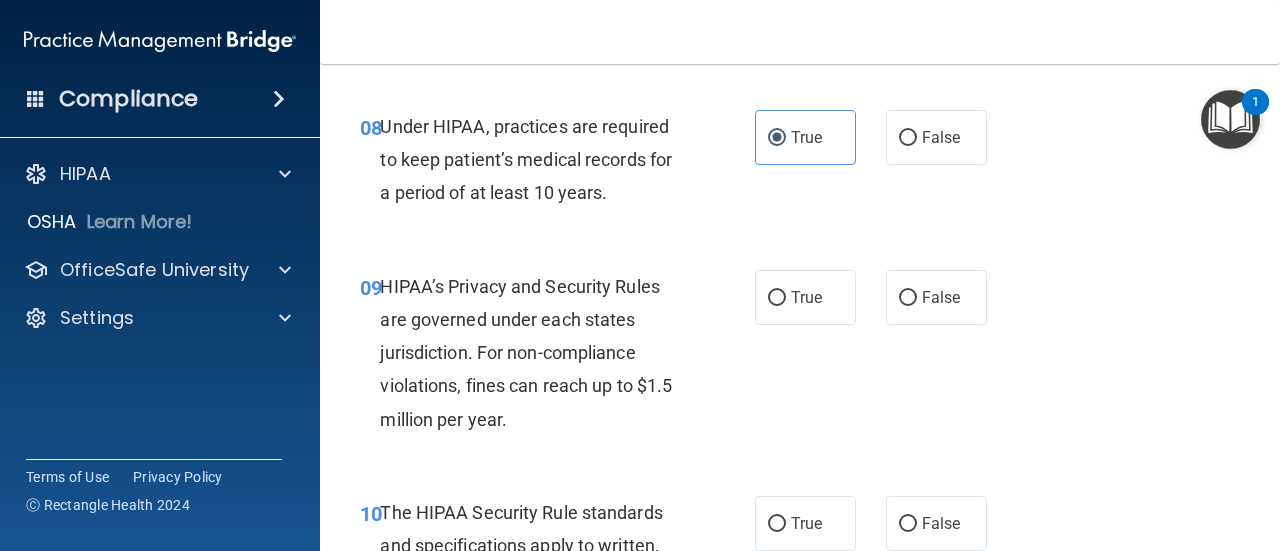 scroll, scrollTop: 1600, scrollLeft: 0, axis: vertical 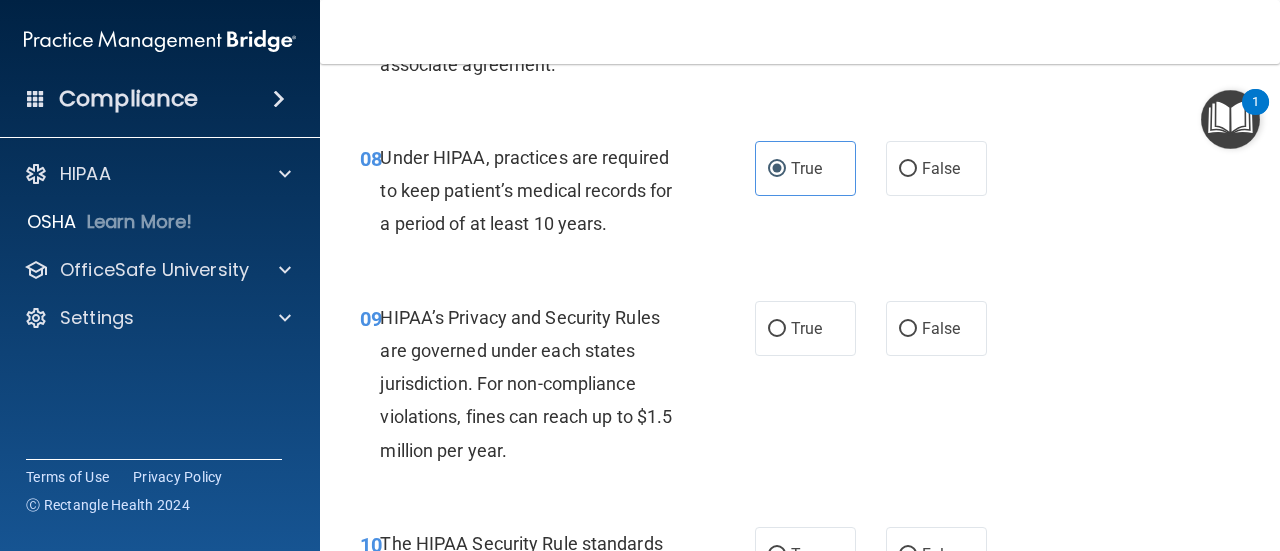click on "True           False" at bounding box center (876, 168) 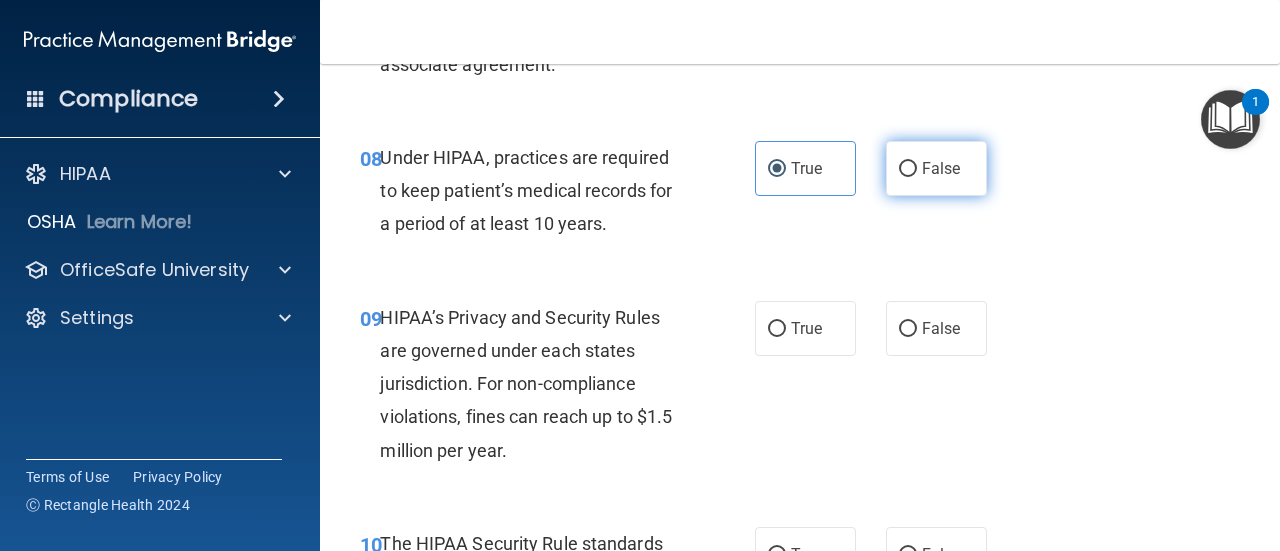 click on "False" at bounding box center [941, 168] 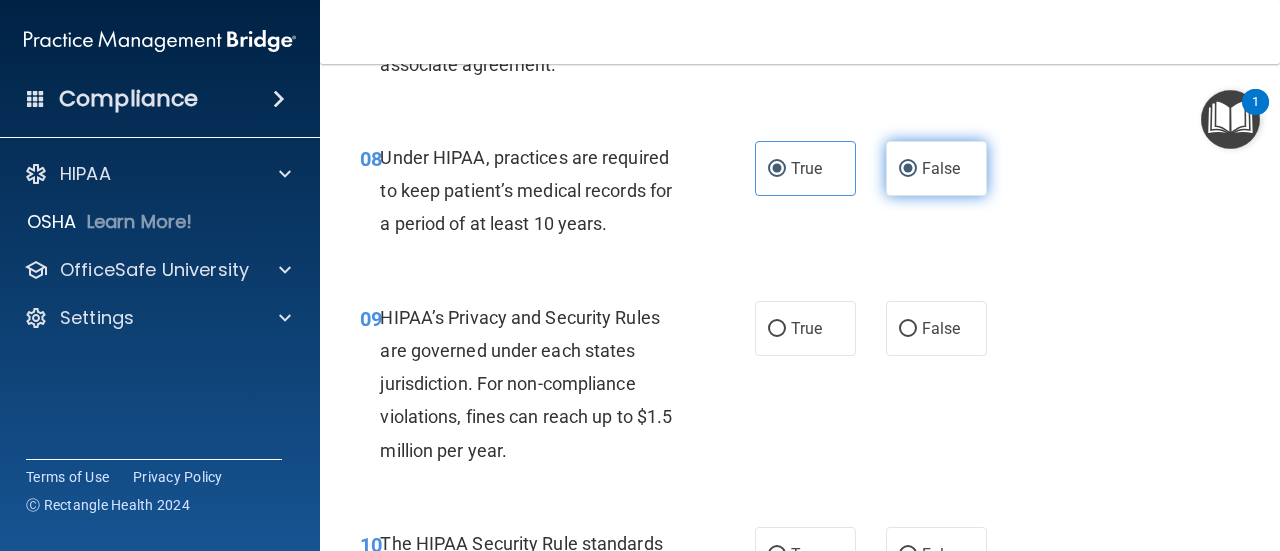 radio on "false" 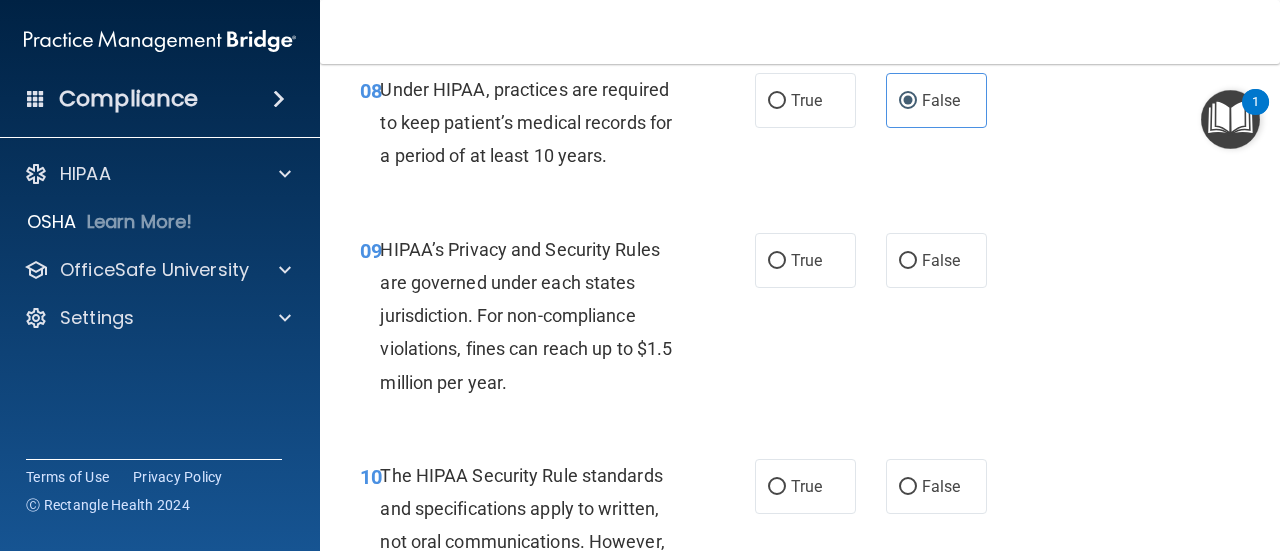 scroll, scrollTop: 1700, scrollLeft: 0, axis: vertical 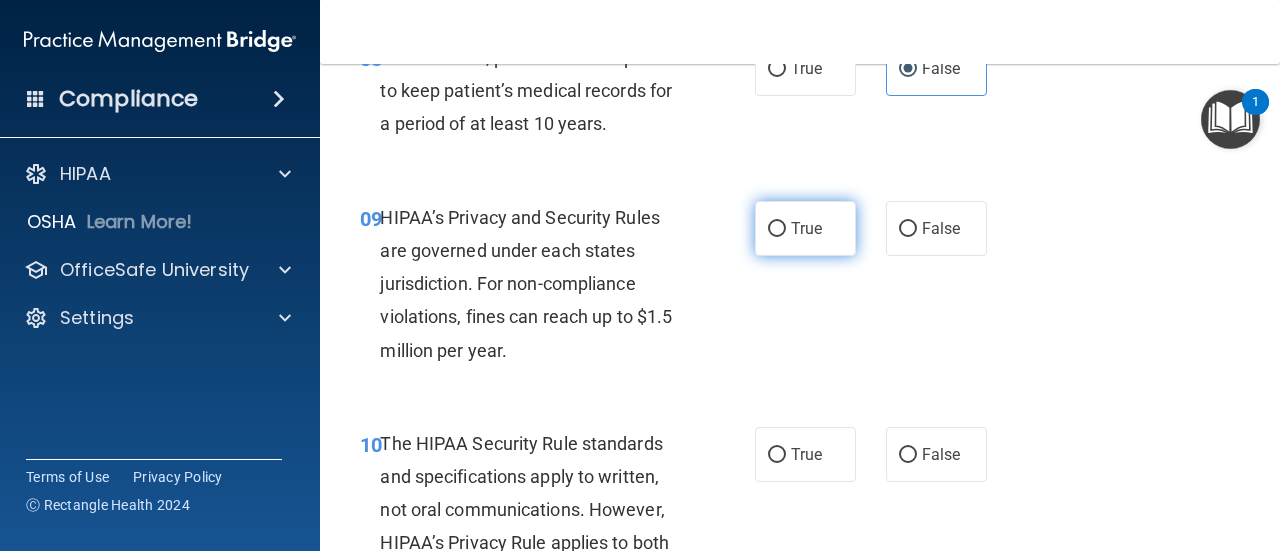 click on "True" at bounding box center (806, 228) 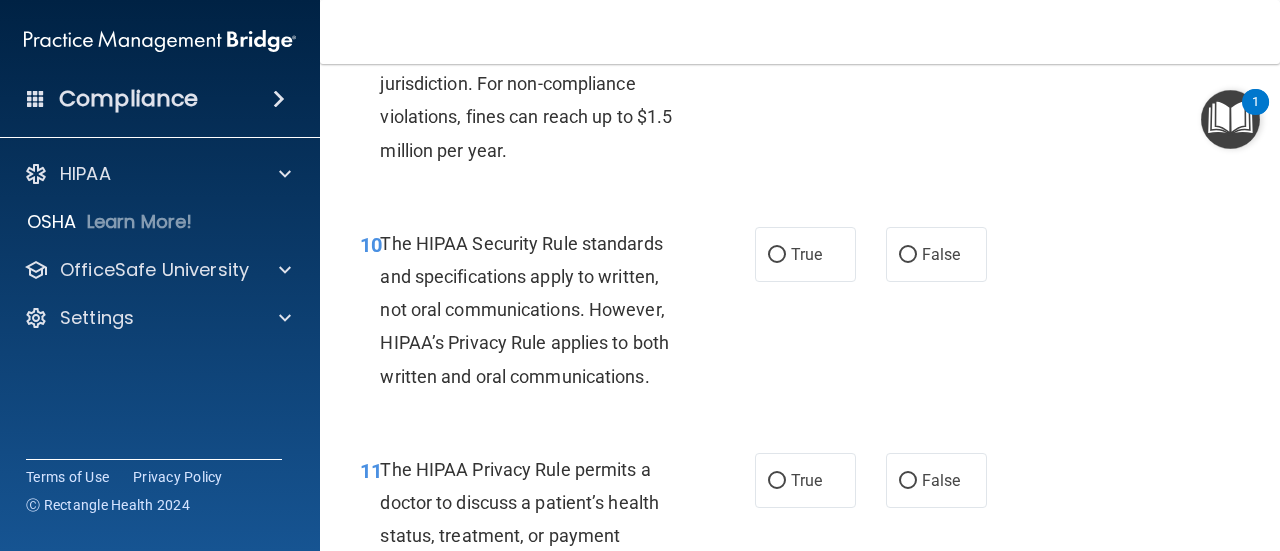 scroll, scrollTop: 2000, scrollLeft: 0, axis: vertical 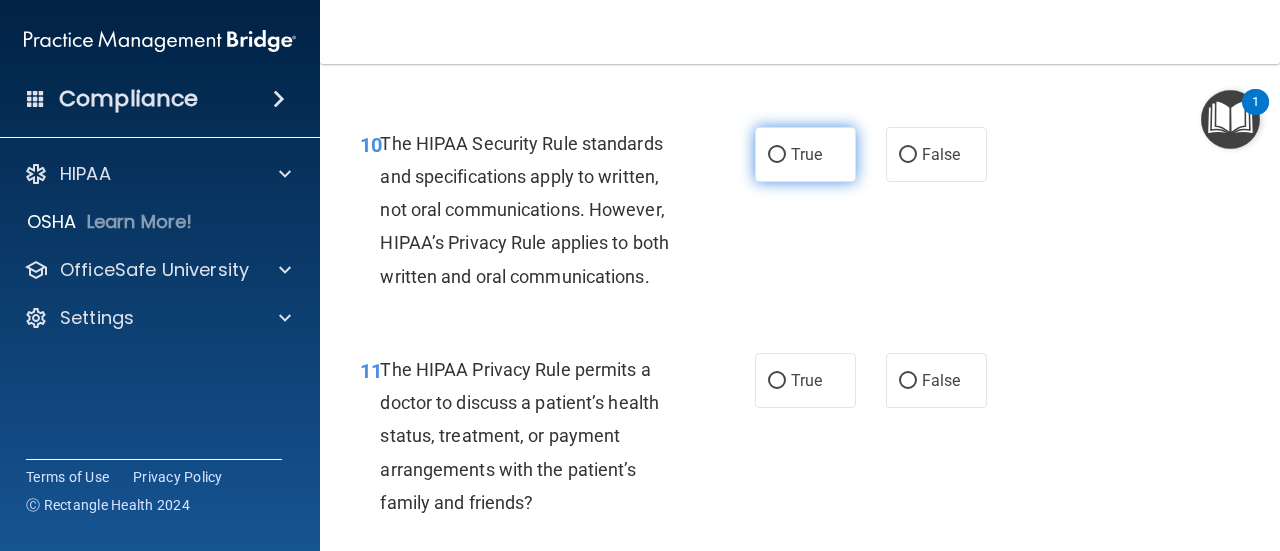 click on "True" at bounding box center (806, 154) 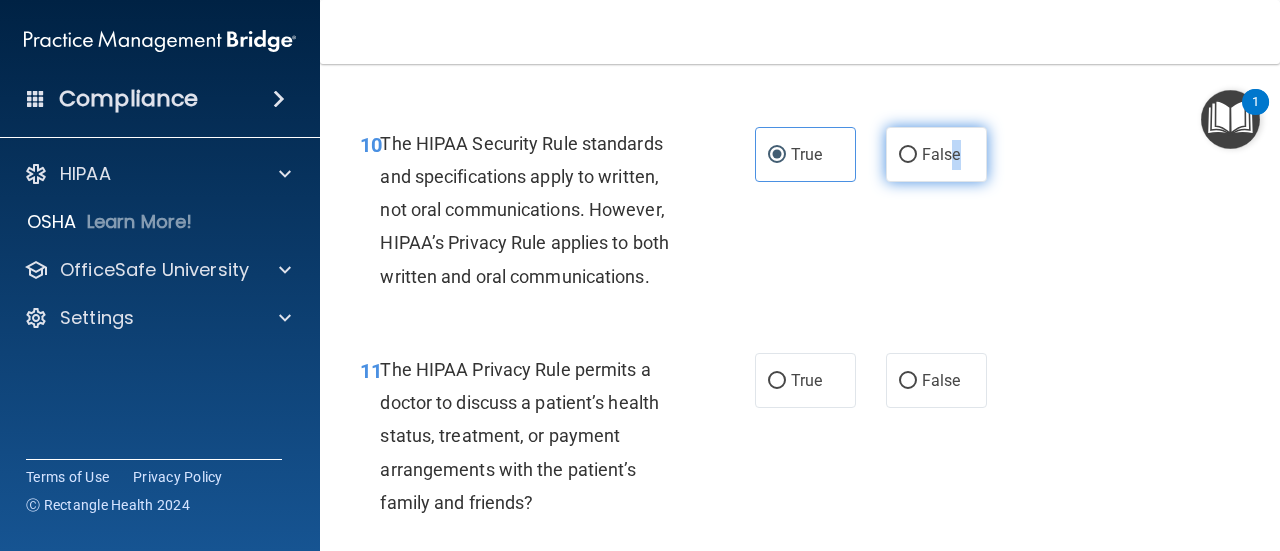 drag, startPoint x: 950, startPoint y: 149, endPoint x: 931, endPoint y: 161, distance: 22.472204 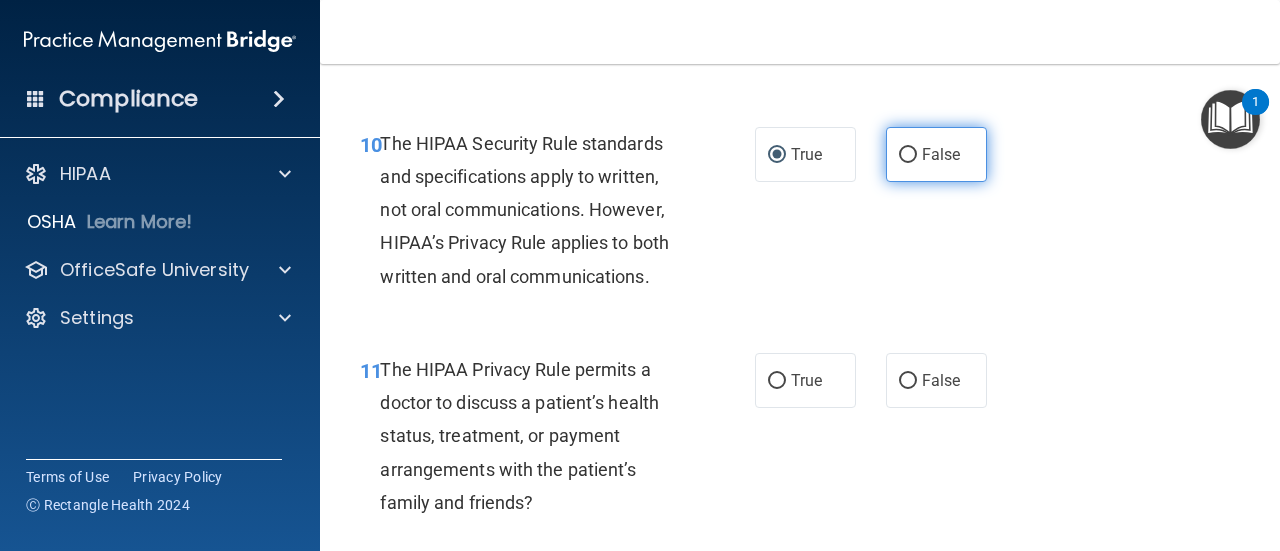 click on "False" at bounding box center (936, 154) 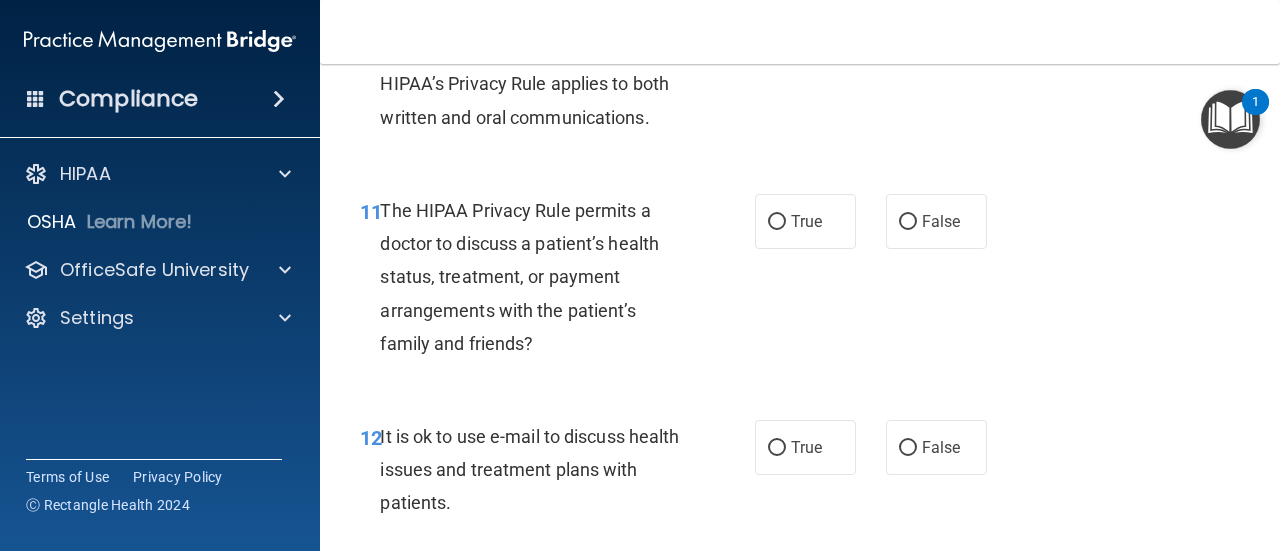scroll, scrollTop: 2200, scrollLeft: 0, axis: vertical 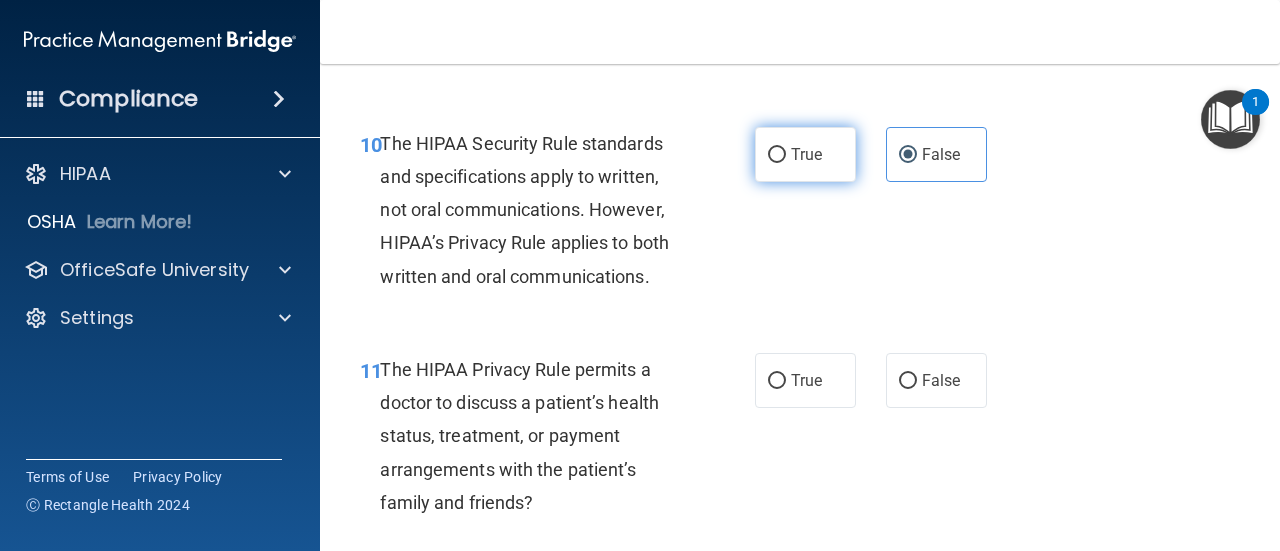 click on "True" at bounding box center (777, 155) 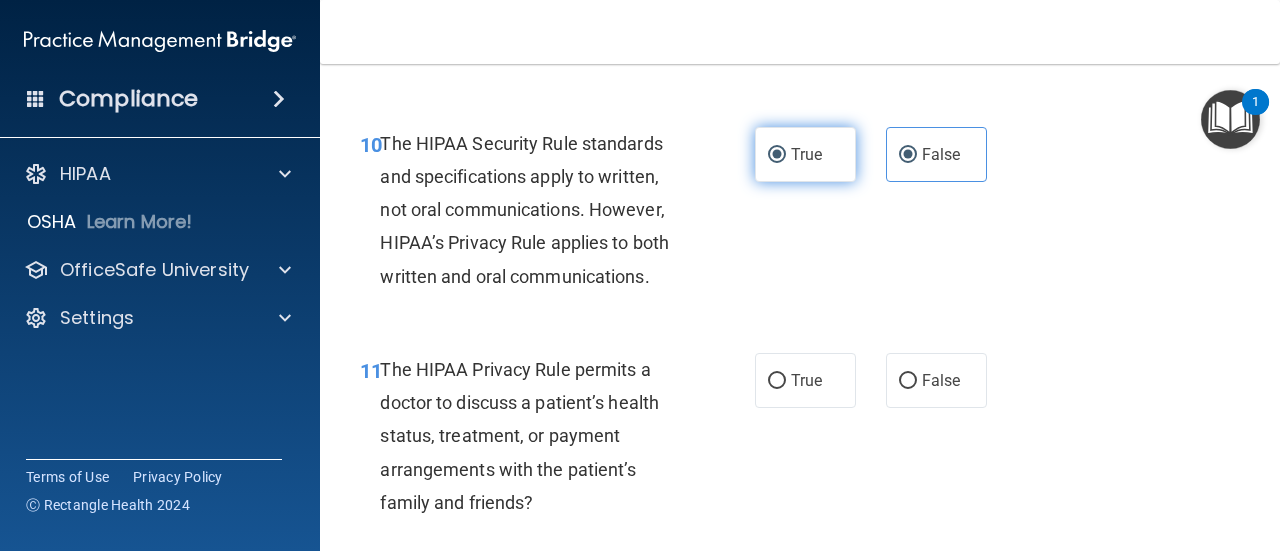 radio on "false" 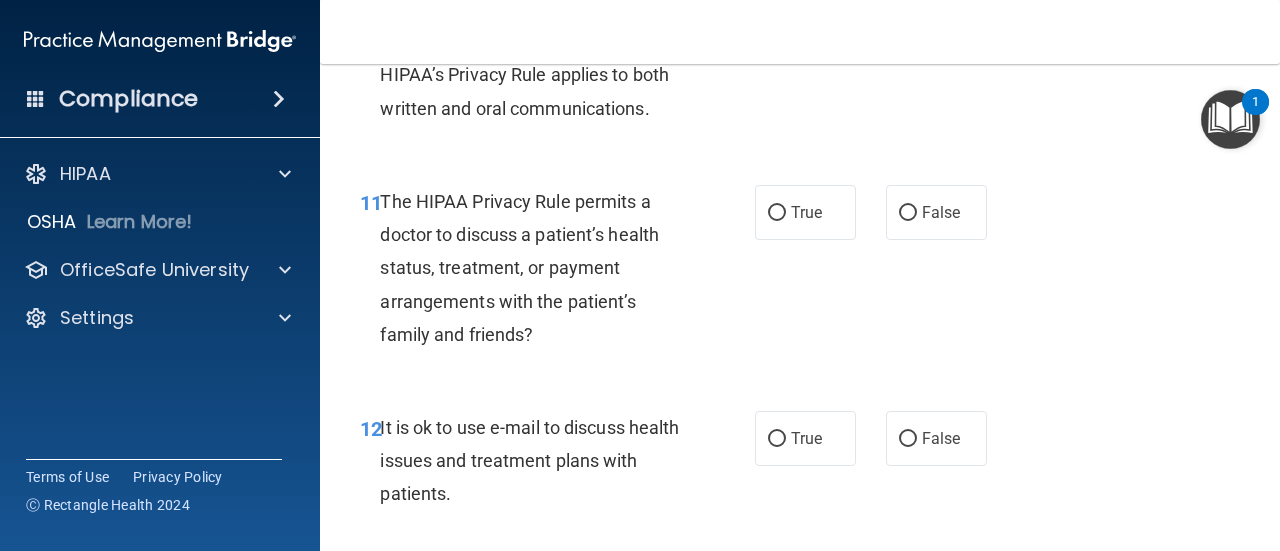 scroll, scrollTop: 2200, scrollLeft: 0, axis: vertical 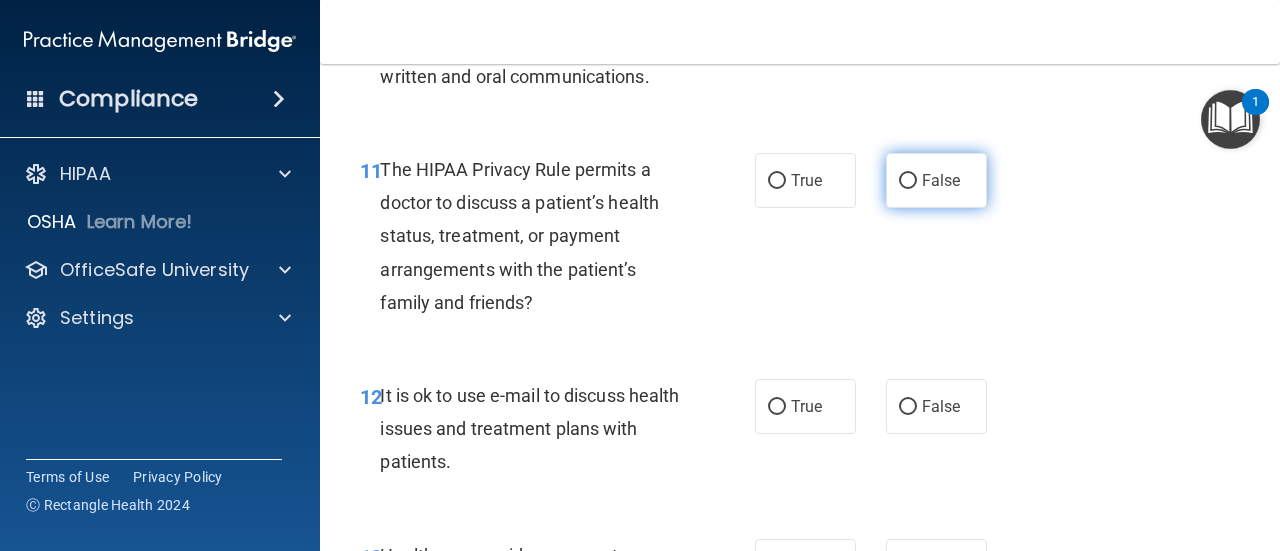click on "False" at bounding box center [936, 180] 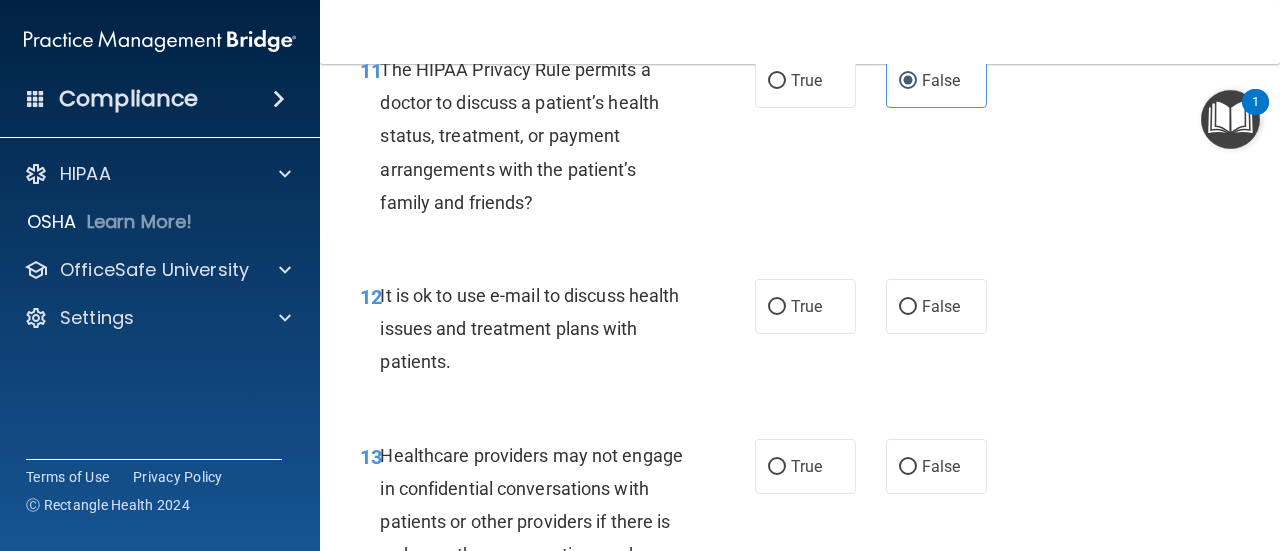 scroll, scrollTop: 2400, scrollLeft: 0, axis: vertical 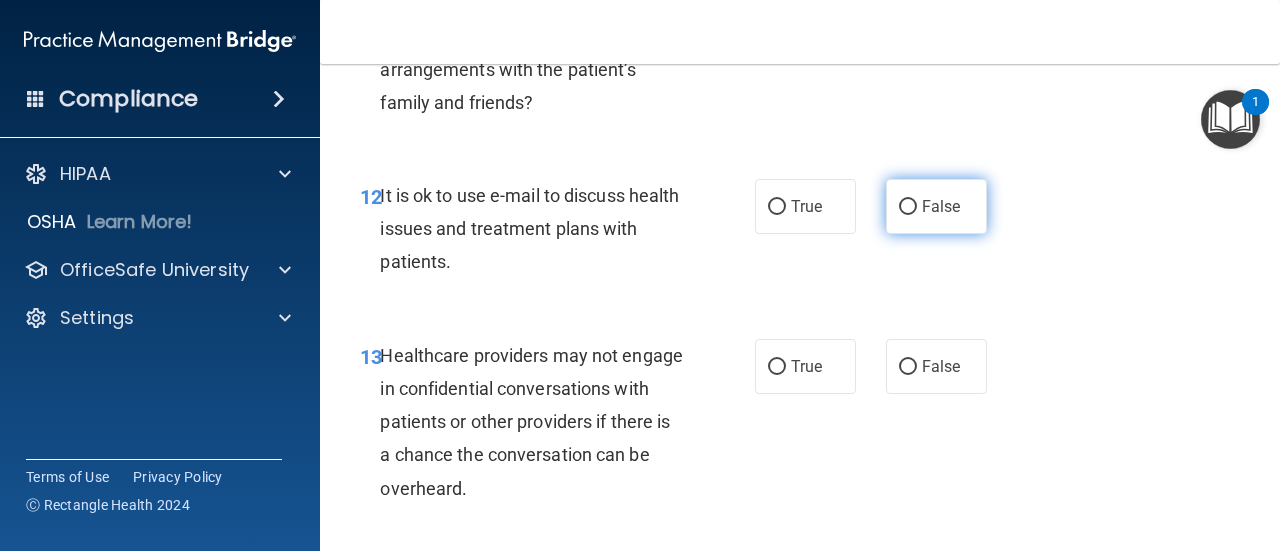 click on "False" at bounding box center [941, 206] 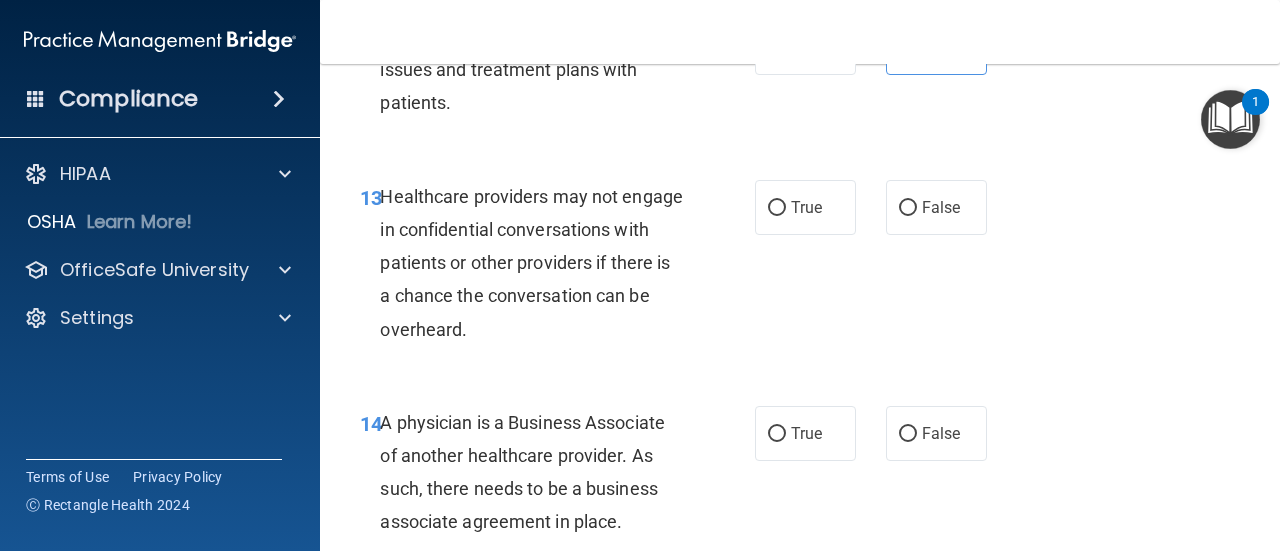 scroll, scrollTop: 2600, scrollLeft: 0, axis: vertical 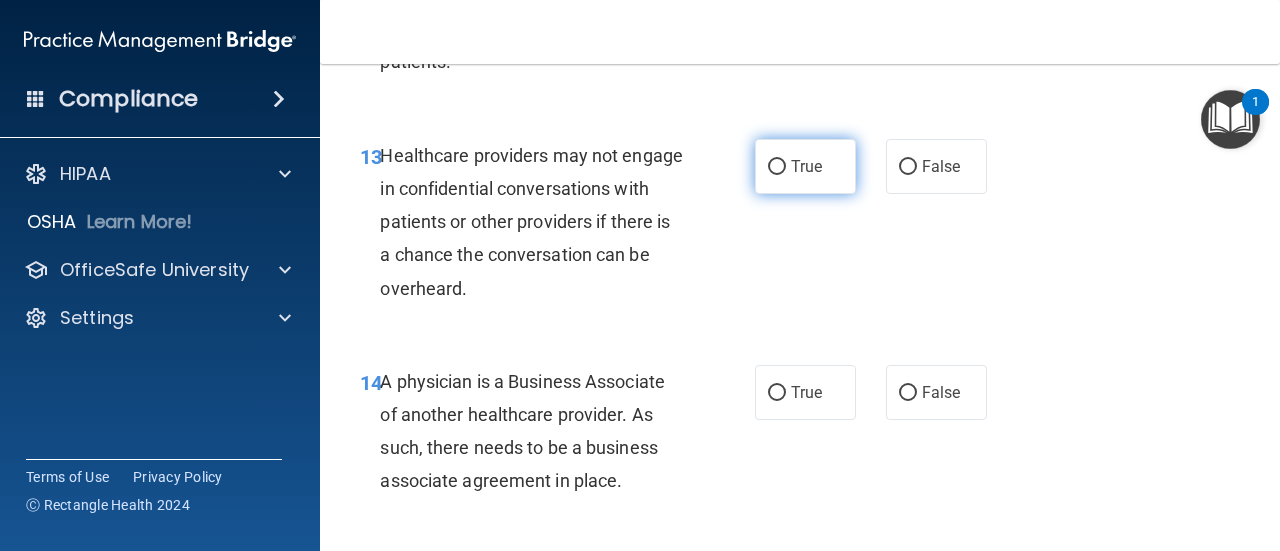 click on "True" at bounding box center [805, 166] 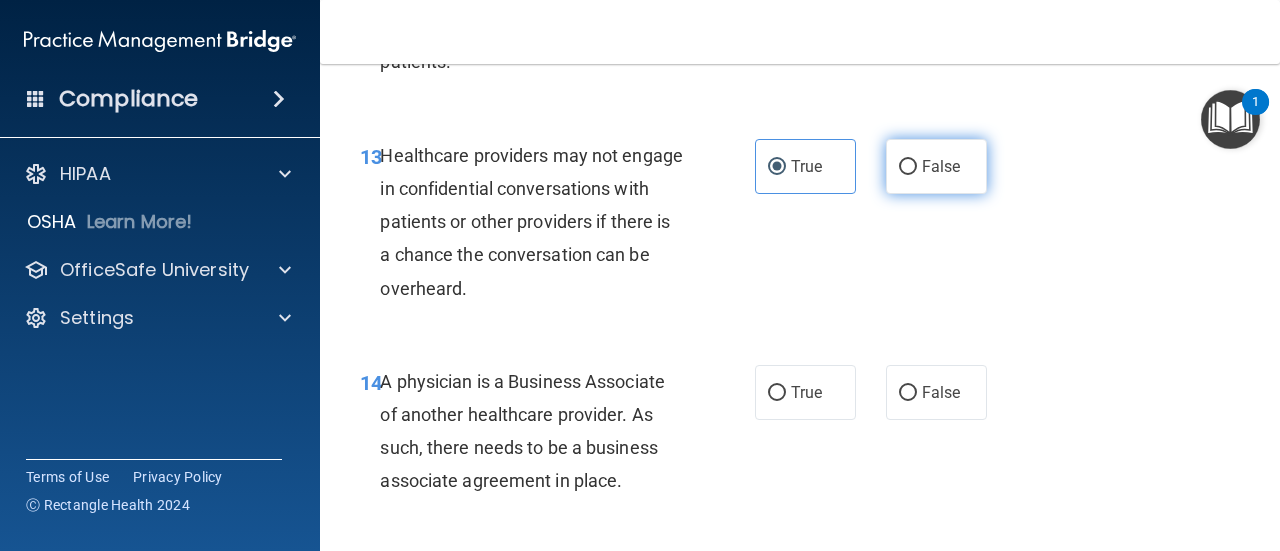 click on "False" at bounding box center (941, 166) 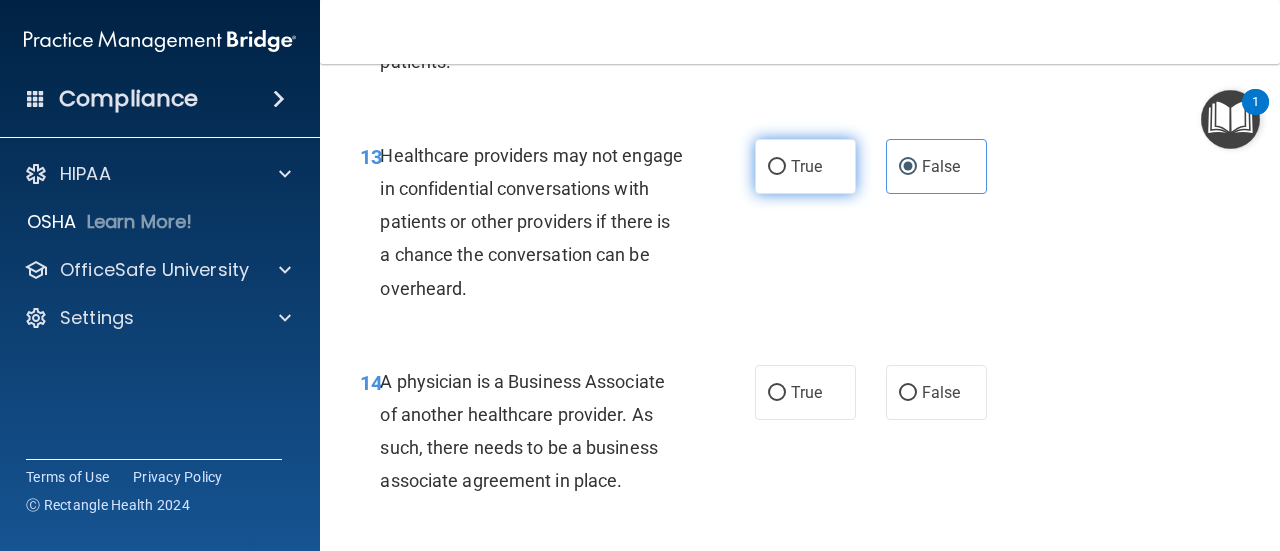 click on "True" at bounding box center (805, 166) 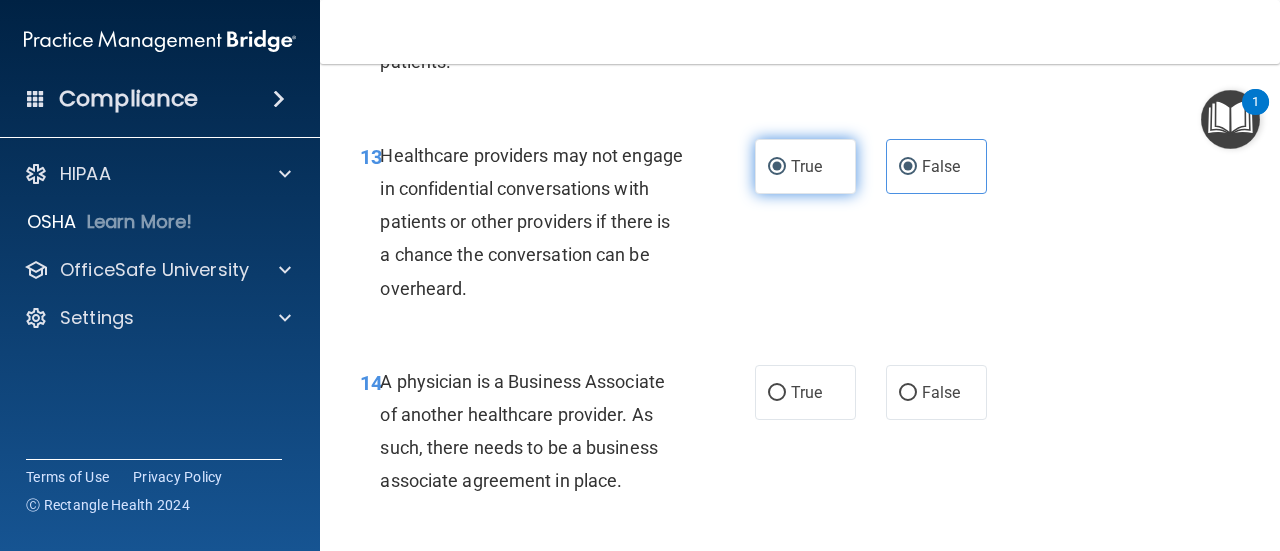 radio on "false" 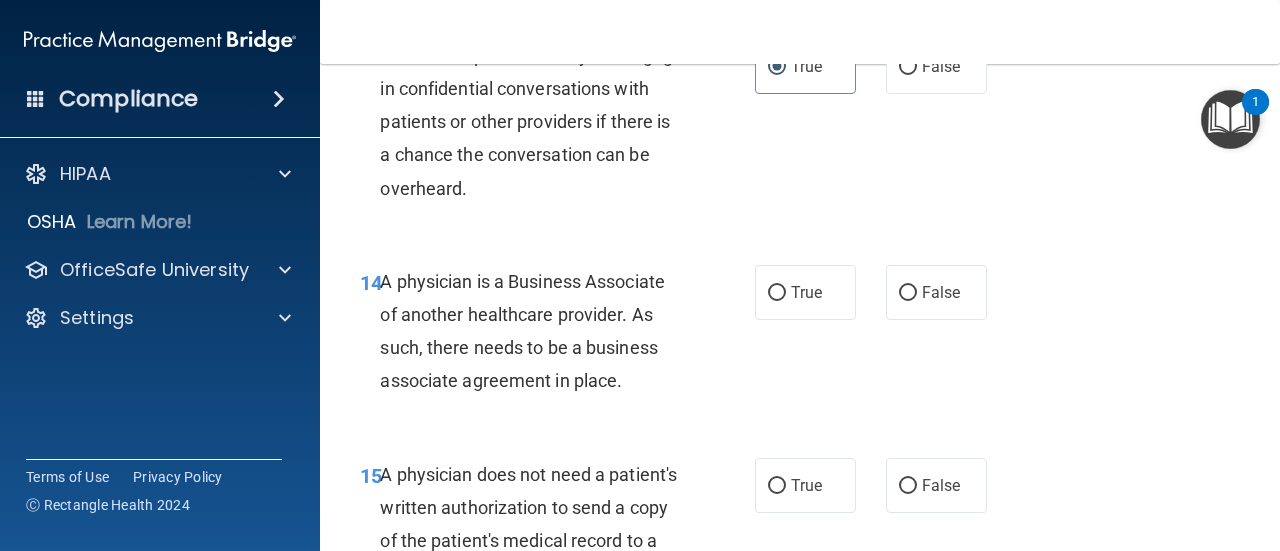 scroll, scrollTop: 2800, scrollLeft: 0, axis: vertical 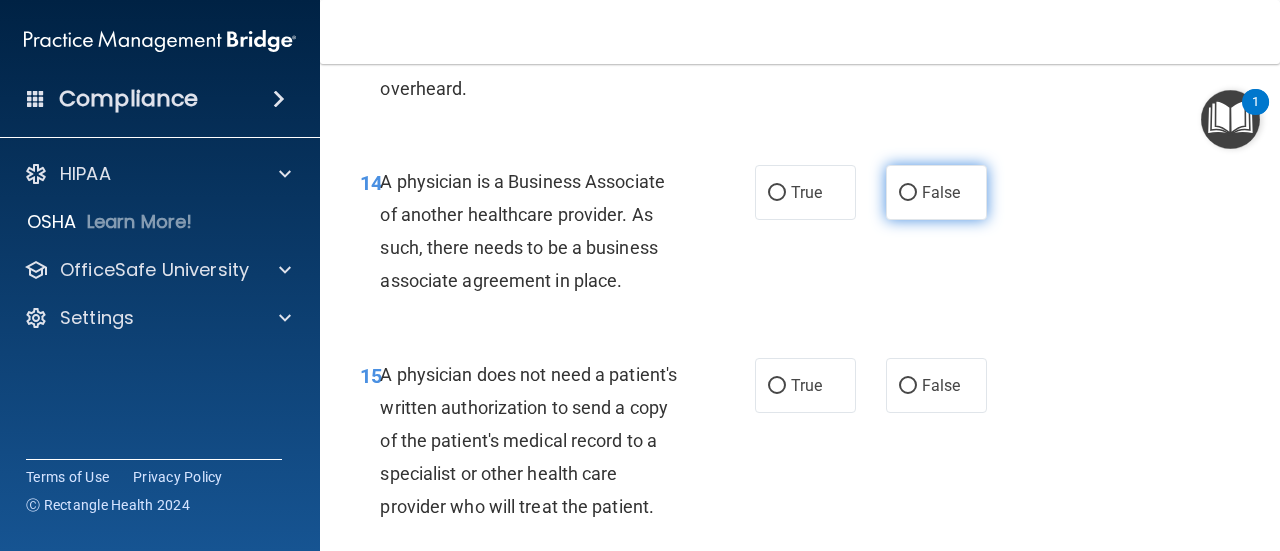 click on "False" at bounding box center [936, 192] 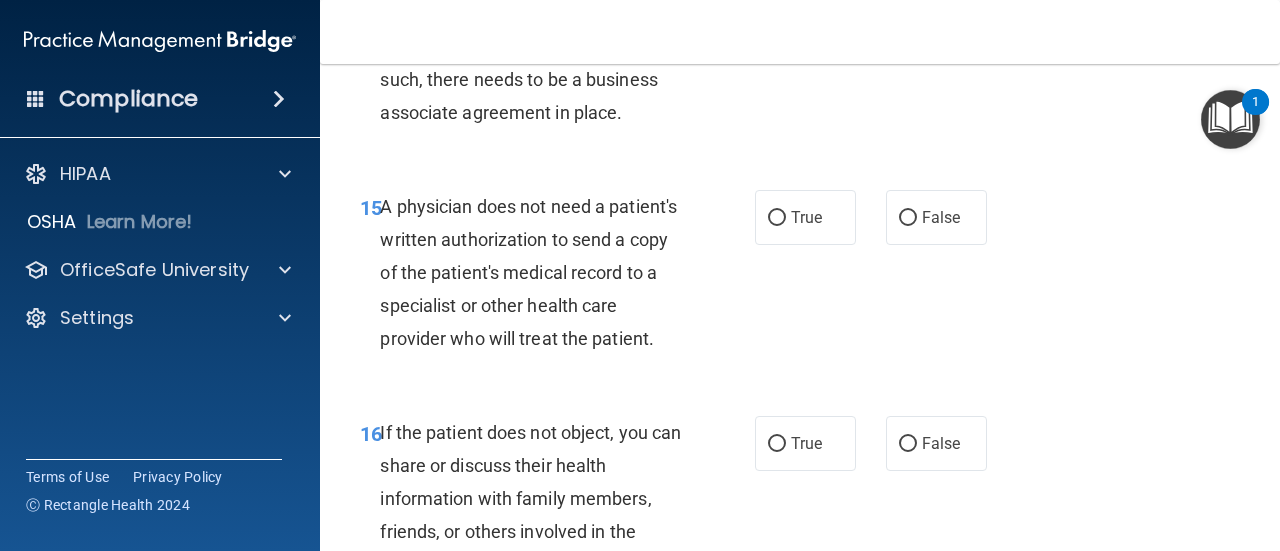 scroll, scrollTop: 3000, scrollLeft: 0, axis: vertical 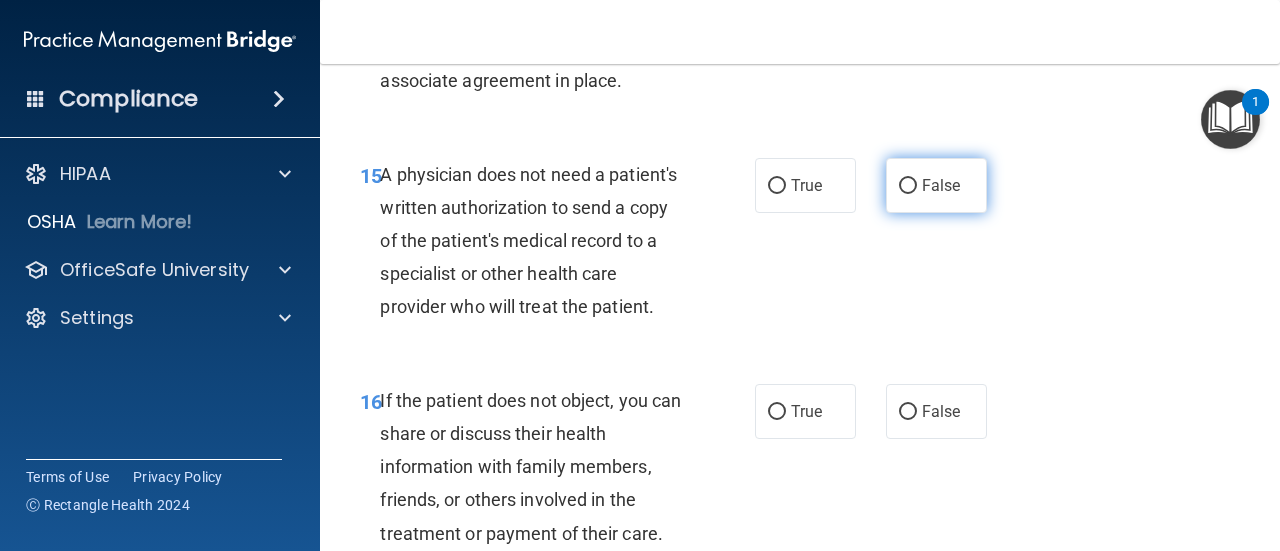 click on "False" at bounding box center (941, 185) 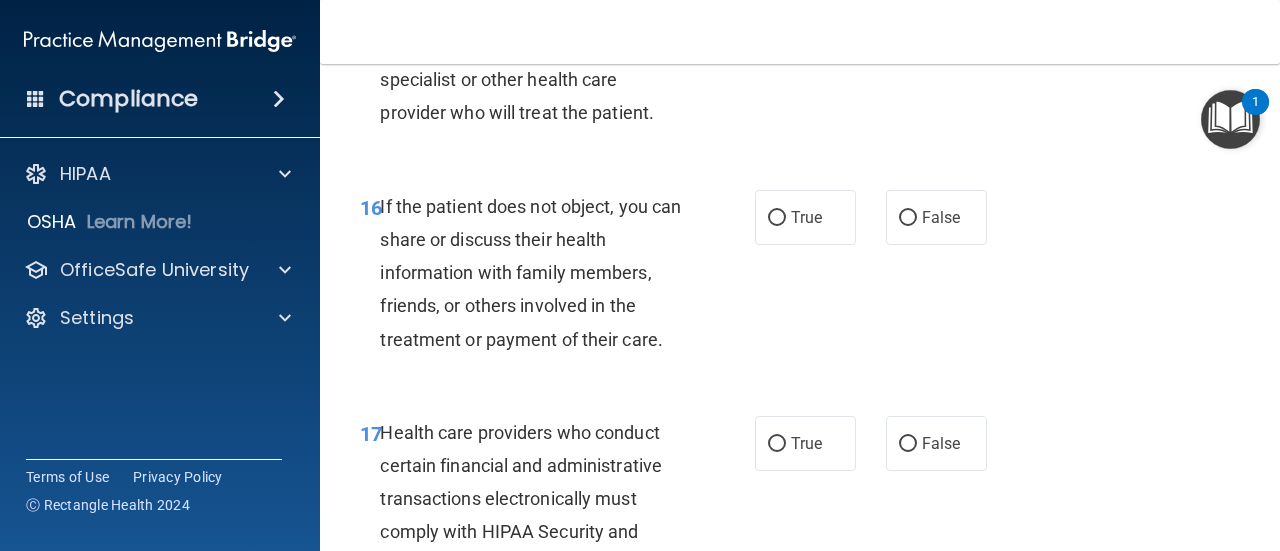 scroll, scrollTop: 3200, scrollLeft: 0, axis: vertical 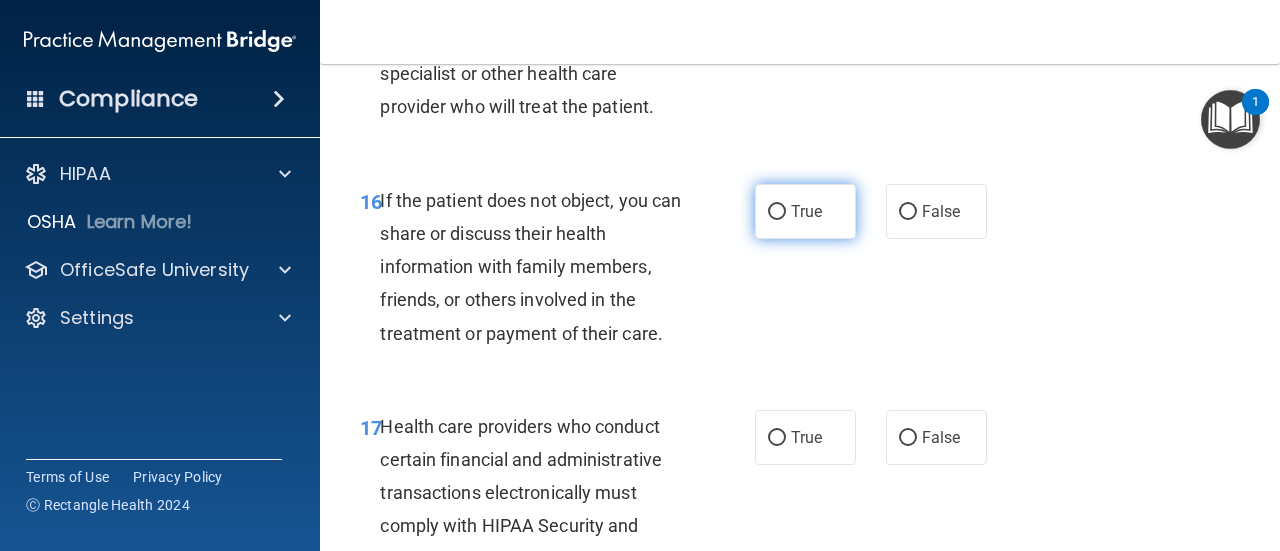 click on "True" at bounding box center (777, 212) 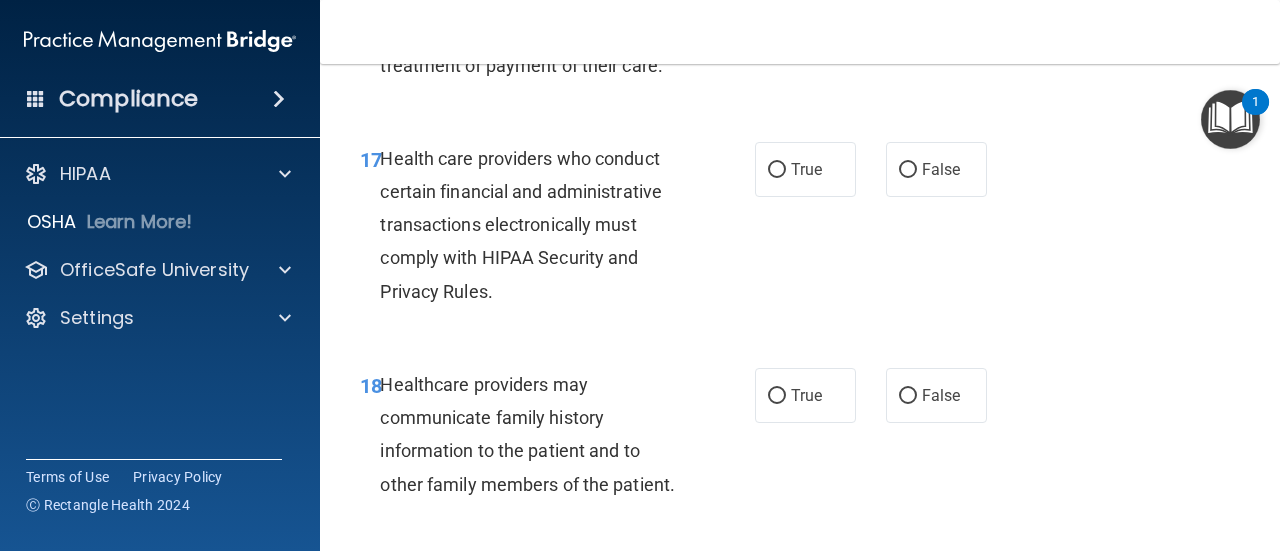 scroll, scrollTop: 3500, scrollLeft: 0, axis: vertical 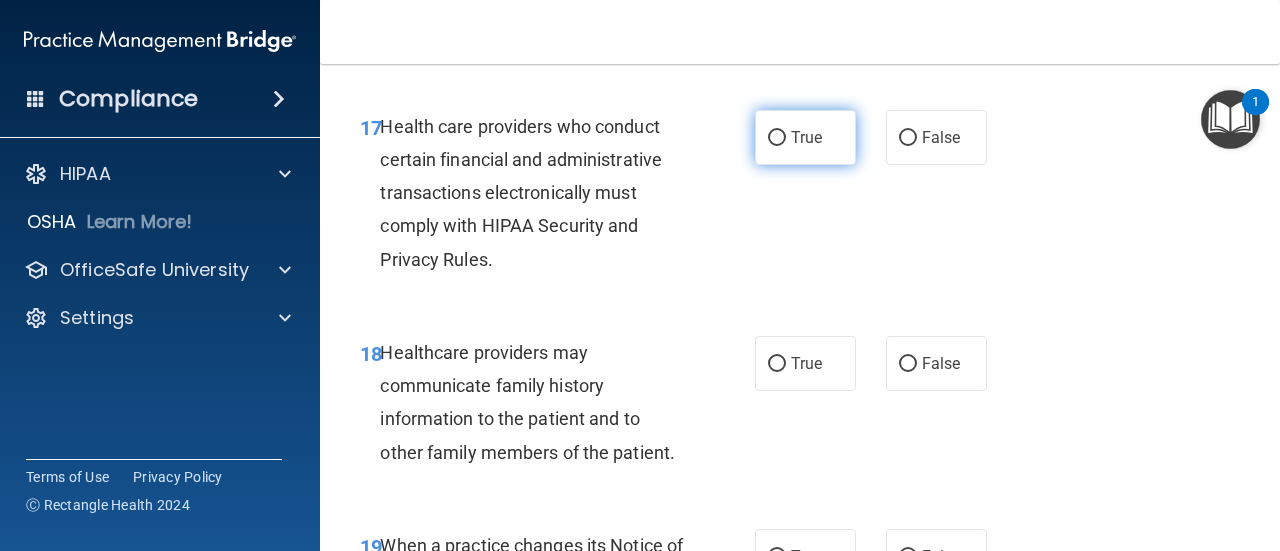 click on "True" at bounding box center (777, 138) 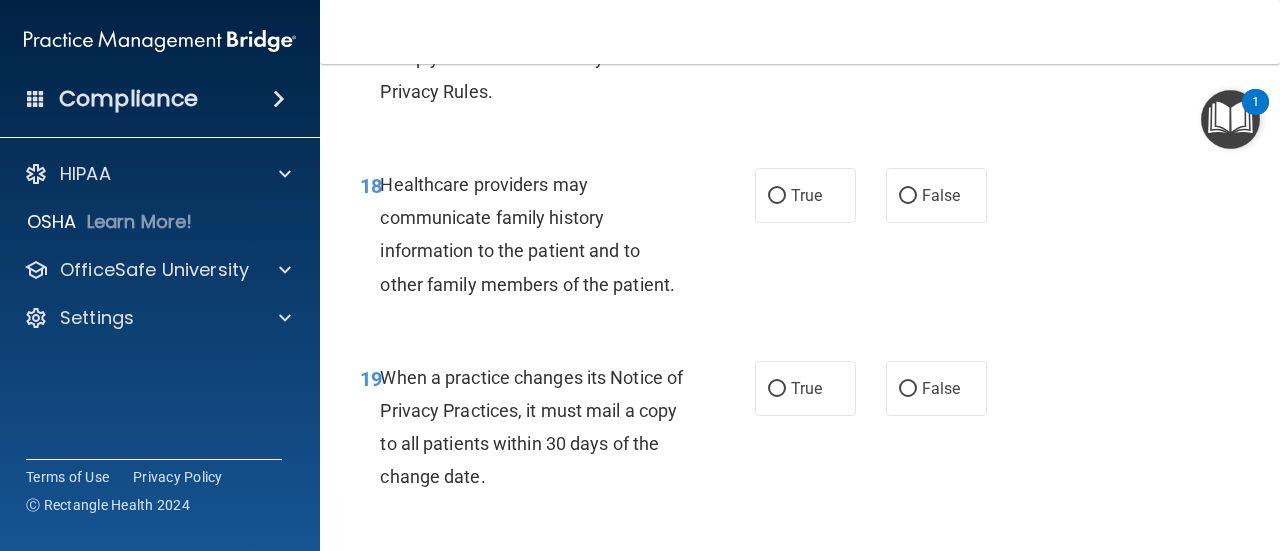 scroll, scrollTop: 3700, scrollLeft: 0, axis: vertical 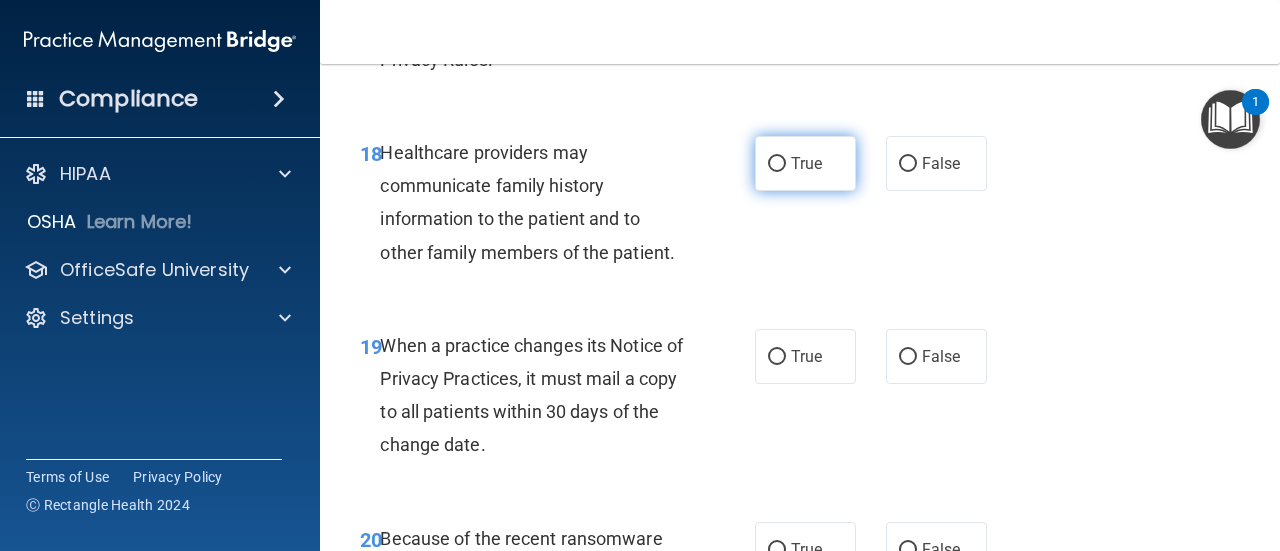 click on "True" at bounding box center (805, 163) 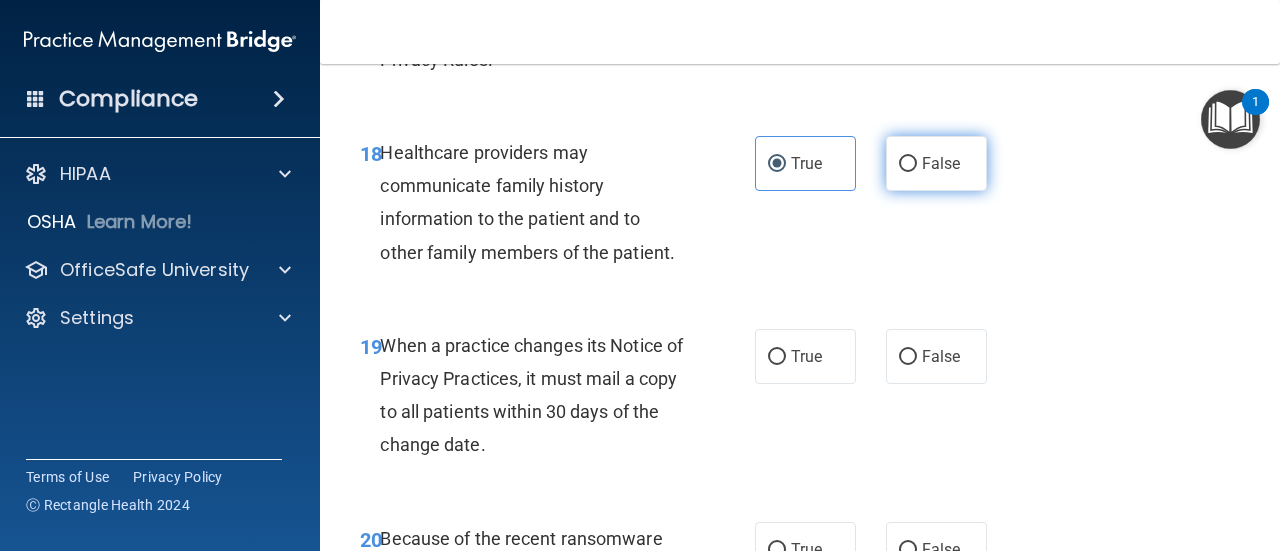 click on "False" at bounding box center (936, 163) 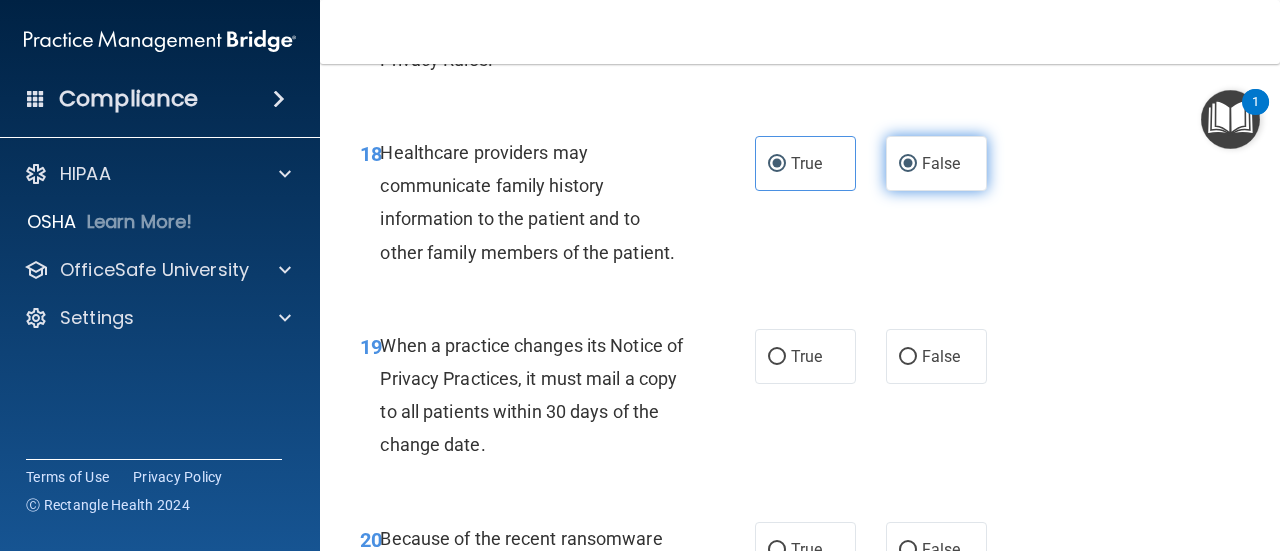 radio on "false" 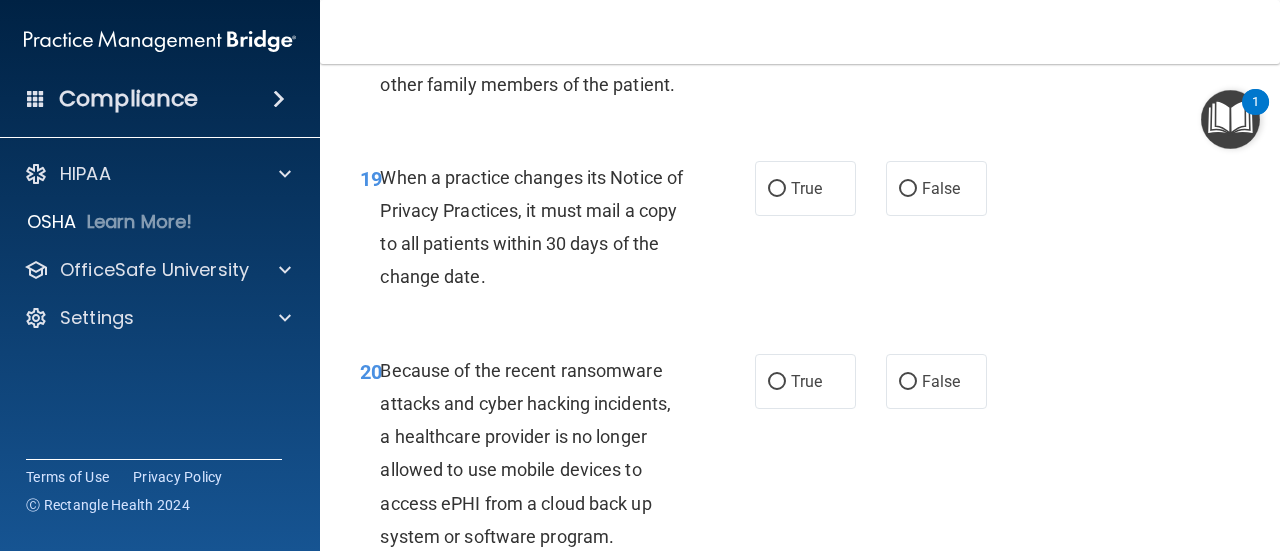 scroll, scrollTop: 3900, scrollLeft: 0, axis: vertical 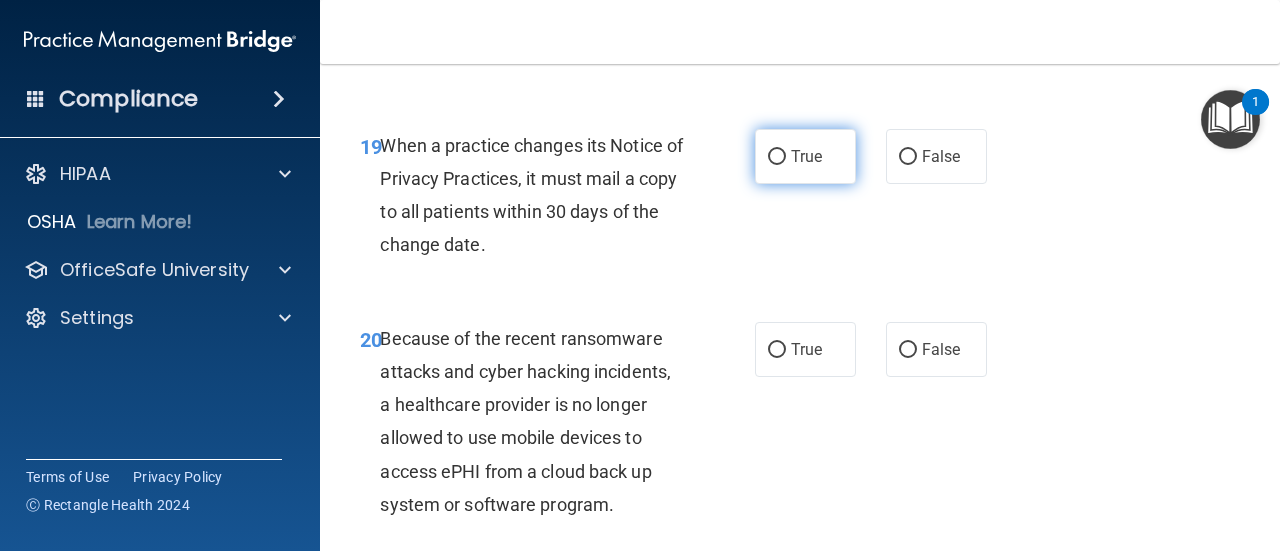 click on "True" at bounding box center [806, 156] 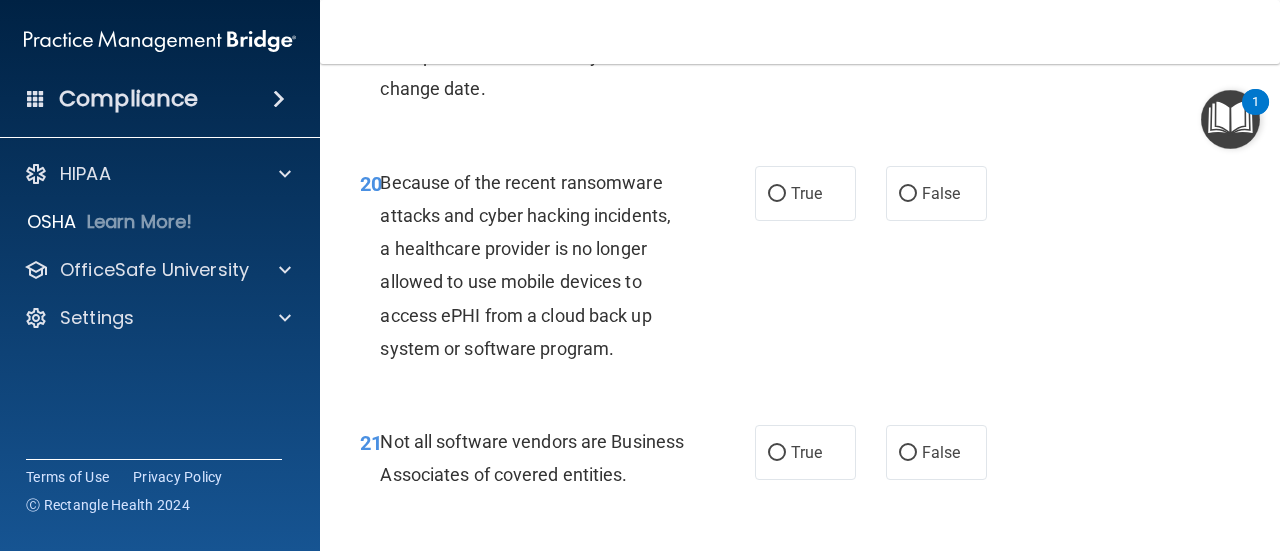 scroll, scrollTop: 4100, scrollLeft: 0, axis: vertical 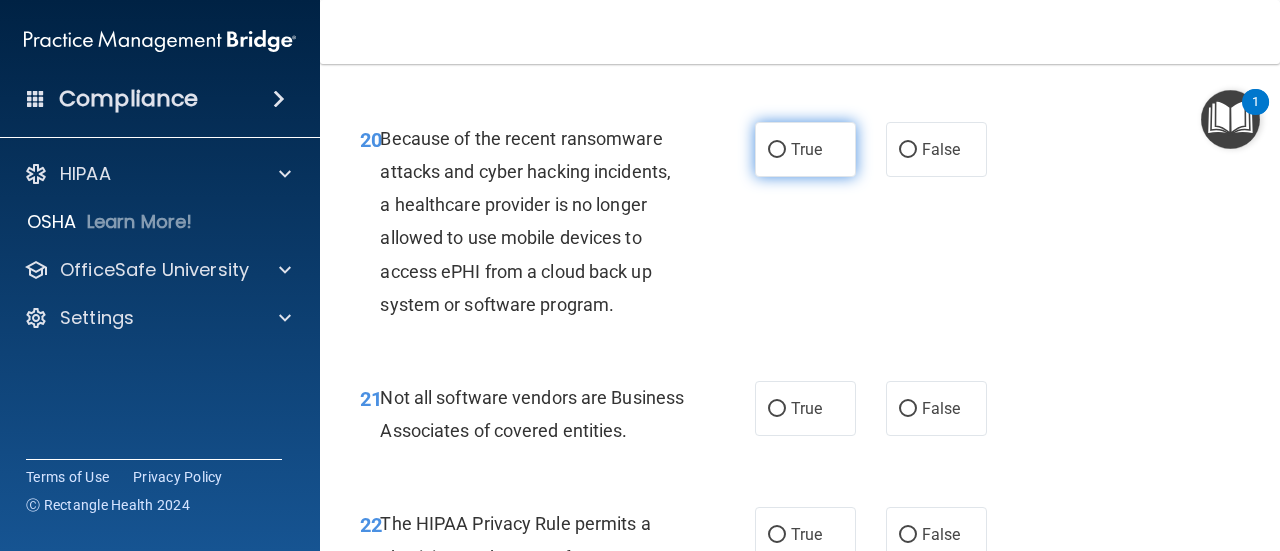 click on "True" at bounding box center (805, 149) 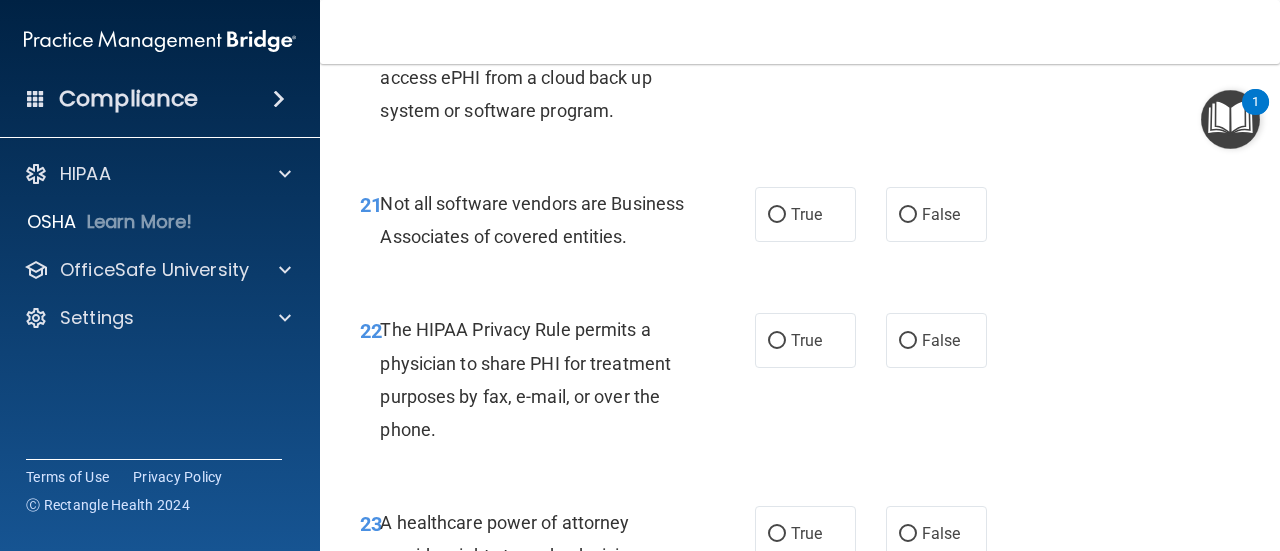 scroll, scrollTop: 4300, scrollLeft: 0, axis: vertical 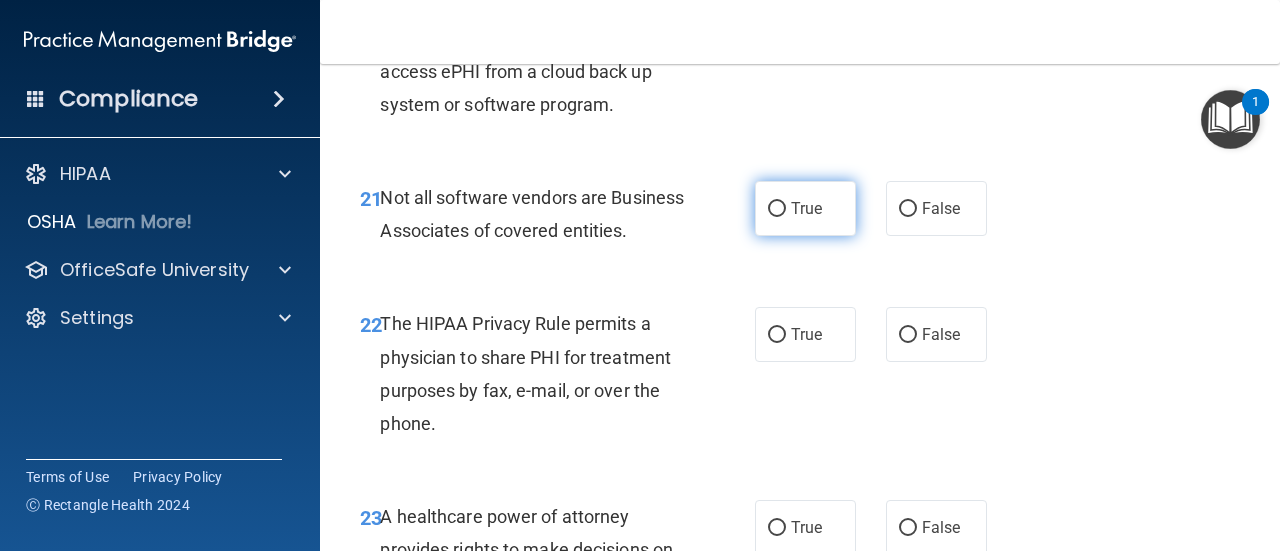 click on "True" at bounding box center [805, 208] 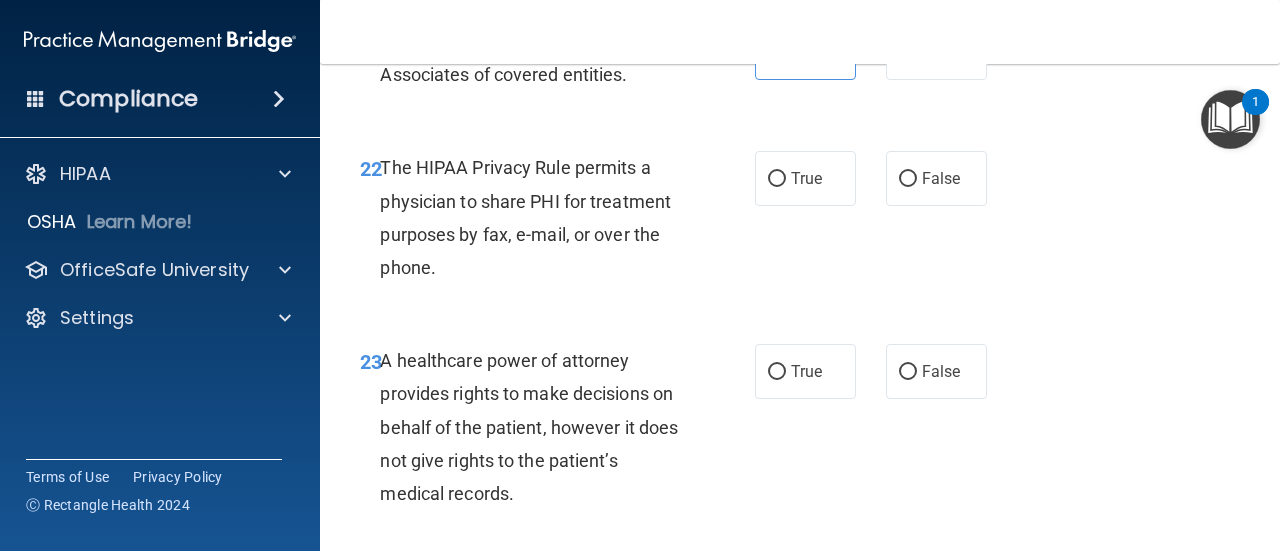 scroll, scrollTop: 4500, scrollLeft: 0, axis: vertical 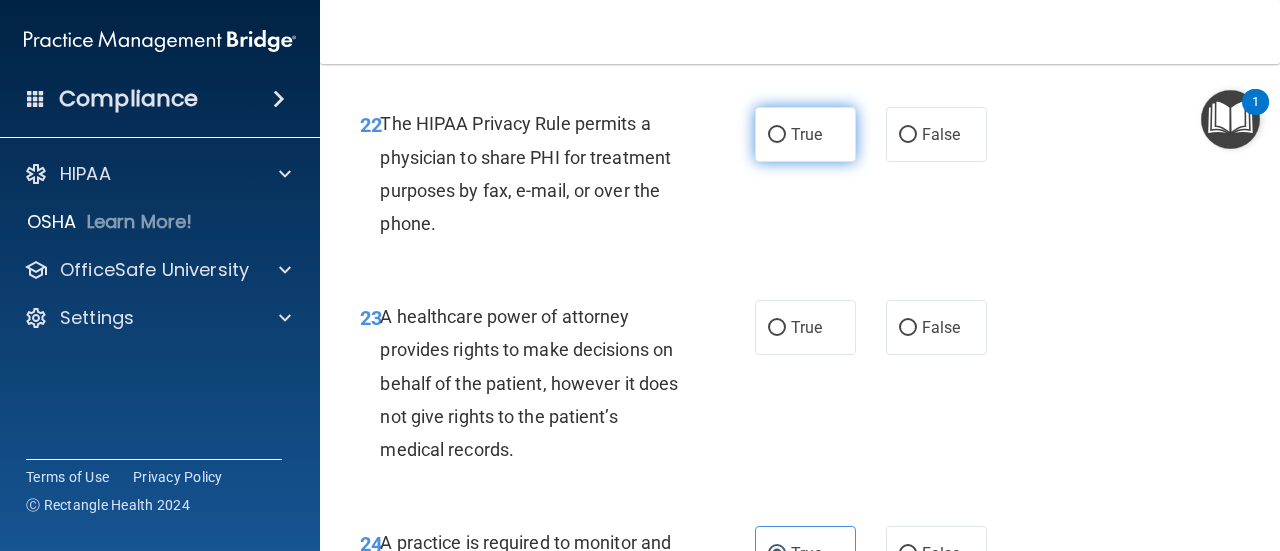 click on "True" at bounding box center (805, 134) 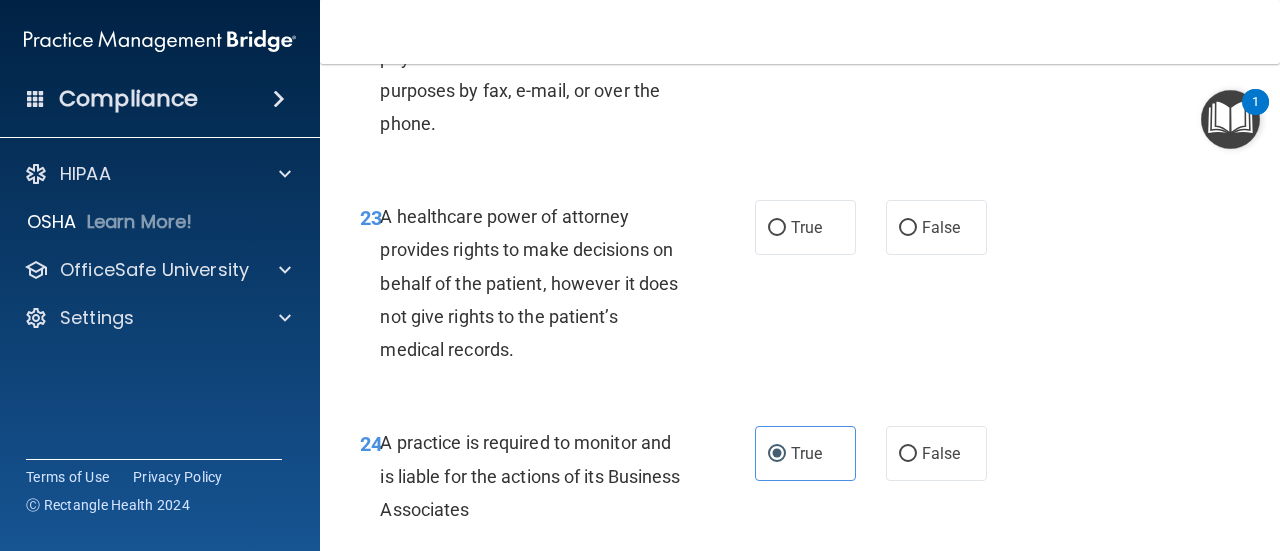 scroll, scrollTop: 4700, scrollLeft: 0, axis: vertical 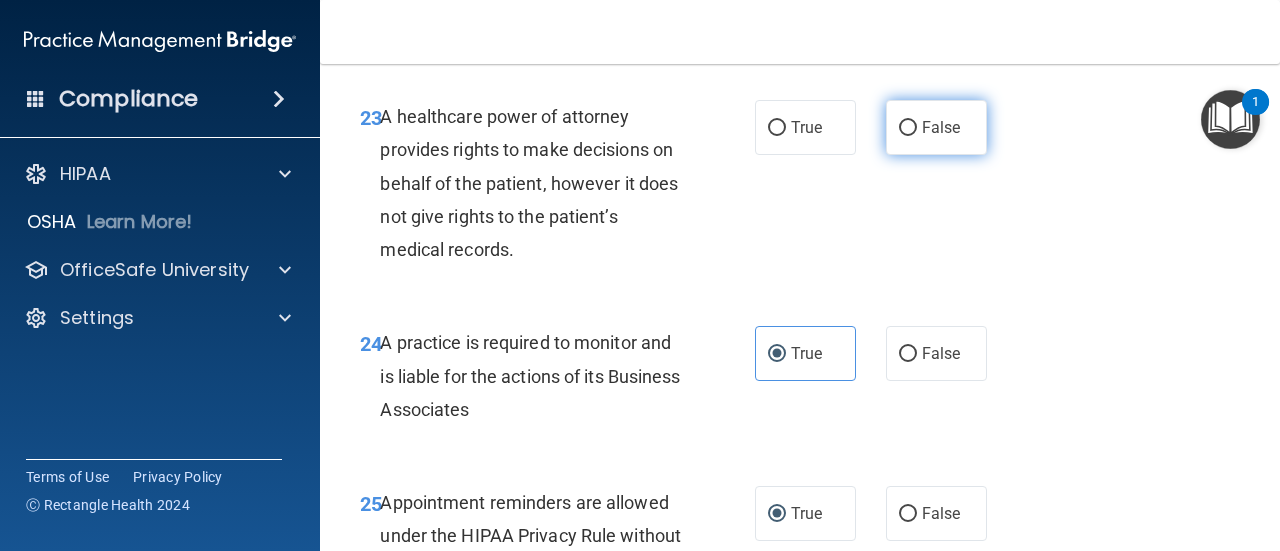 click on "False" at bounding box center (936, 127) 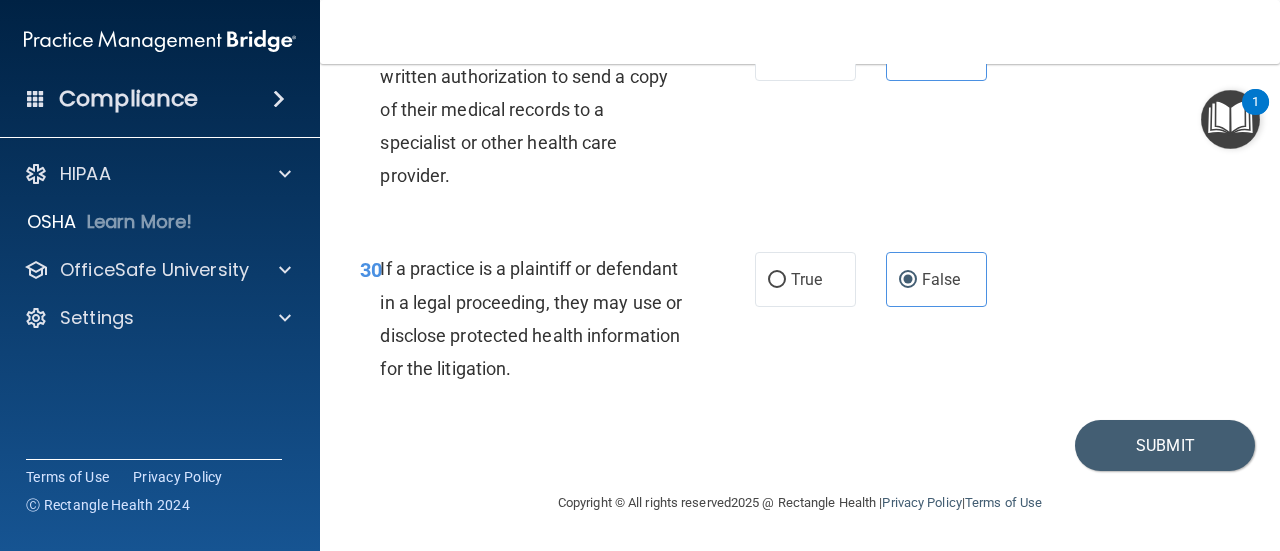 scroll, scrollTop: 5963, scrollLeft: 0, axis: vertical 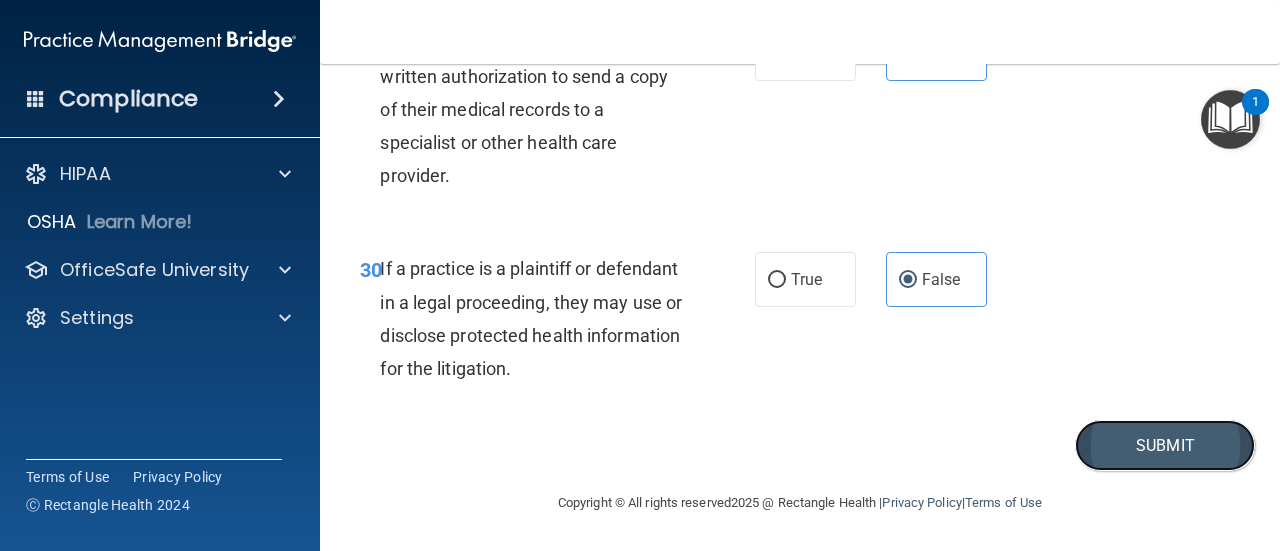 click on "Submit" at bounding box center [1165, 445] 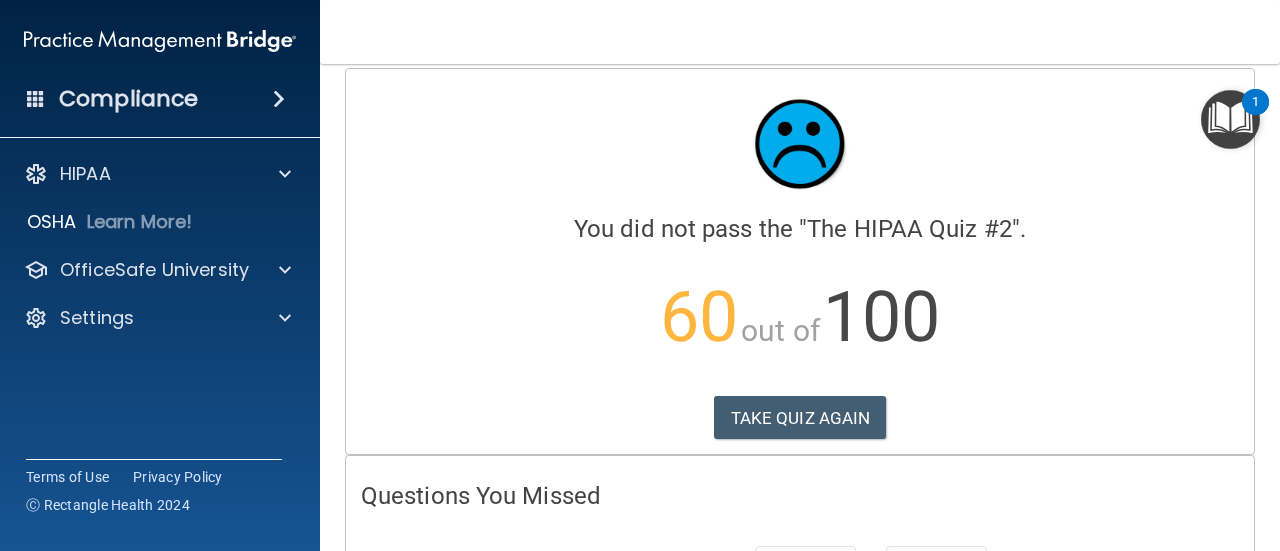scroll, scrollTop: 0, scrollLeft: 0, axis: both 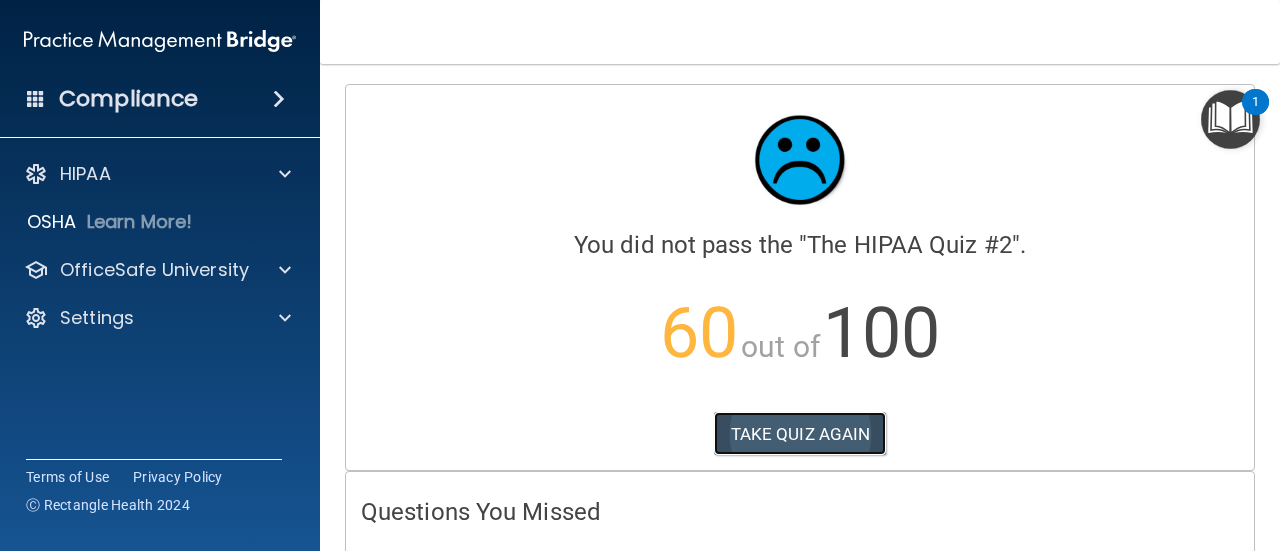 click on "TAKE QUIZ AGAIN" at bounding box center (800, 434) 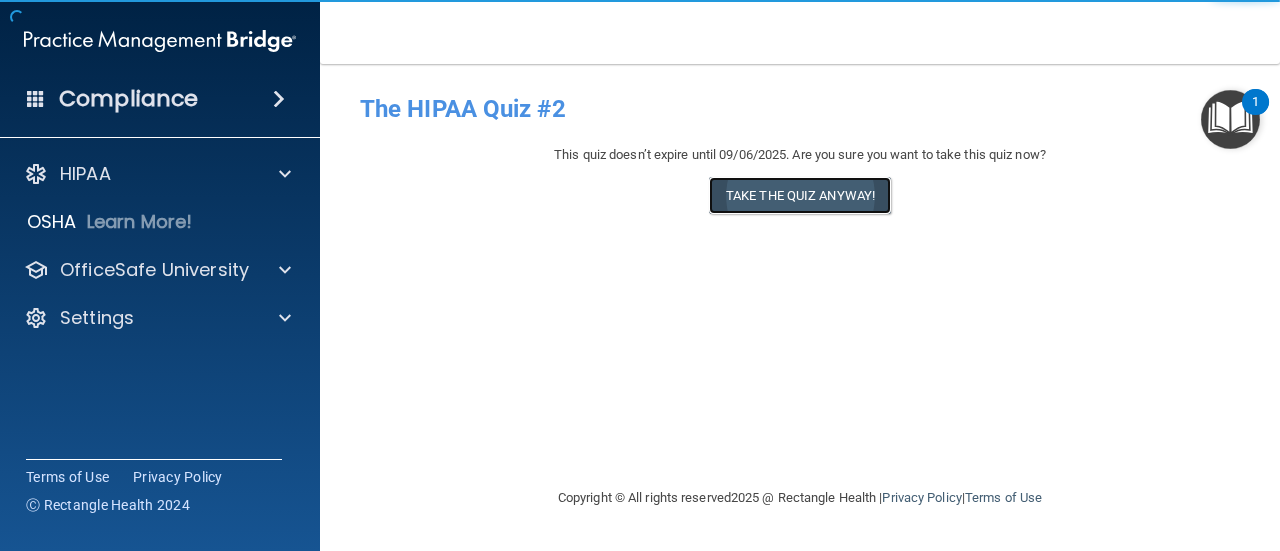 click on "Take the quiz anyway!" at bounding box center (800, 195) 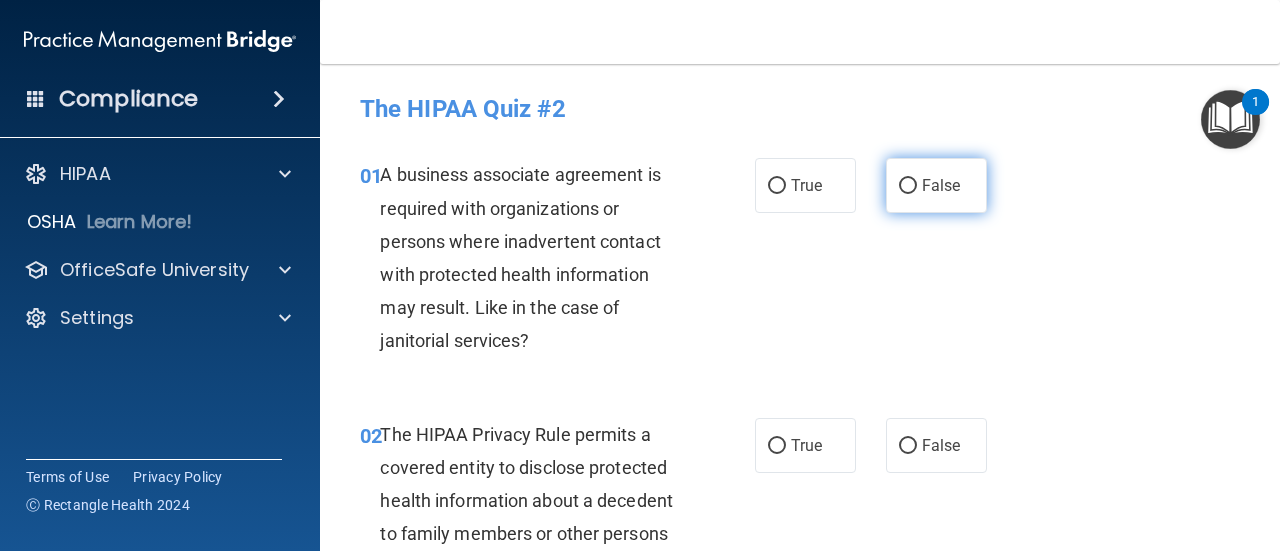click on "False" at bounding box center (936, 185) 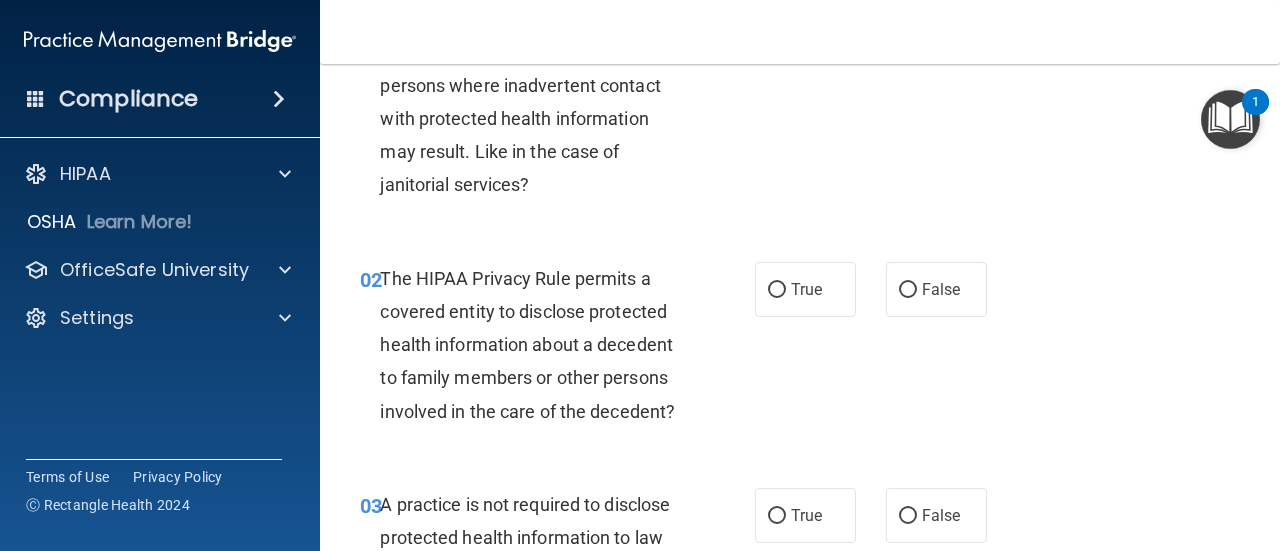 scroll, scrollTop: 200, scrollLeft: 0, axis: vertical 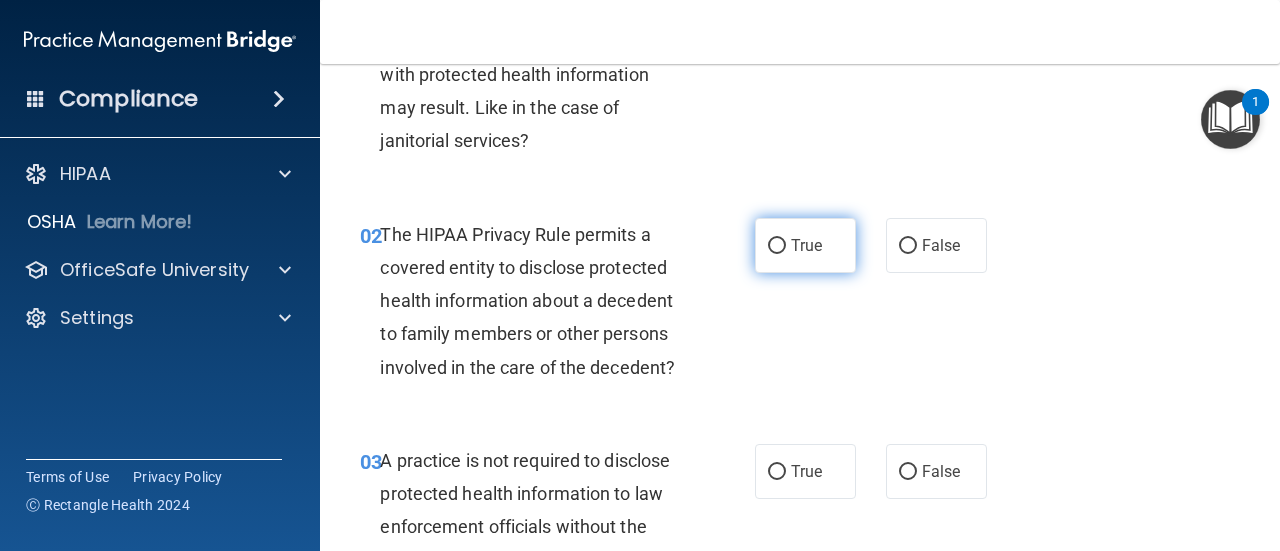 click on "True" at bounding box center (805, 245) 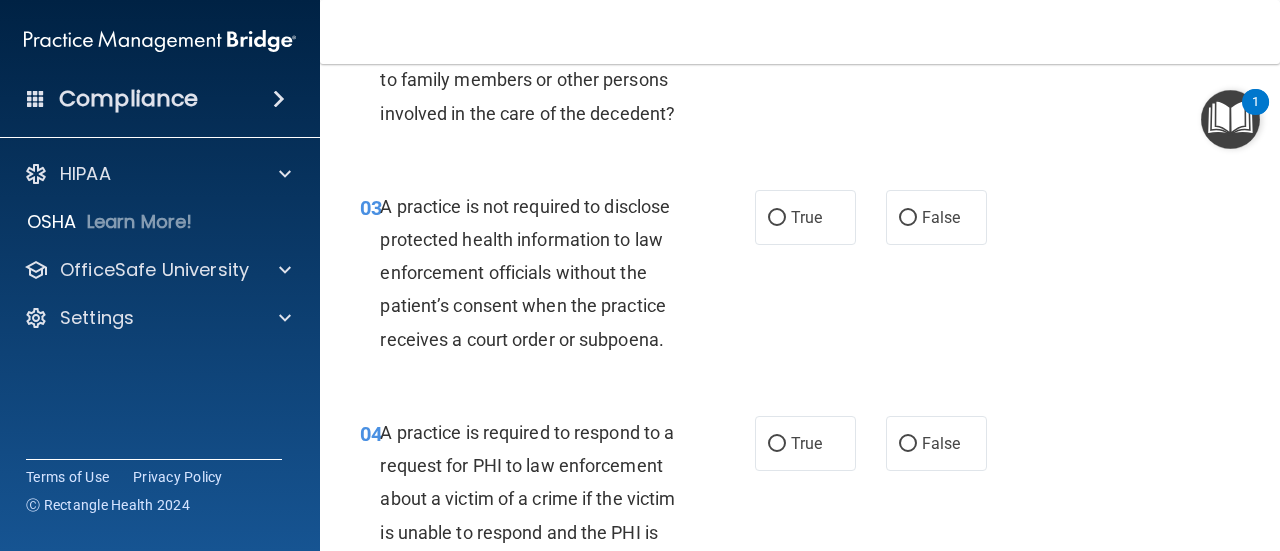 scroll, scrollTop: 500, scrollLeft: 0, axis: vertical 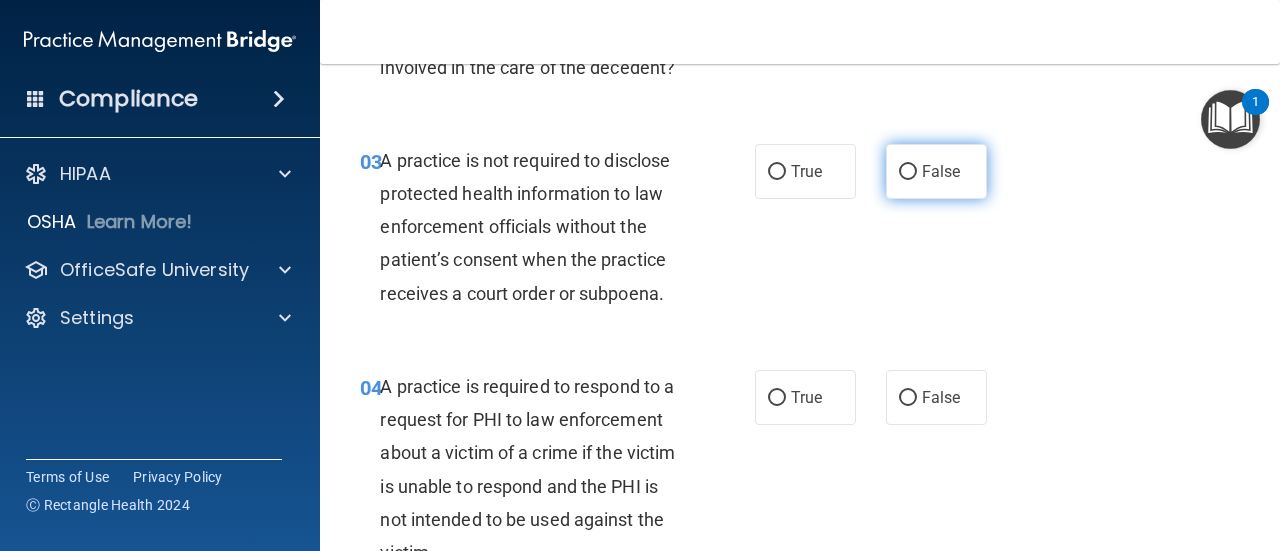 click on "False" at bounding box center [936, 171] 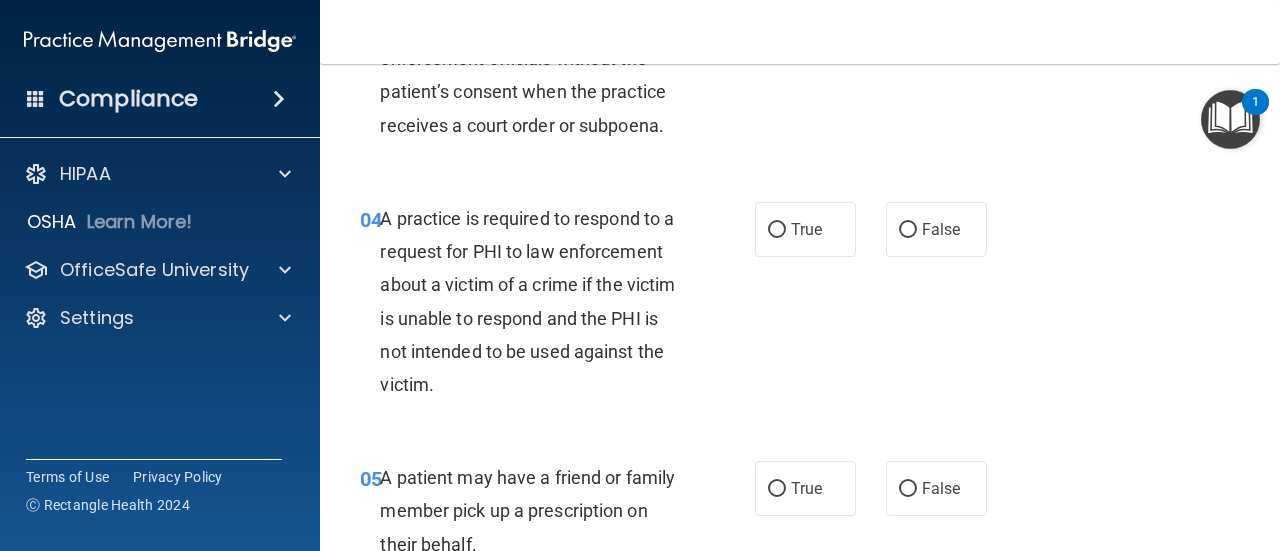 scroll, scrollTop: 700, scrollLeft: 0, axis: vertical 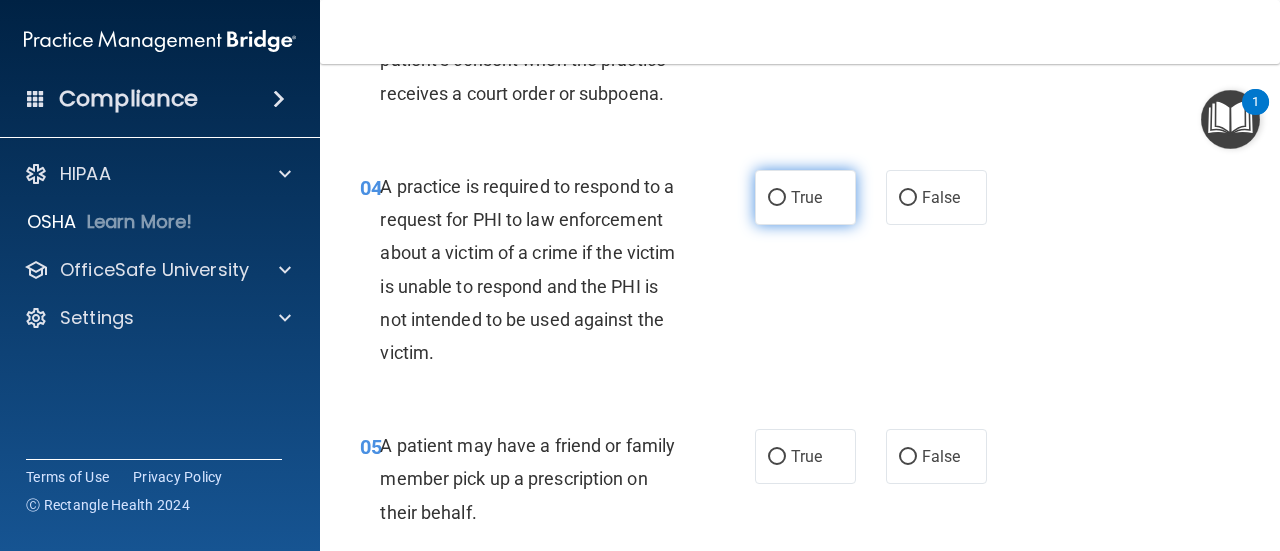 click on "True" at bounding box center (805, 197) 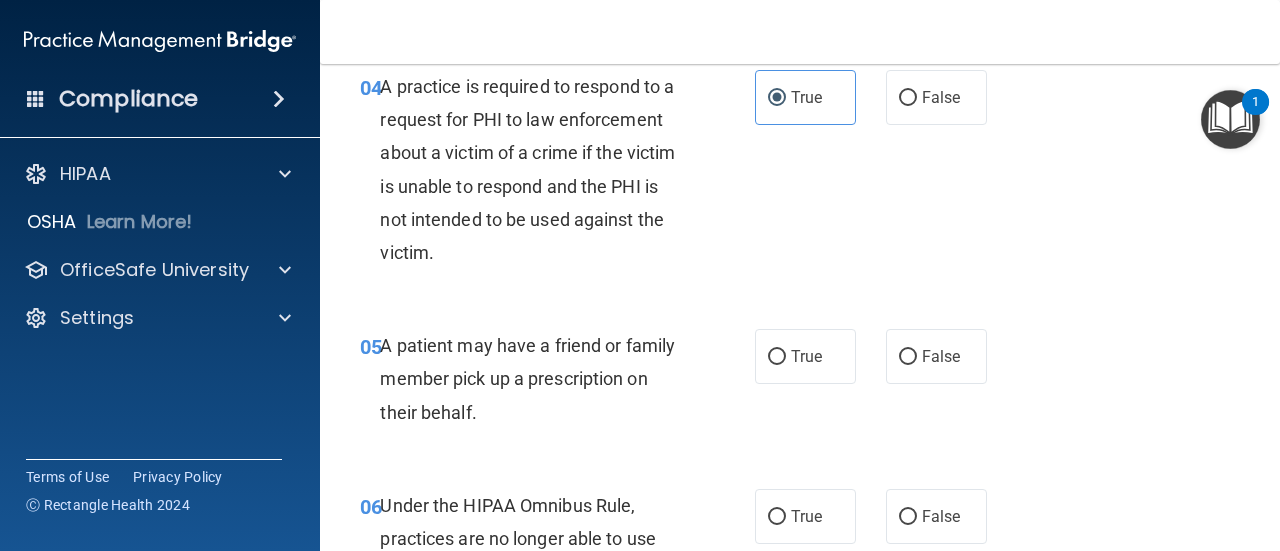 scroll, scrollTop: 900, scrollLeft: 0, axis: vertical 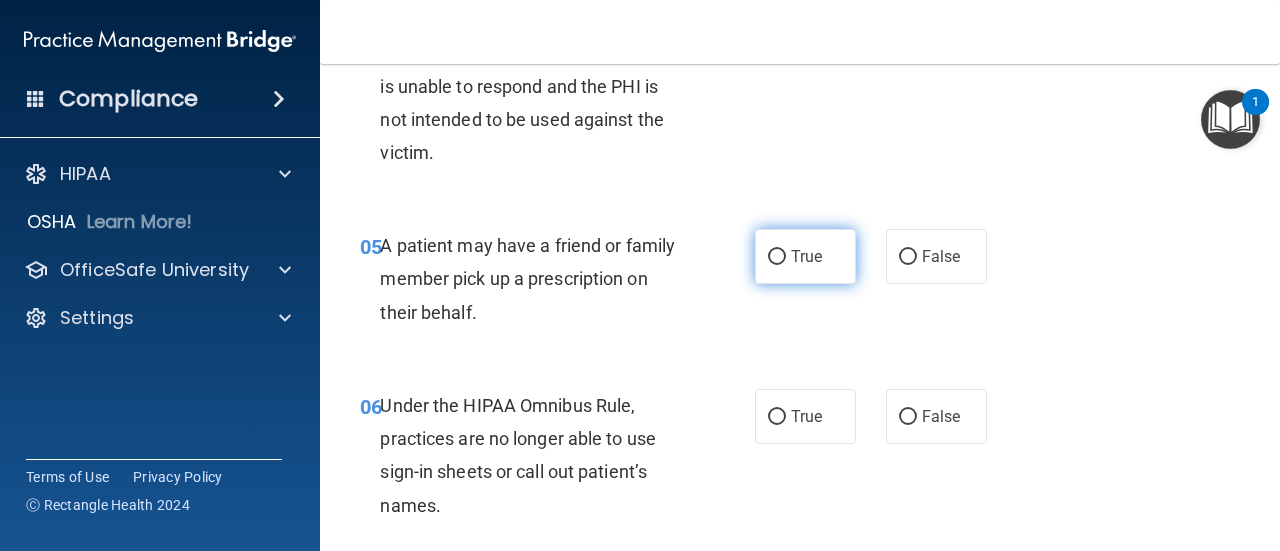 click on "True" at bounding box center (805, 256) 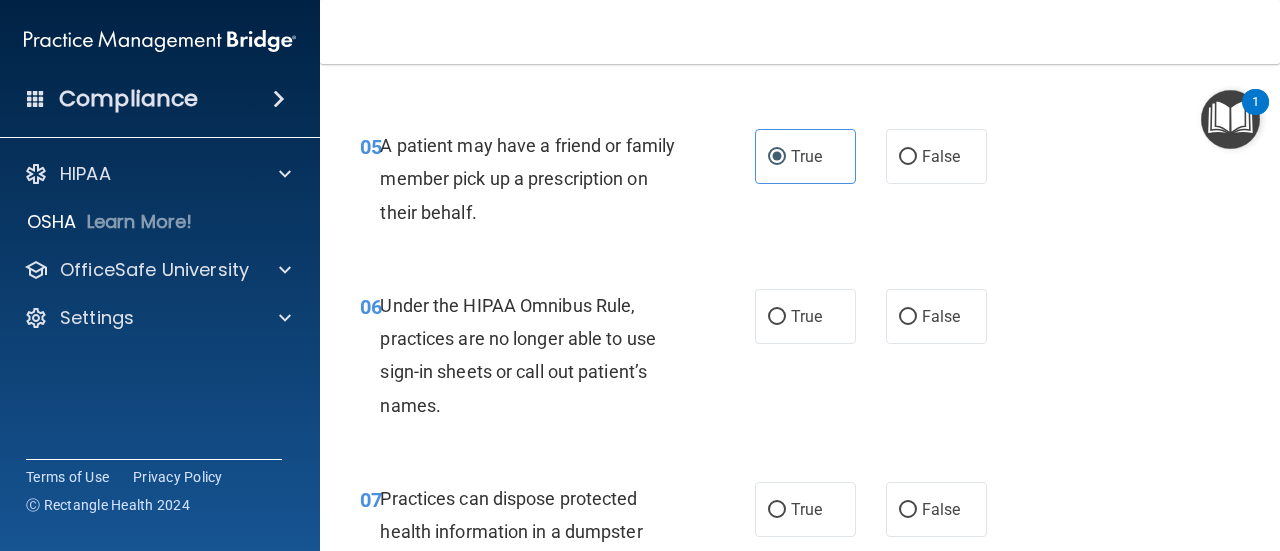 scroll, scrollTop: 1100, scrollLeft: 0, axis: vertical 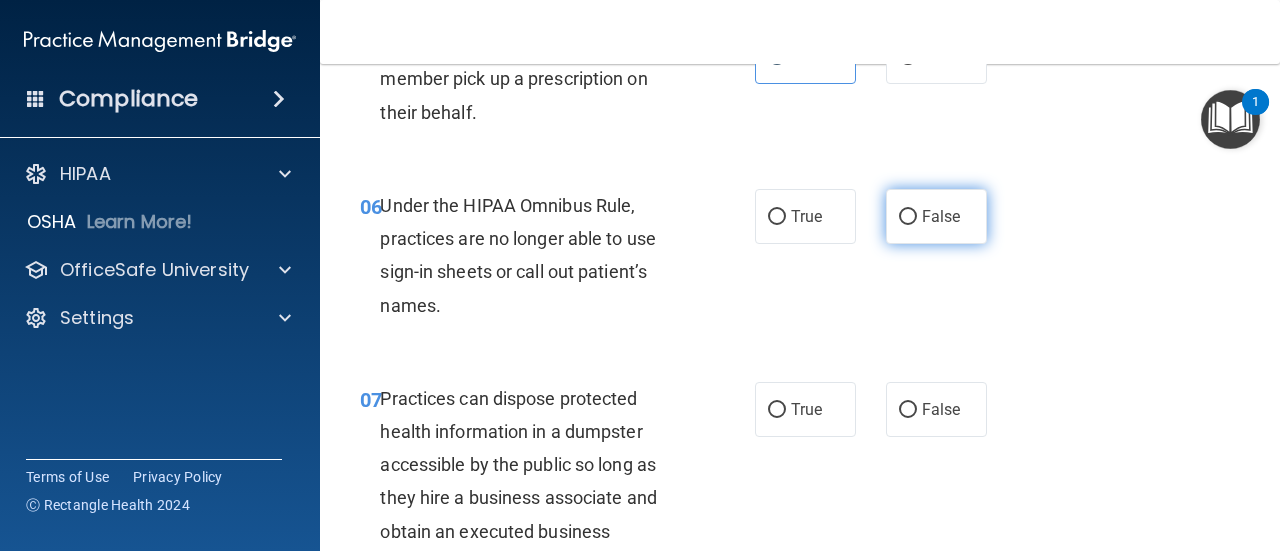 click on "False" at bounding box center (941, 216) 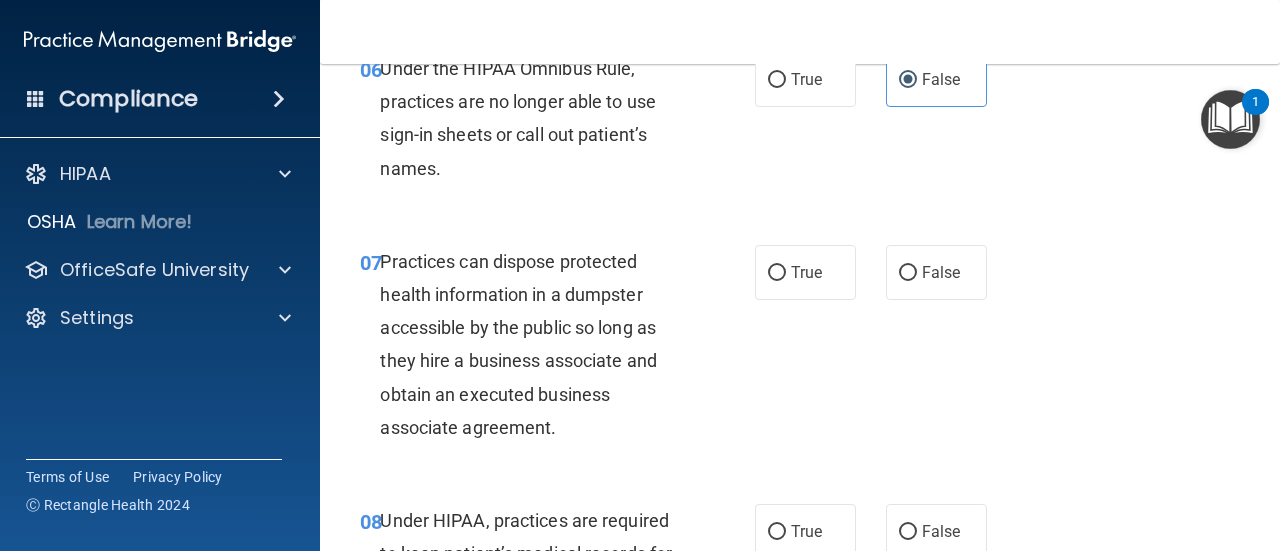 scroll, scrollTop: 1300, scrollLeft: 0, axis: vertical 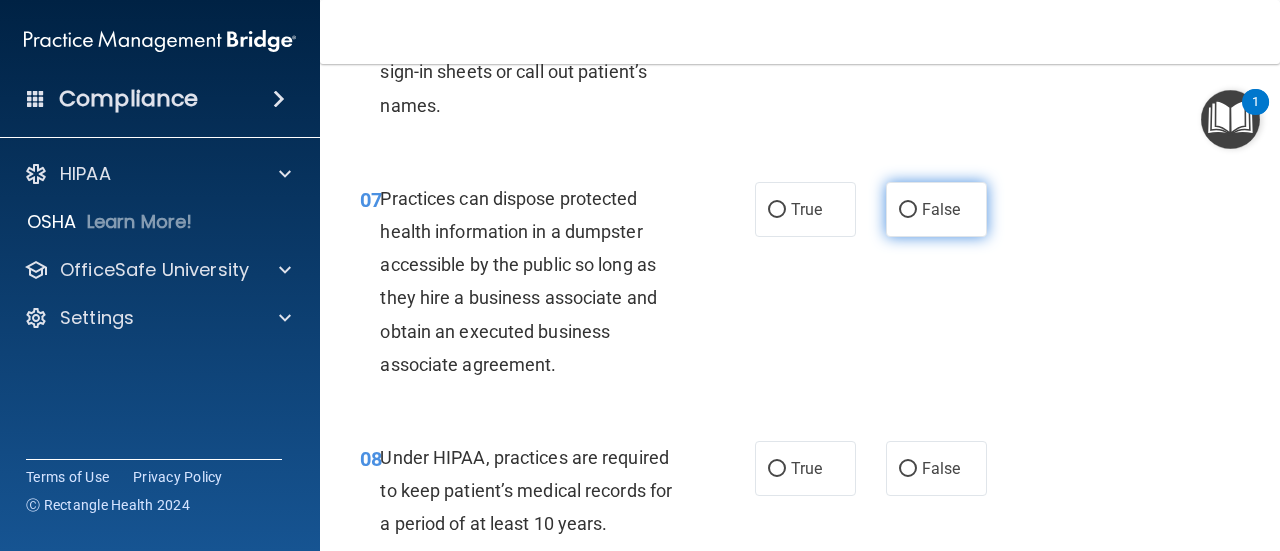 click on "False" at bounding box center (936, 209) 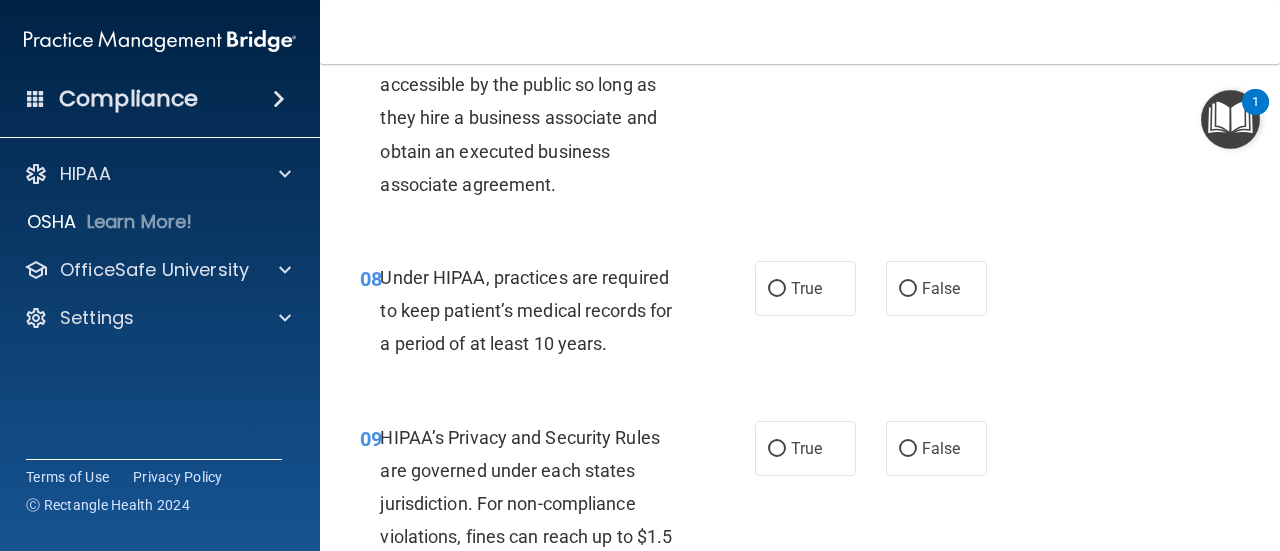 scroll, scrollTop: 1500, scrollLeft: 0, axis: vertical 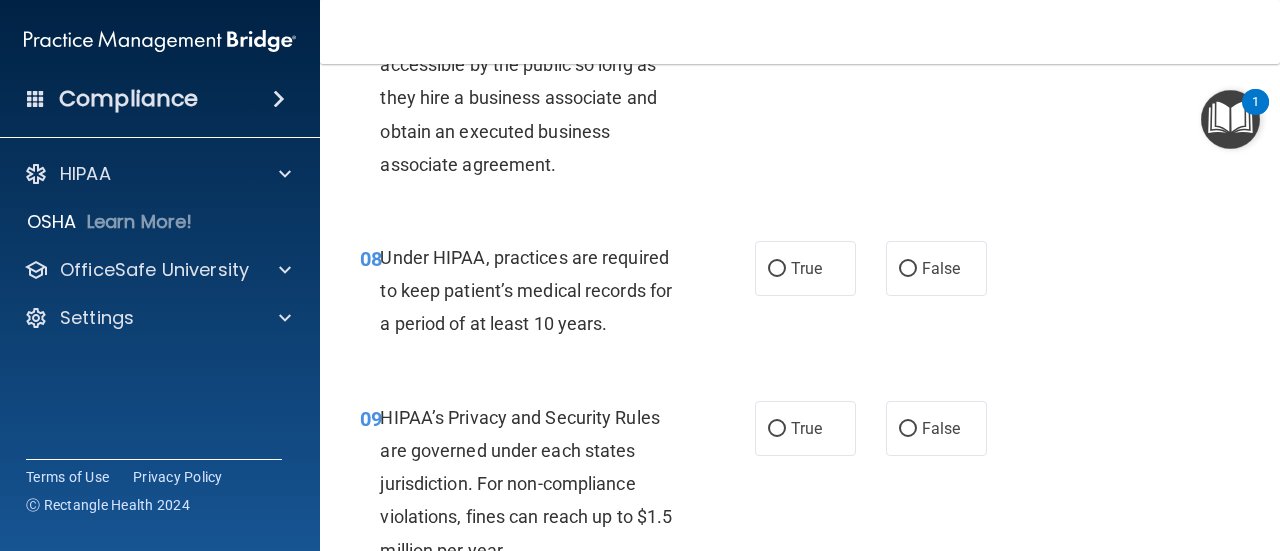 click on "True           False" at bounding box center (876, 268) 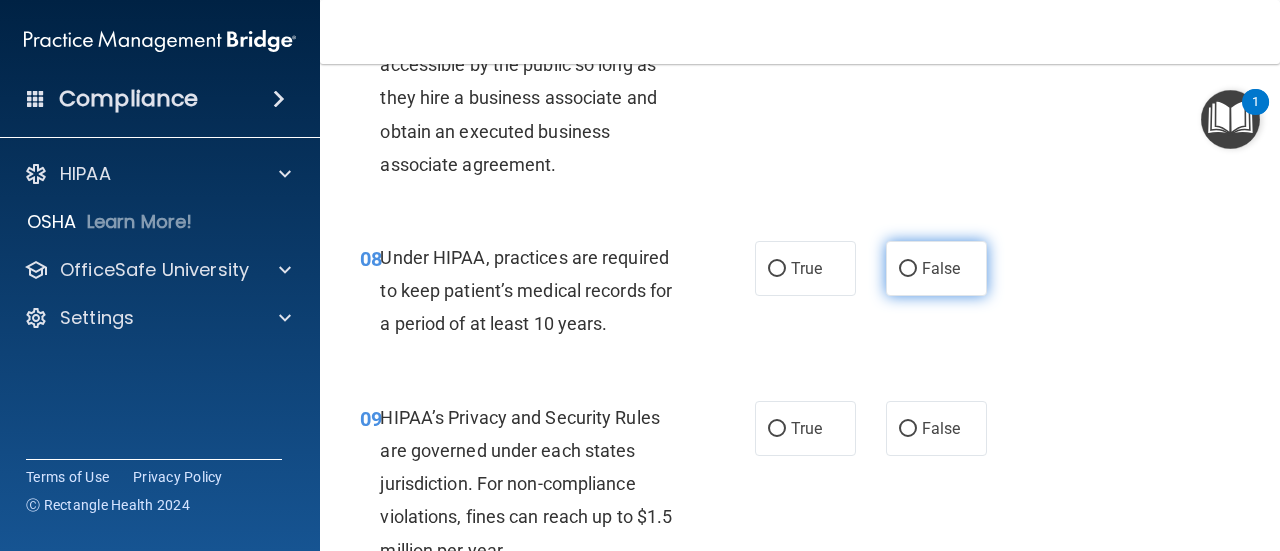 click on "False" at bounding box center (936, 268) 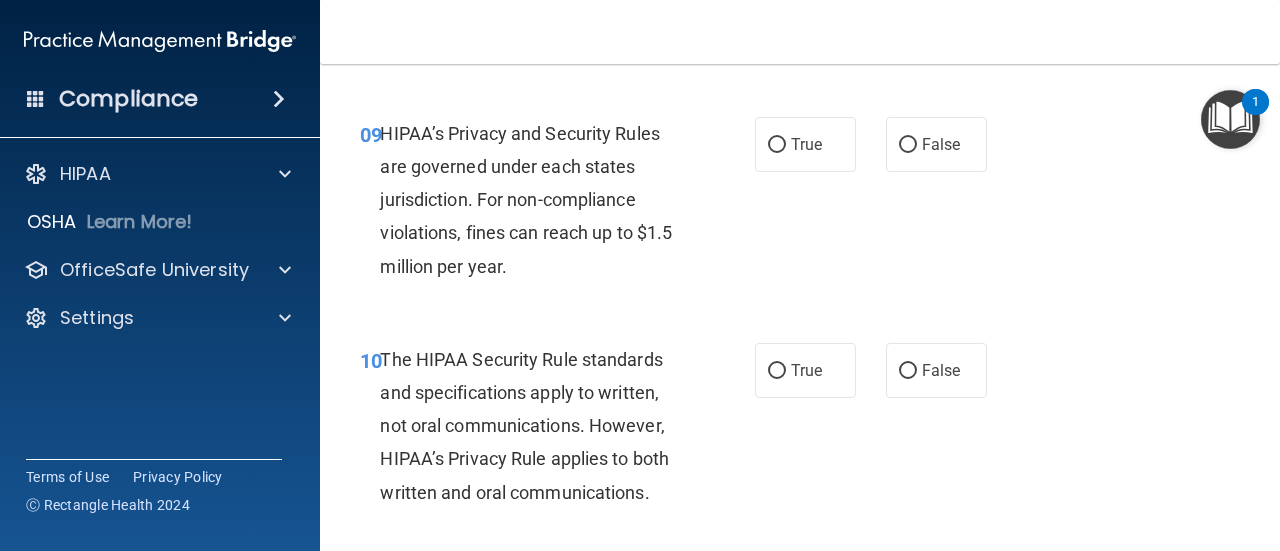 scroll, scrollTop: 1800, scrollLeft: 0, axis: vertical 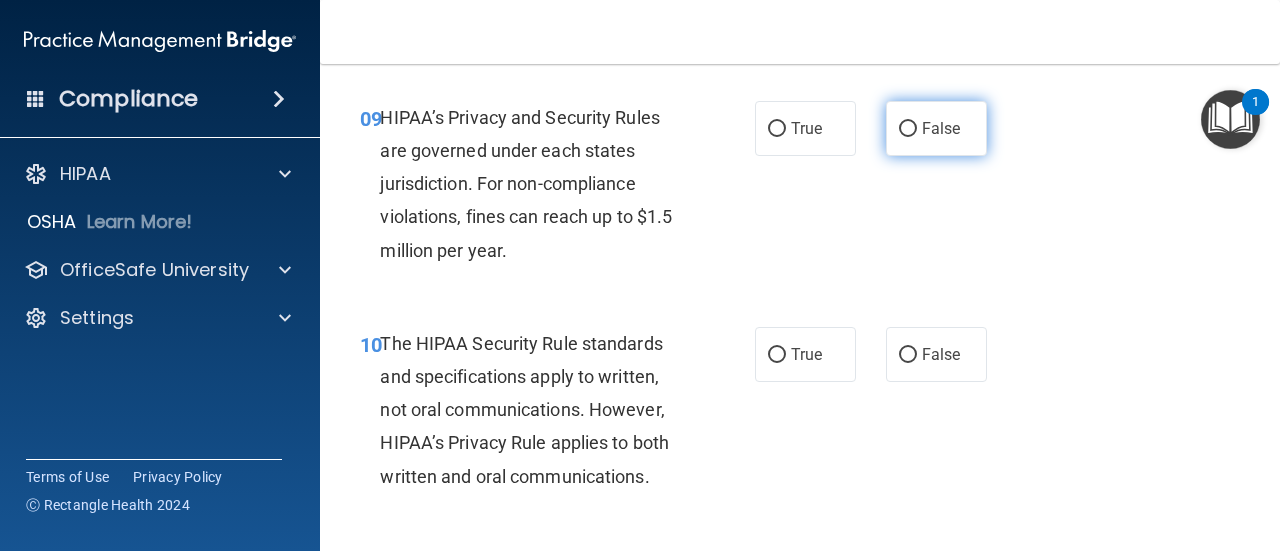 click on "False" at bounding box center (908, 129) 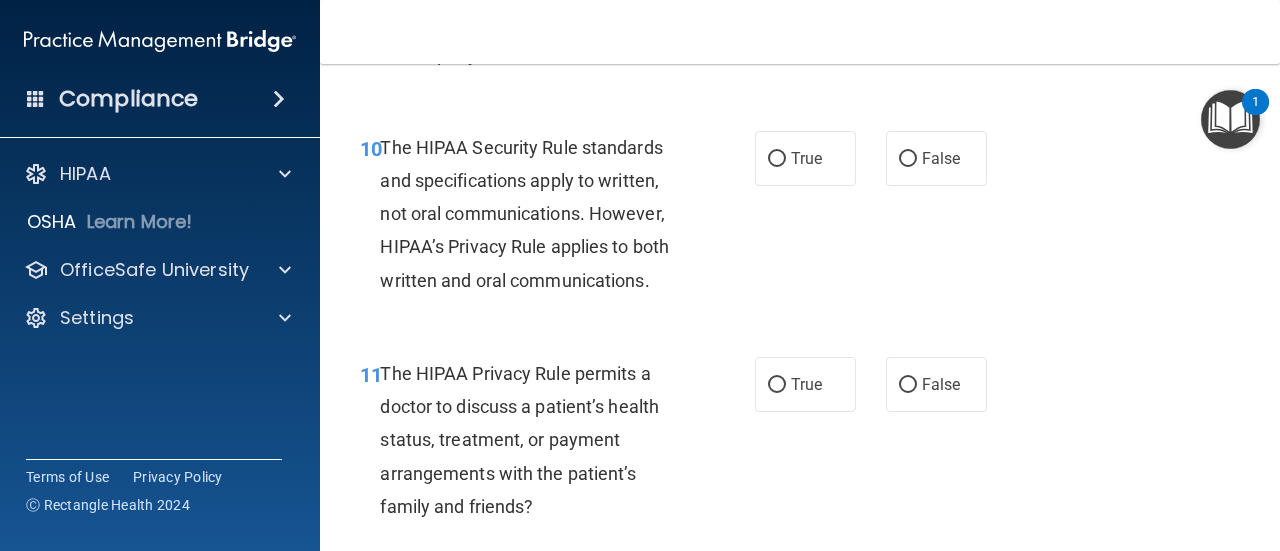 scroll, scrollTop: 2000, scrollLeft: 0, axis: vertical 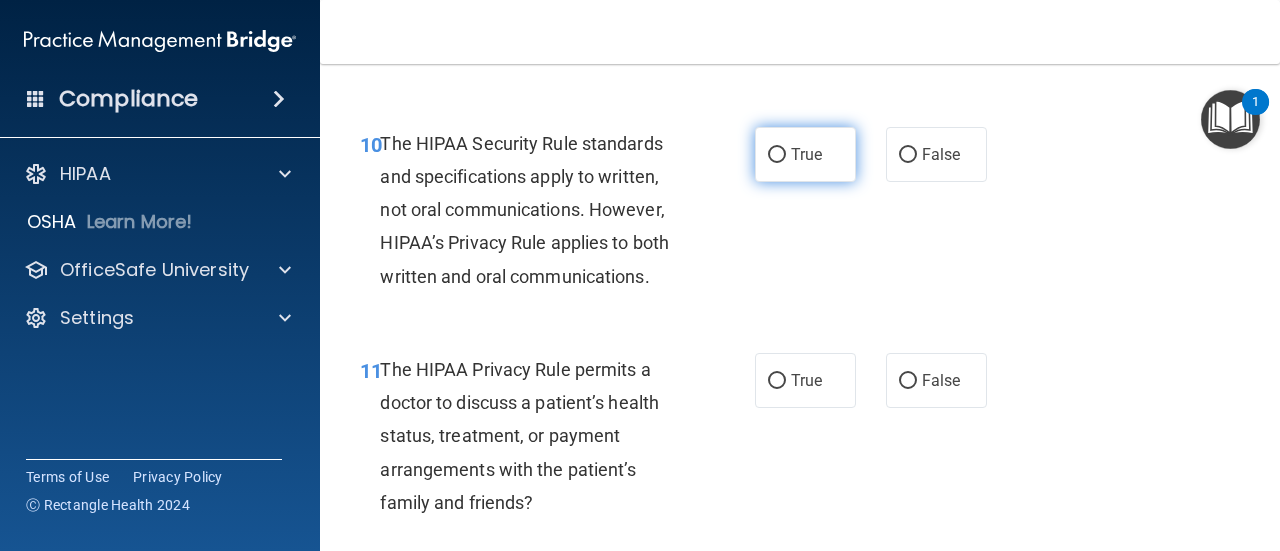 click on "True" at bounding box center (805, 154) 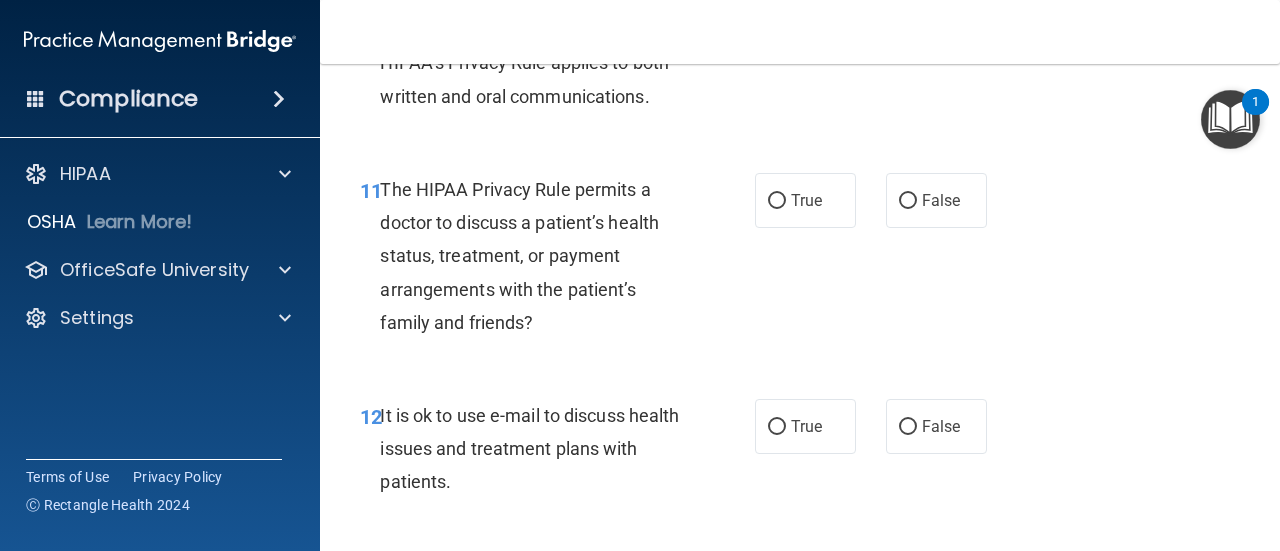scroll, scrollTop: 2200, scrollLeft: 0, axis: vertical 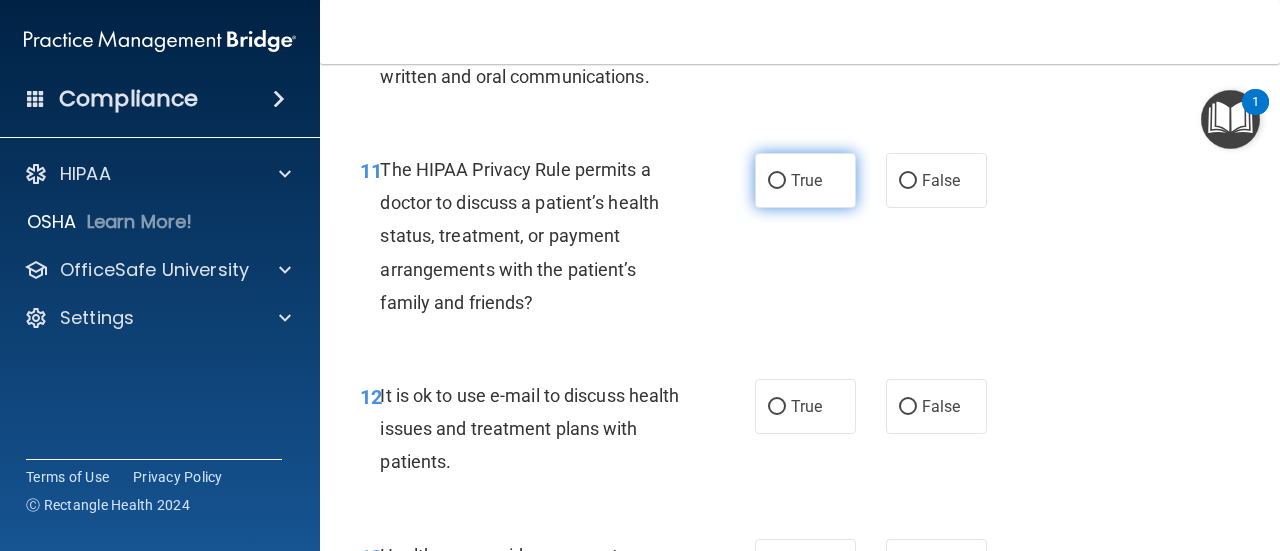 click on "True" at bounding box center [805, 180] 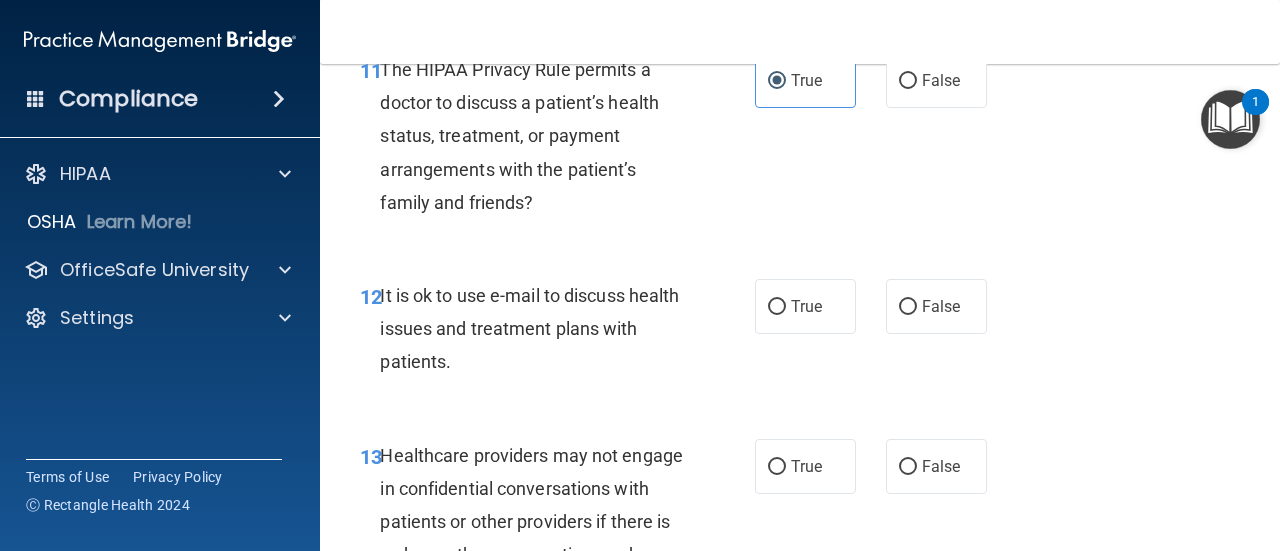 scroll, scrollTop: 2400, scrollLeft: 0, axis: vertical 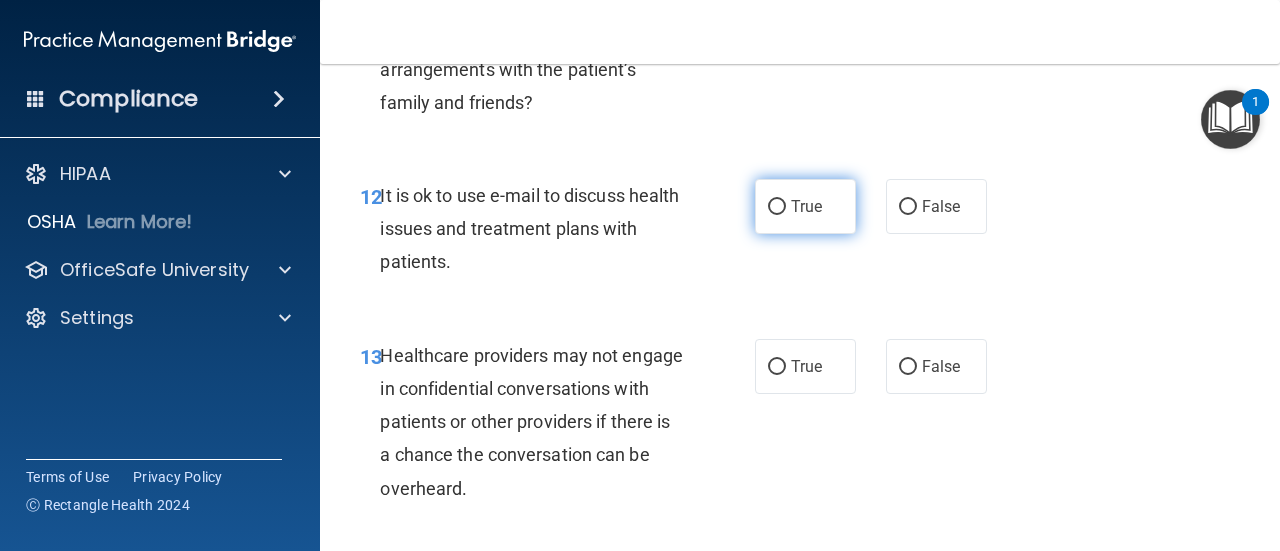 click on "True" at bounding box center (805, 206) 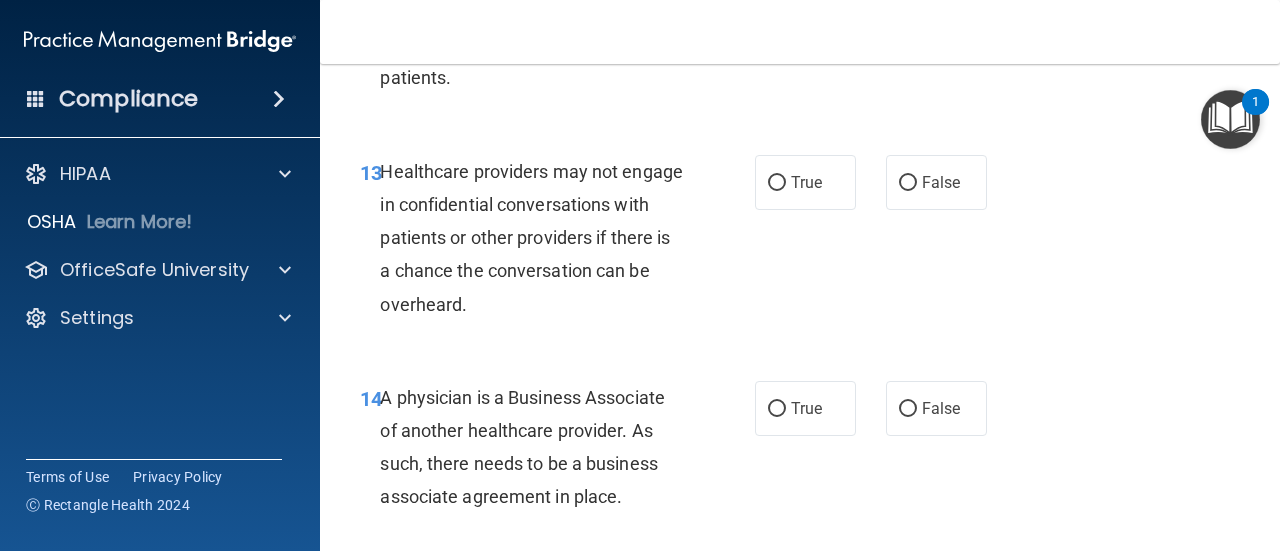 scroll, scrollTop: 2600, scrollLeft: 0, axis: vertical 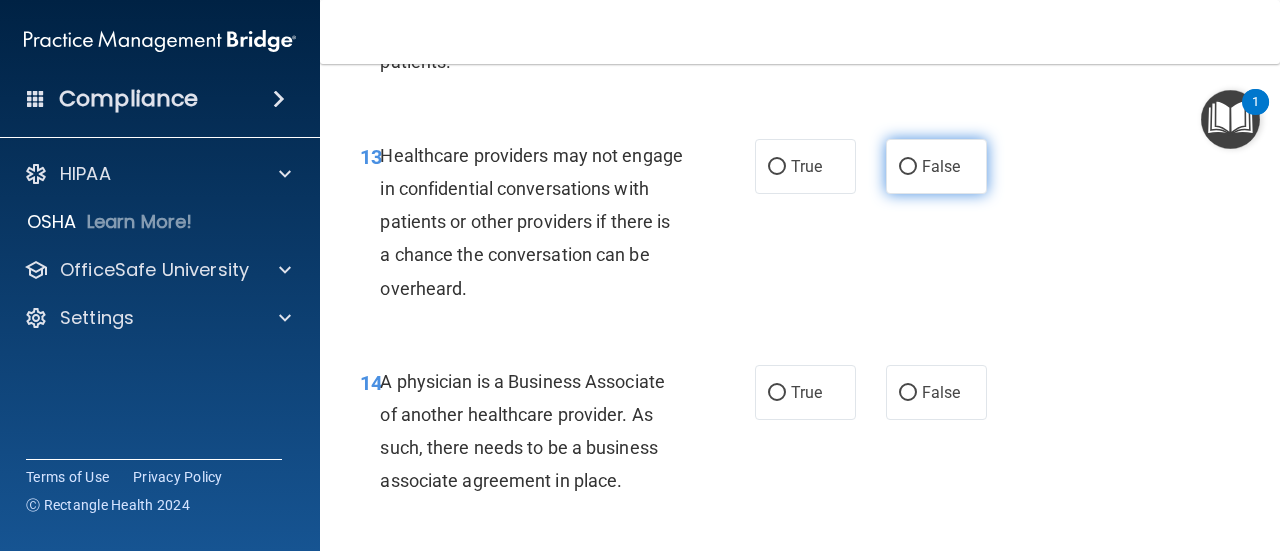 click on "False" at bounding box center [941, 166] 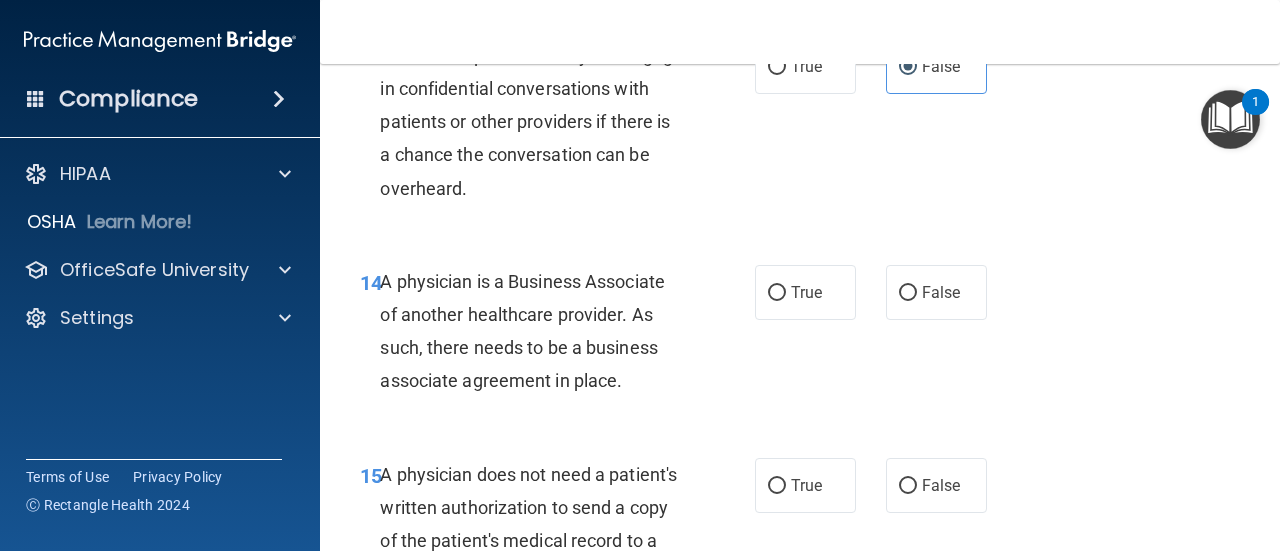 scroll, scrollTop: 2800, scrollLeft: 0, axis: vertical 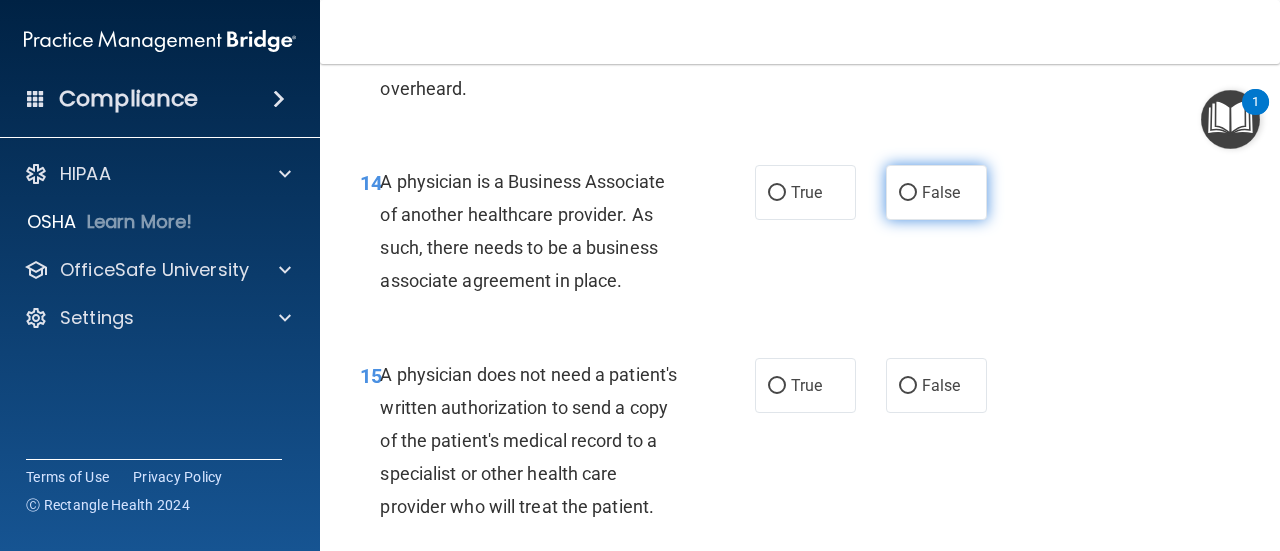 click on "False" at bounding box center (941, 192) 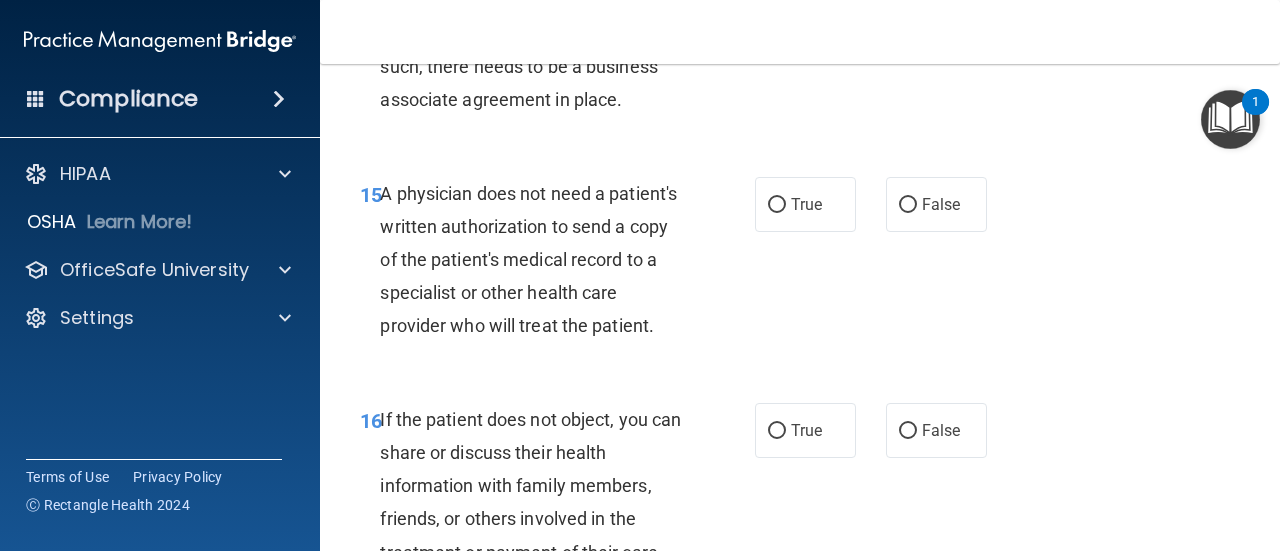 scroll, scrollTop: 3000, scrollLeft: 0, axis: vertical 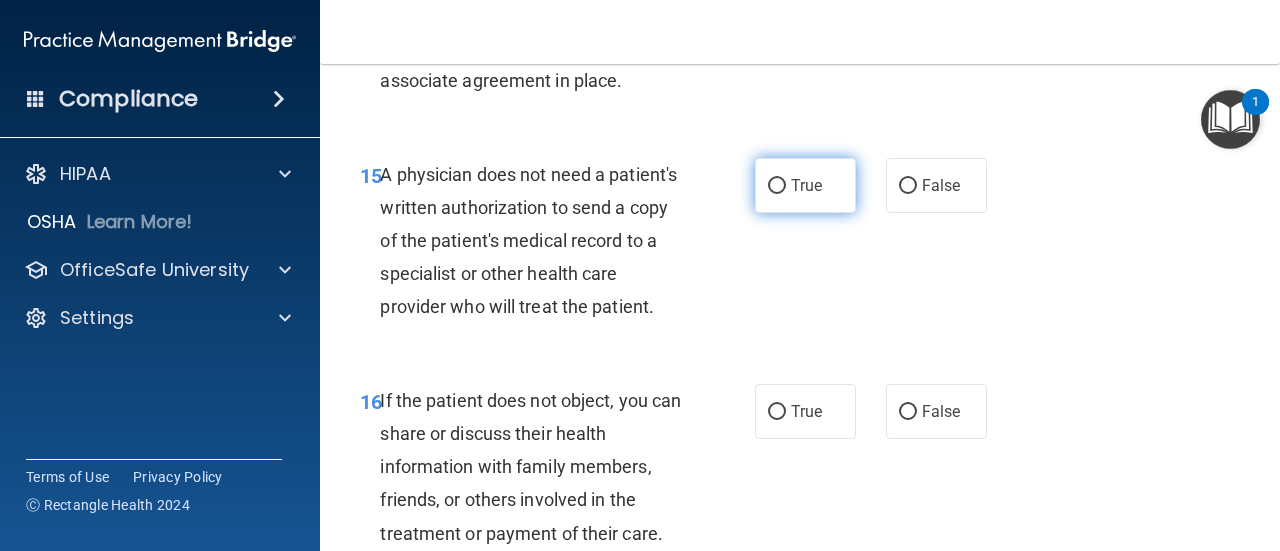 click on "True" at bounding box center (805, 185) 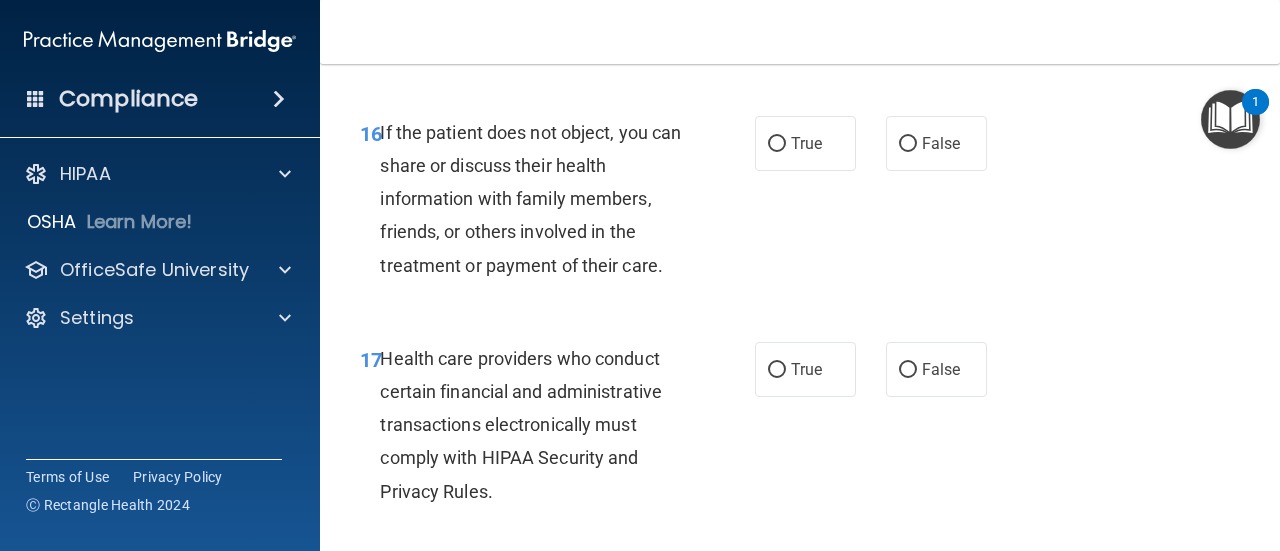 scroll, scrollTop: 3300, scrollLeft: 0, axis: vertical 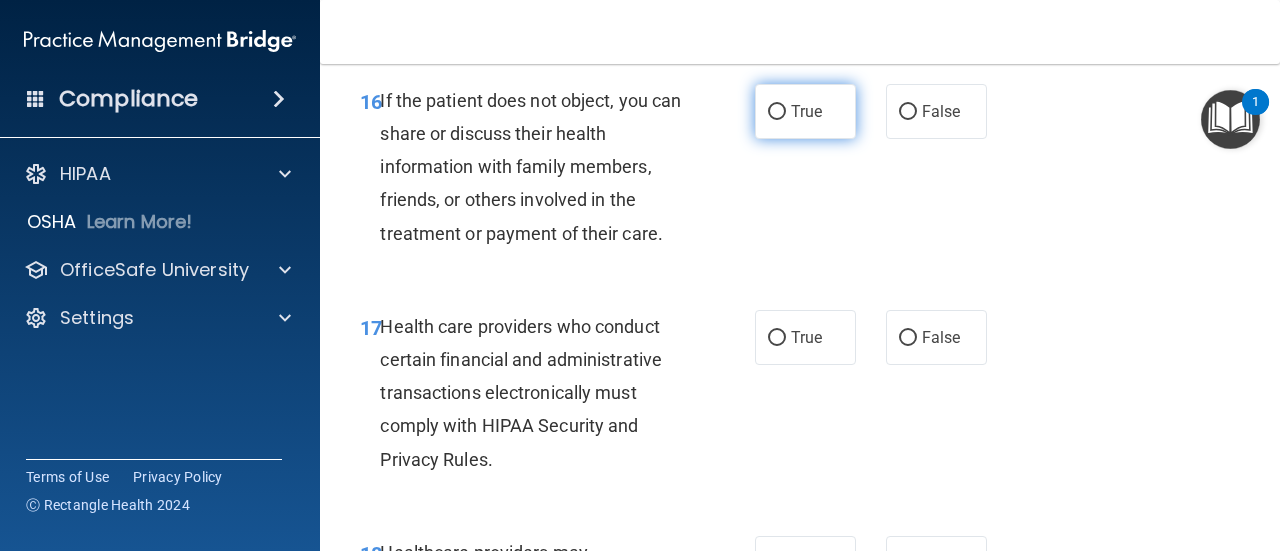 click on "True" at bounding box center (777, 112) 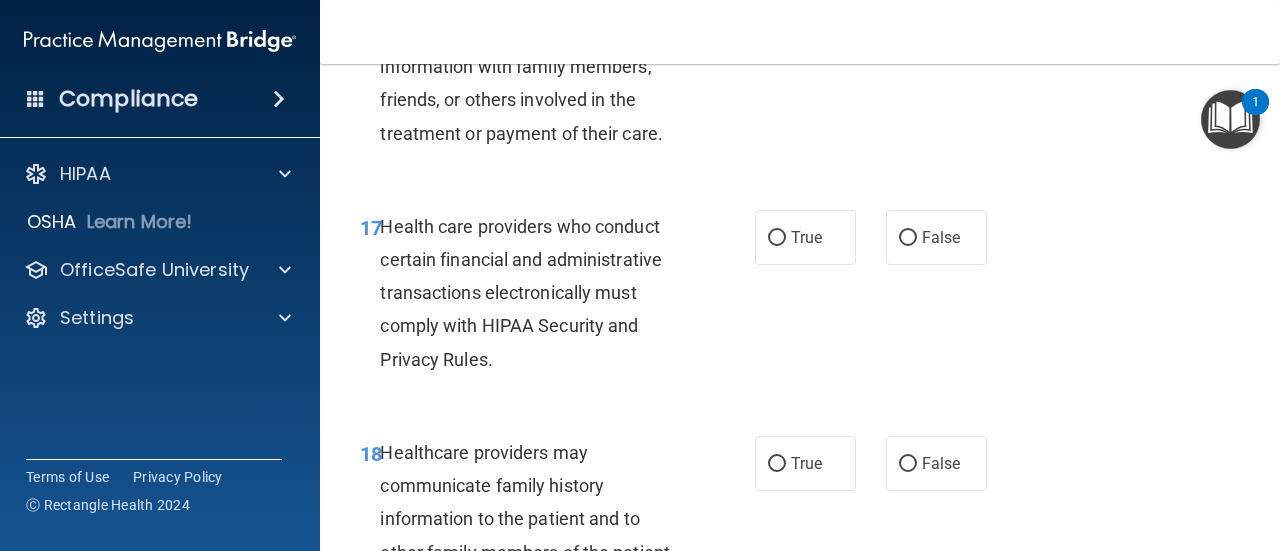 scroll, scrollTop: 3500, scrollLeft: 0, axis: vertical 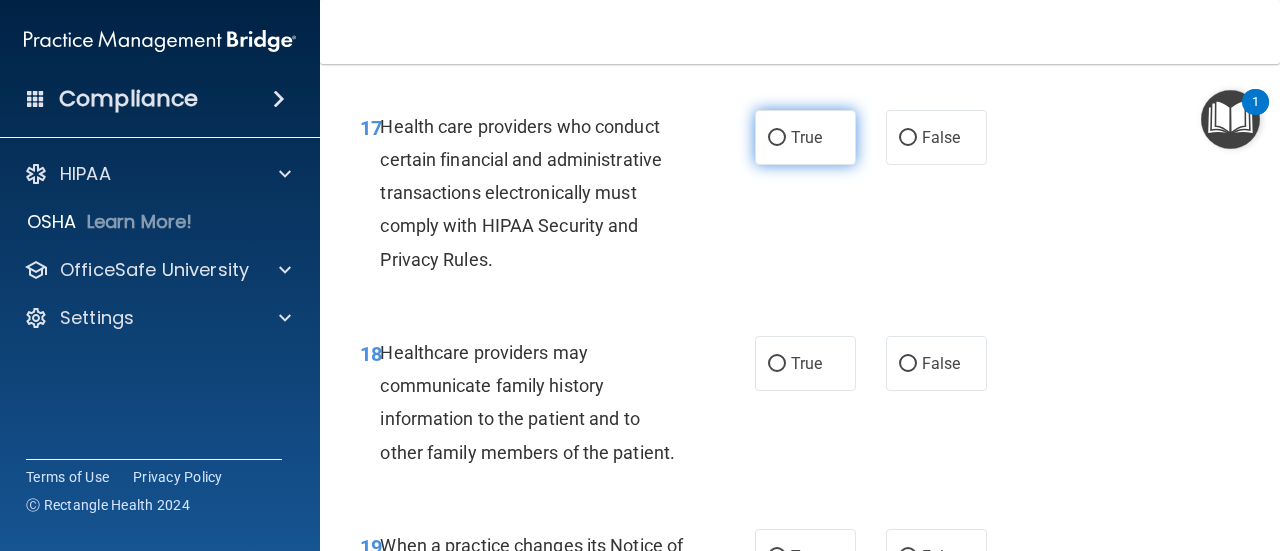 click on "True" at bounding box center (805, 137) 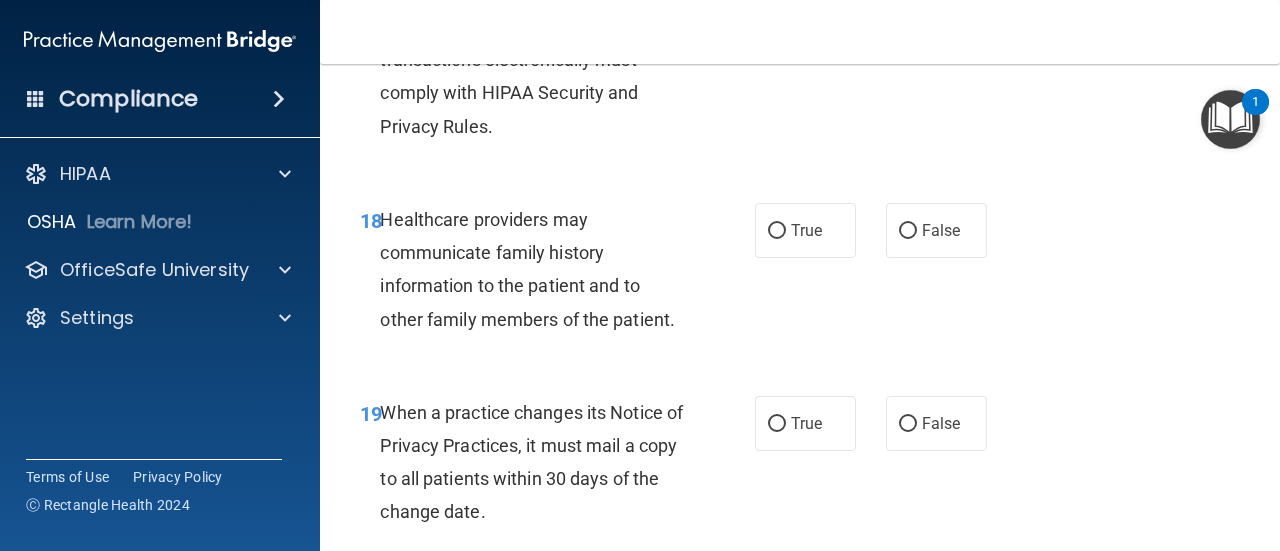 scroll, scrollTop: 3700, scrollLeft: 0, axis: vertical 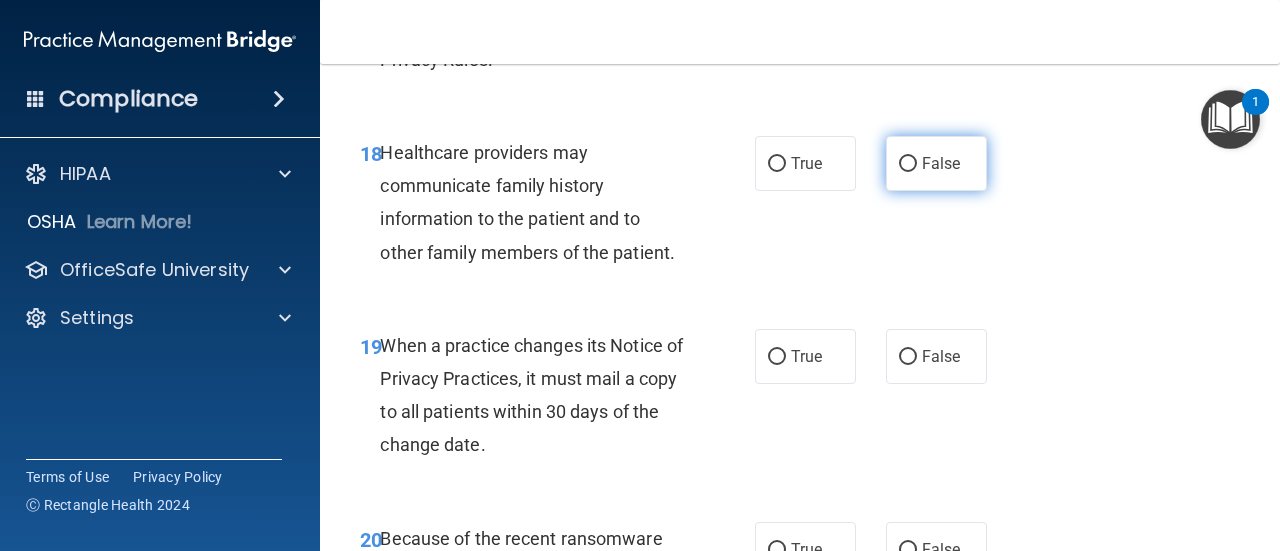 click on "False" at bounding box center (936, 163) 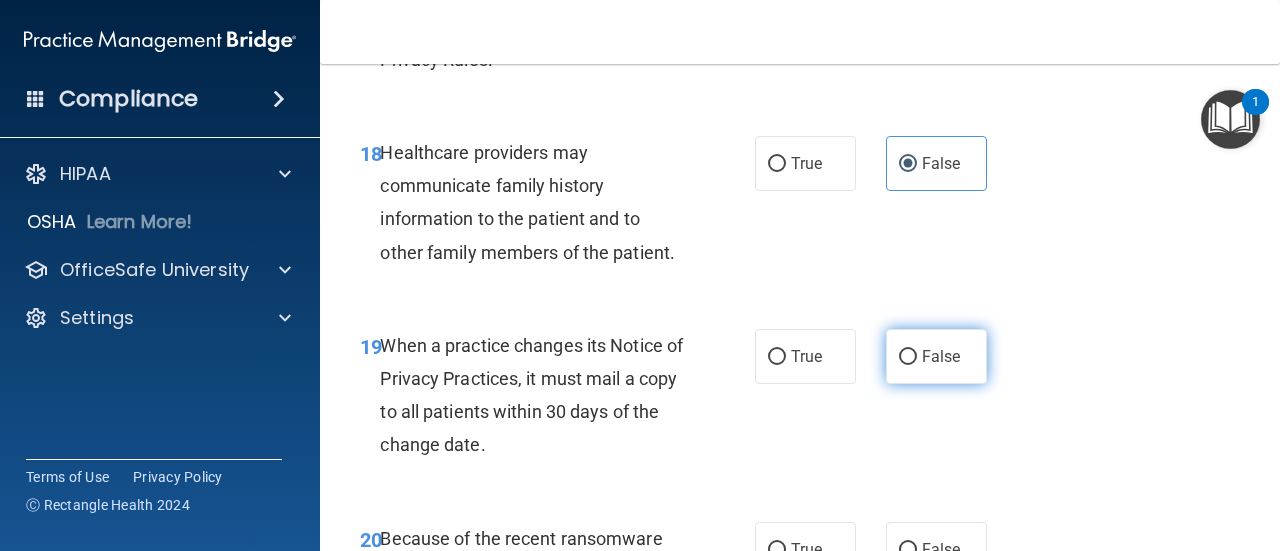 click on "False" at bounding box center [936, 356] 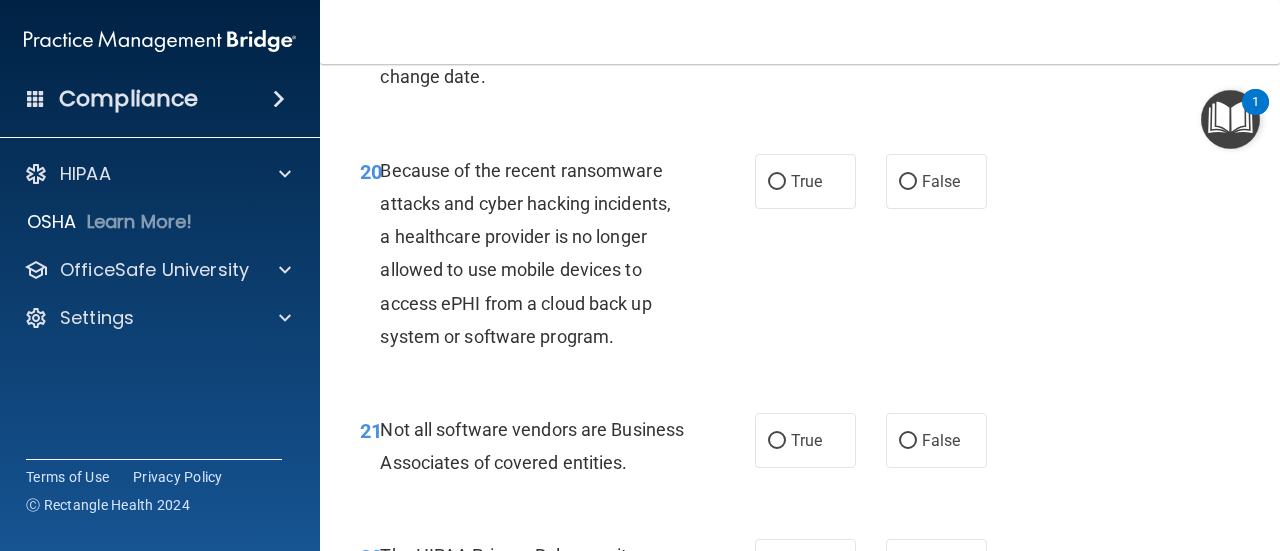 scroll, scrollTop: 4100, scrollLeft: 0, axis: vertical 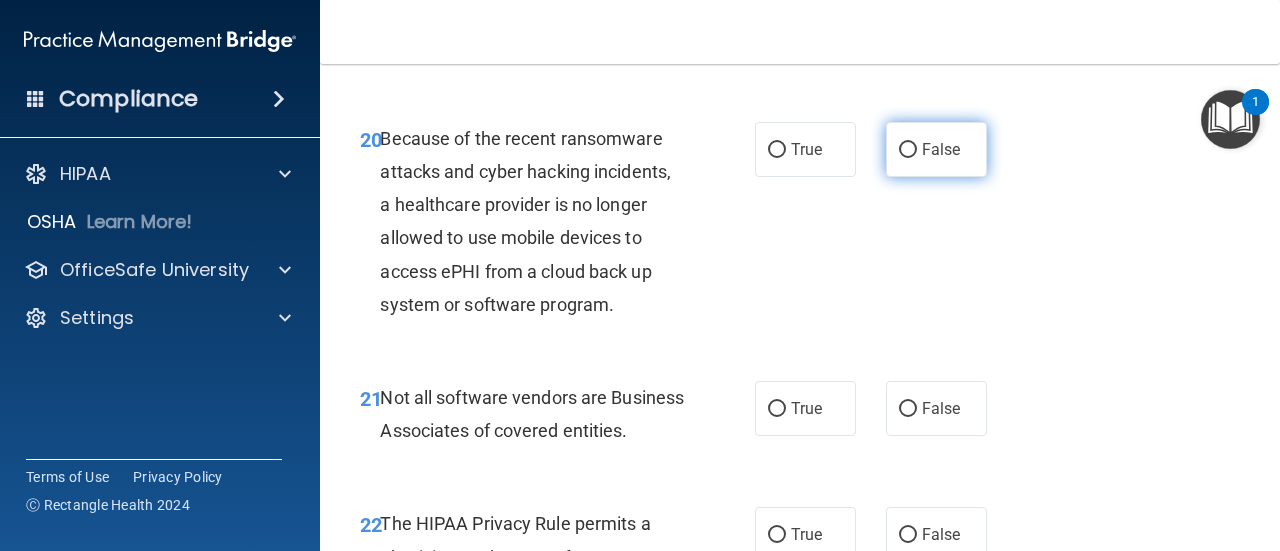 click on "False" at bounding box center [936, 149] 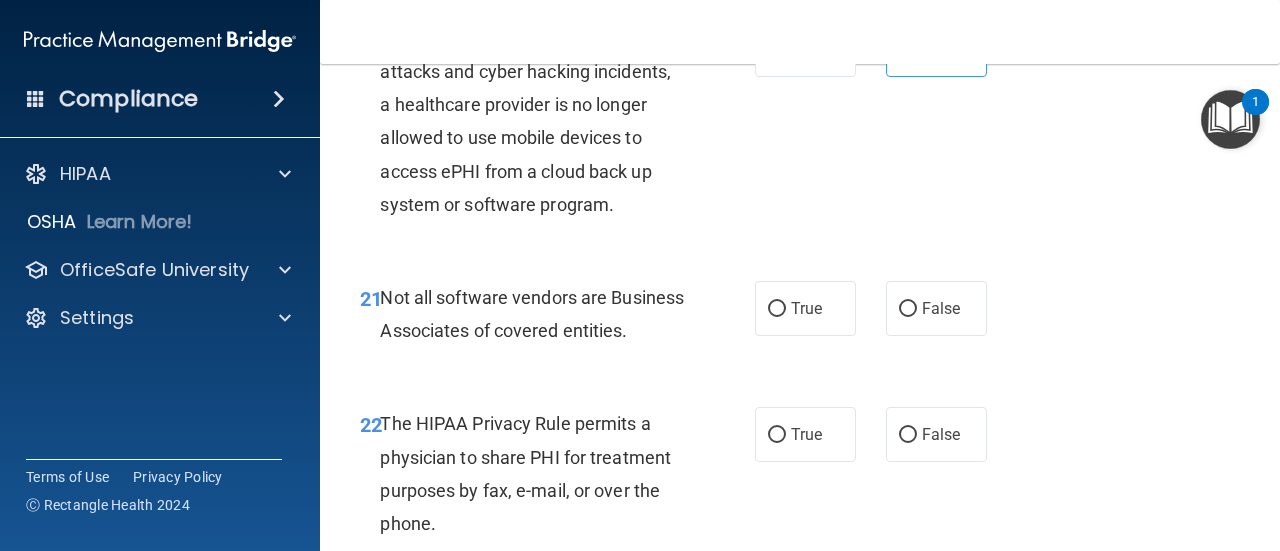 scroll, scrollTop: 4300, scrollLeft: 0, axis: vertical 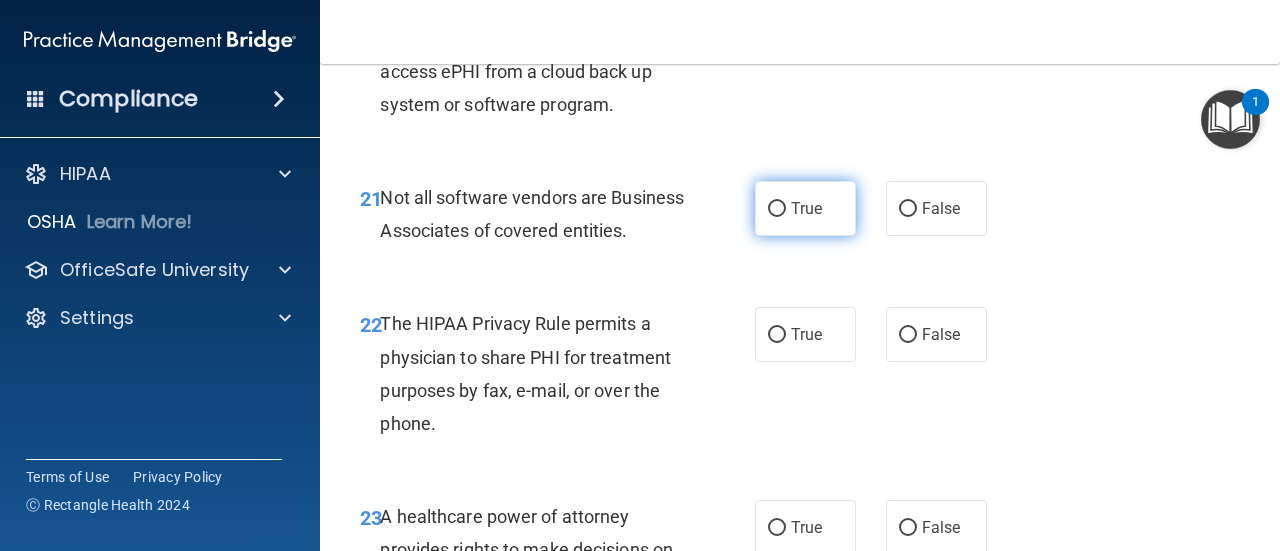 click on "True" at bounding box center [806, 208] 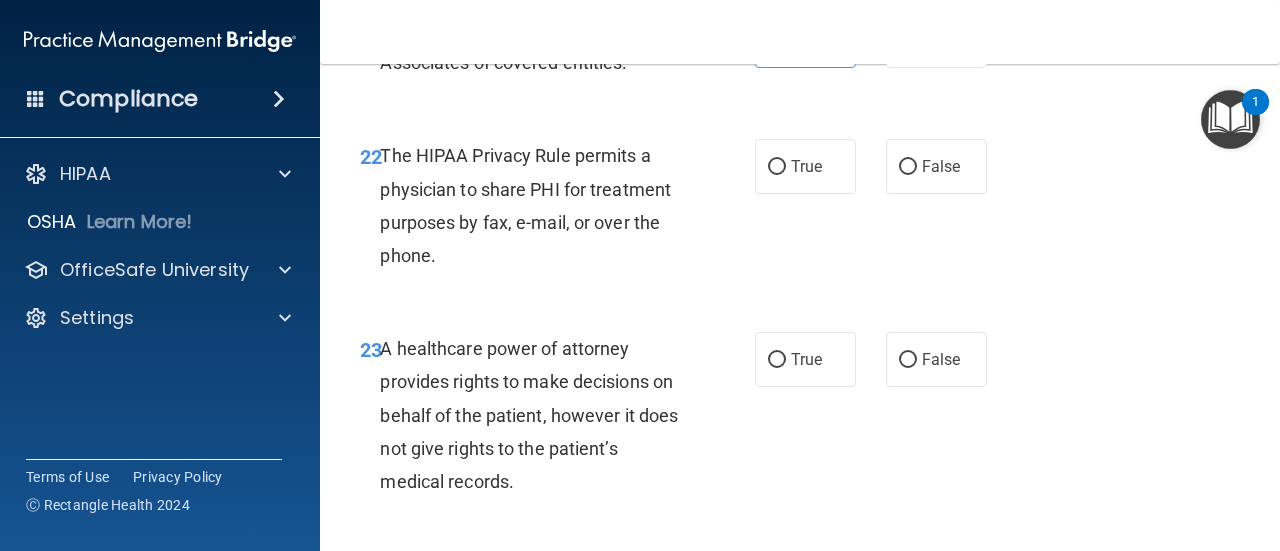 scroll, scrollTop: 4500, scrollLeft: 0, axis: vertical 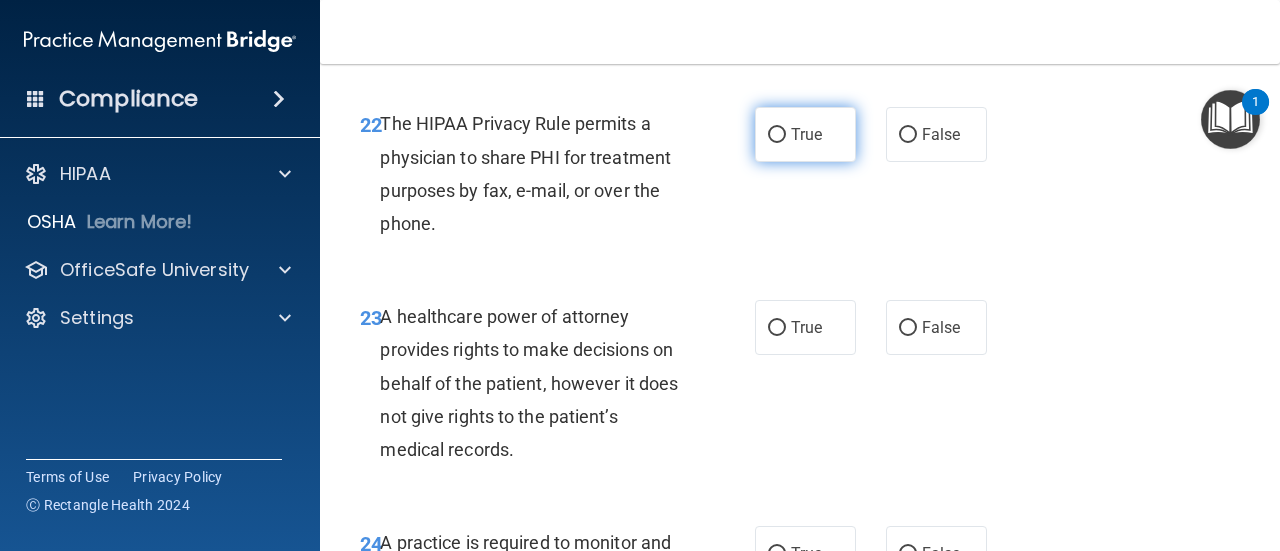 click on "True" at bounding box center (805, 134) 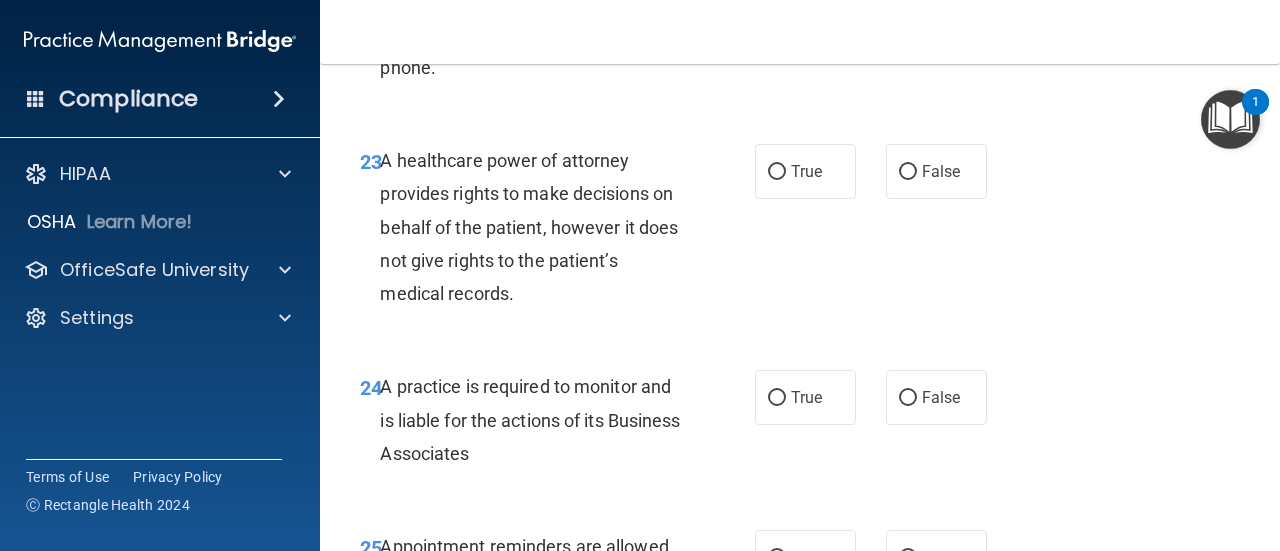 scroll, scrollTop: 4700, scrollLeft: 0, axis: vertical 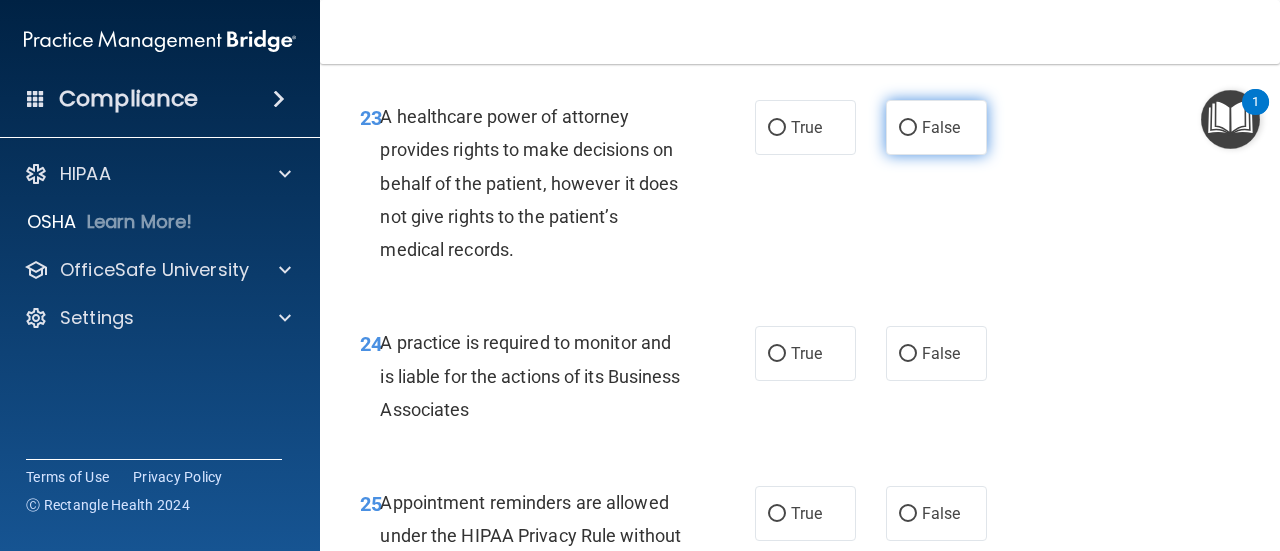 click on "False" at bounding box center [941, 127] 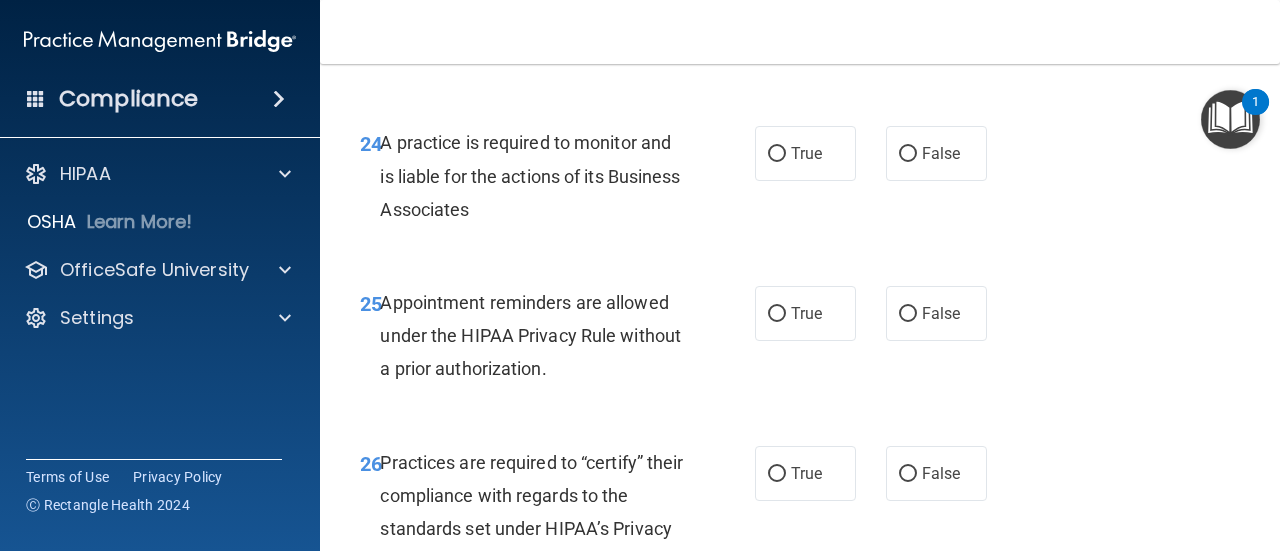 scroll, scrollTop: 5000, scrollLeft: 0, axis: vertical 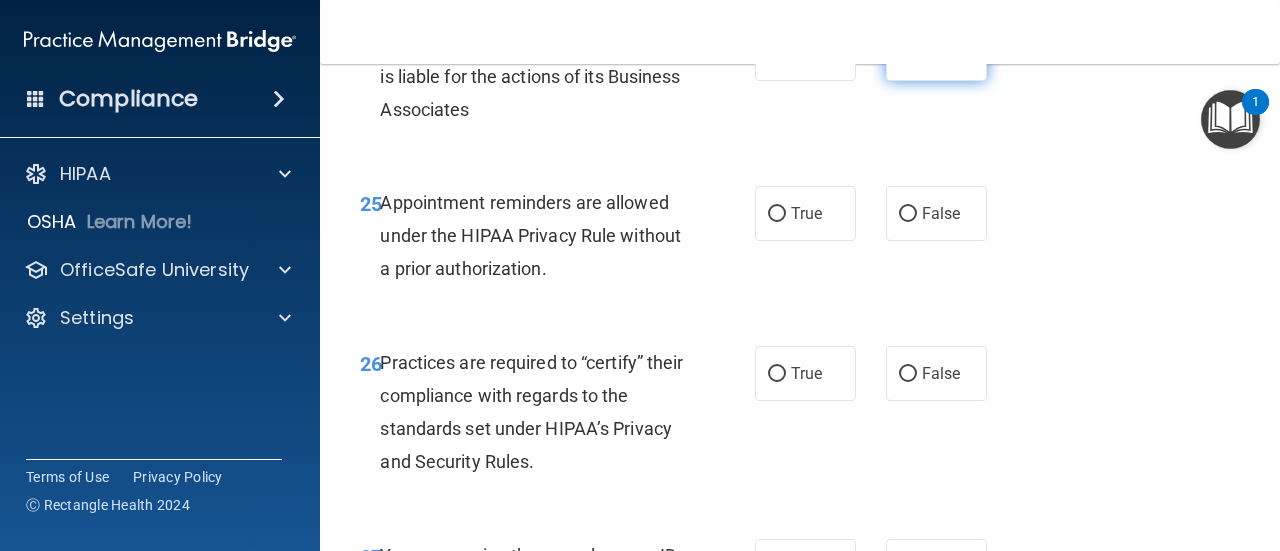 click on "False" at bounding box center [936, 53] 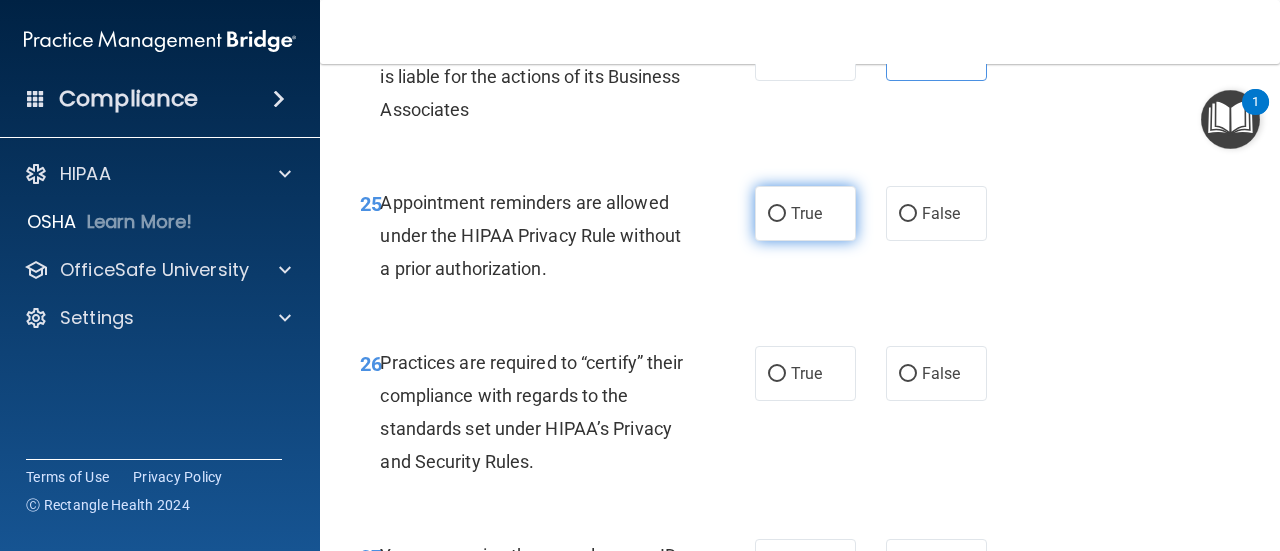 click on "True" at bounding box center (806, 213) 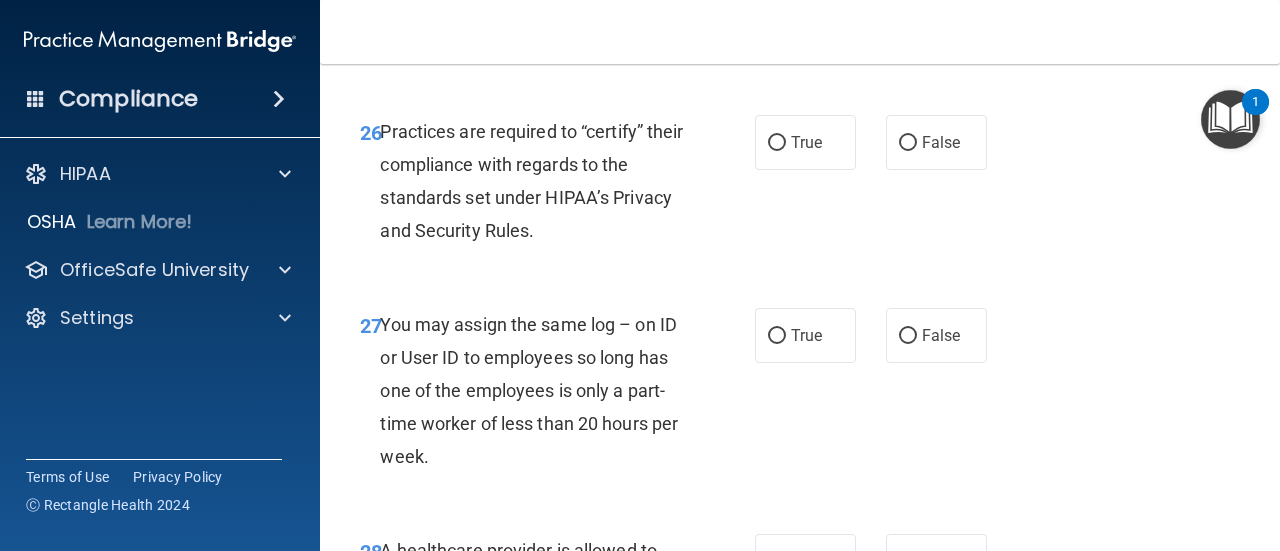 scroll, scrollTop: 5200, scrollLeft: 0, axis: vertical 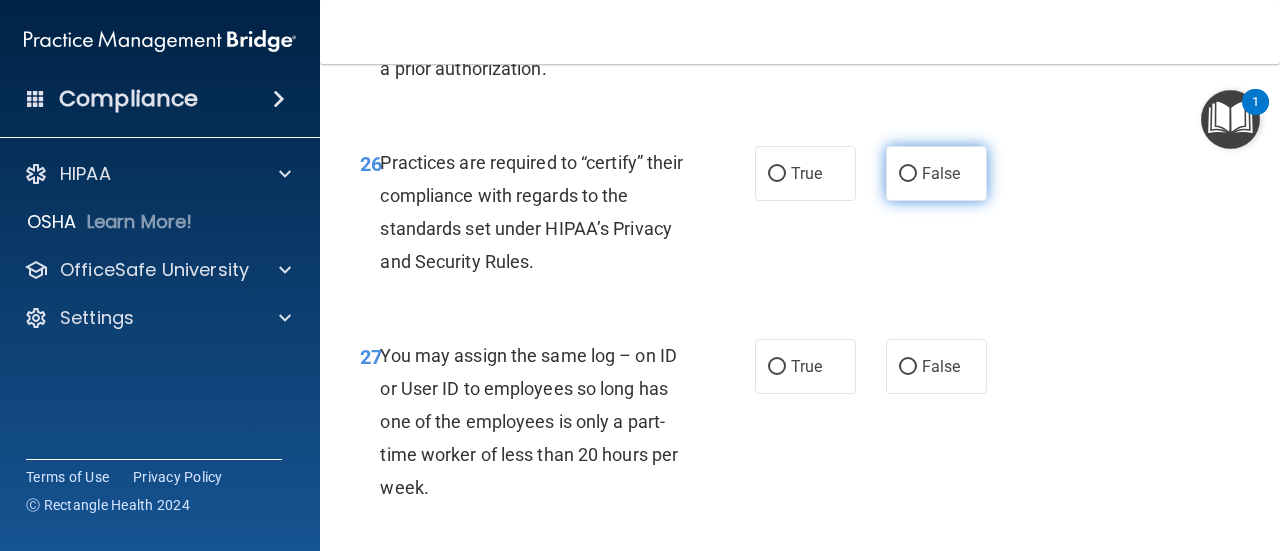 click on "False" at bounding box center (941, 173) 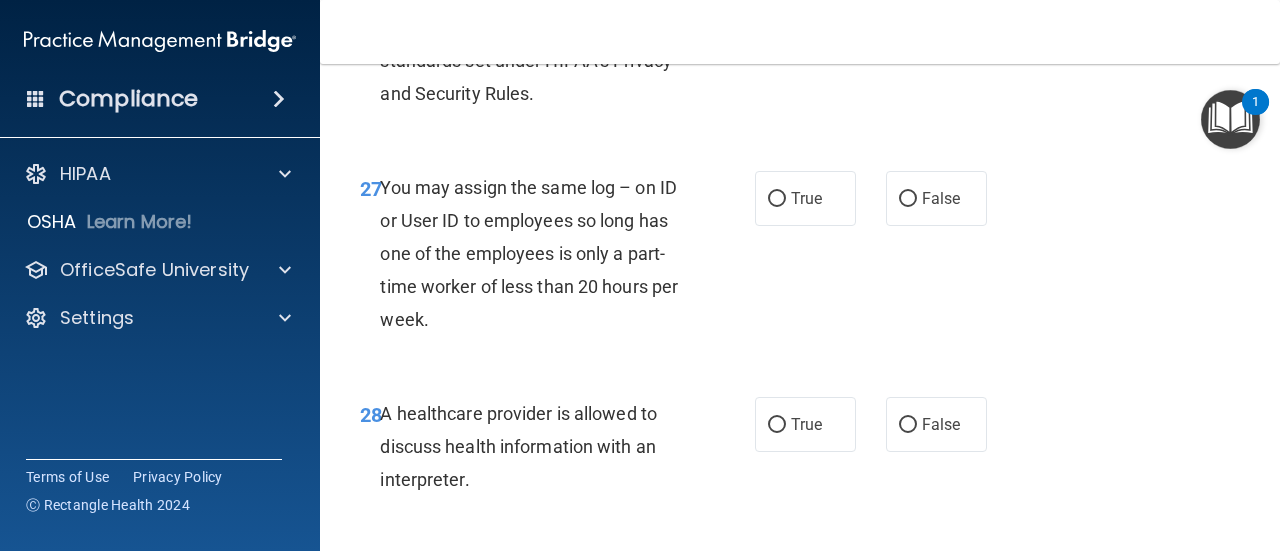 scroll, scrollTop: 5400, scrollLeft: 0, axis: vertical 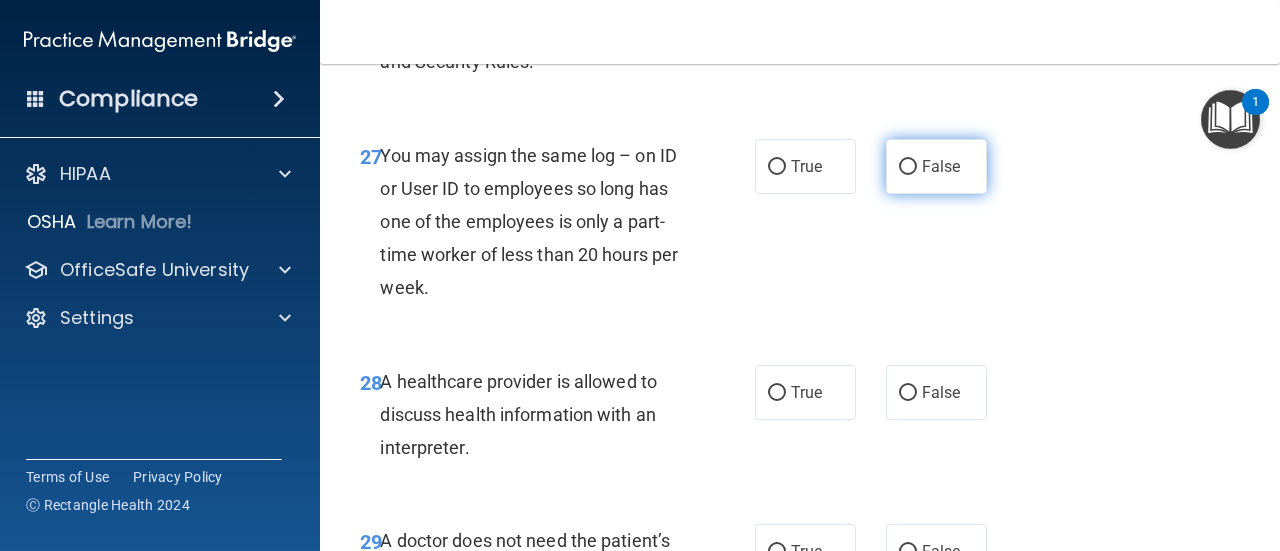 click on "False" at bounding box center [936, 166] 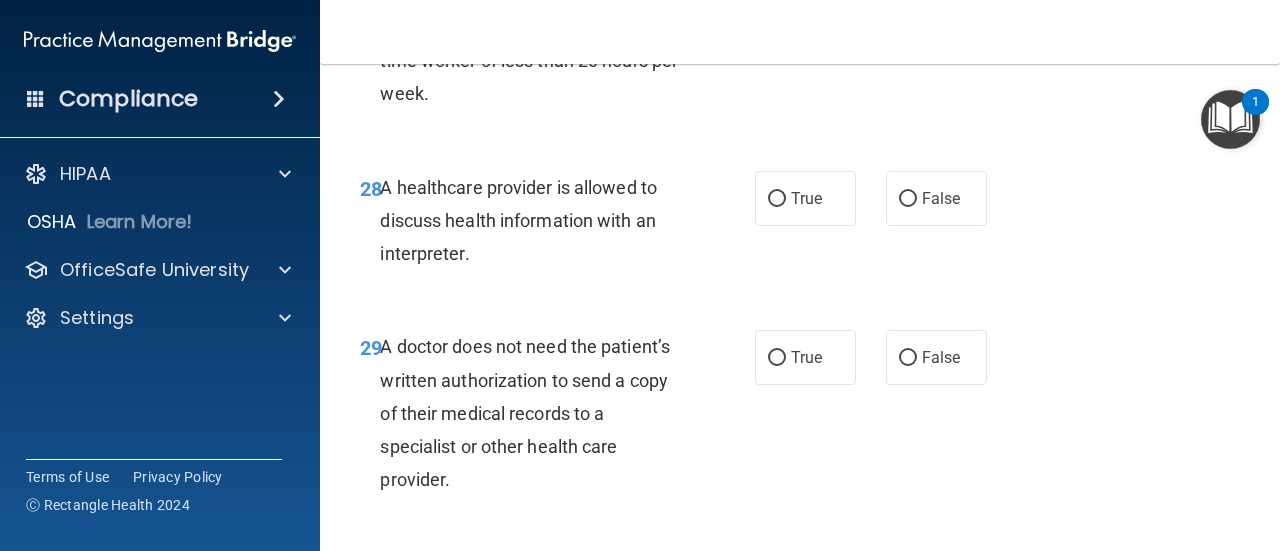 scroll, scrollTop: 5600, scrollLeft: 0, axis: vertical 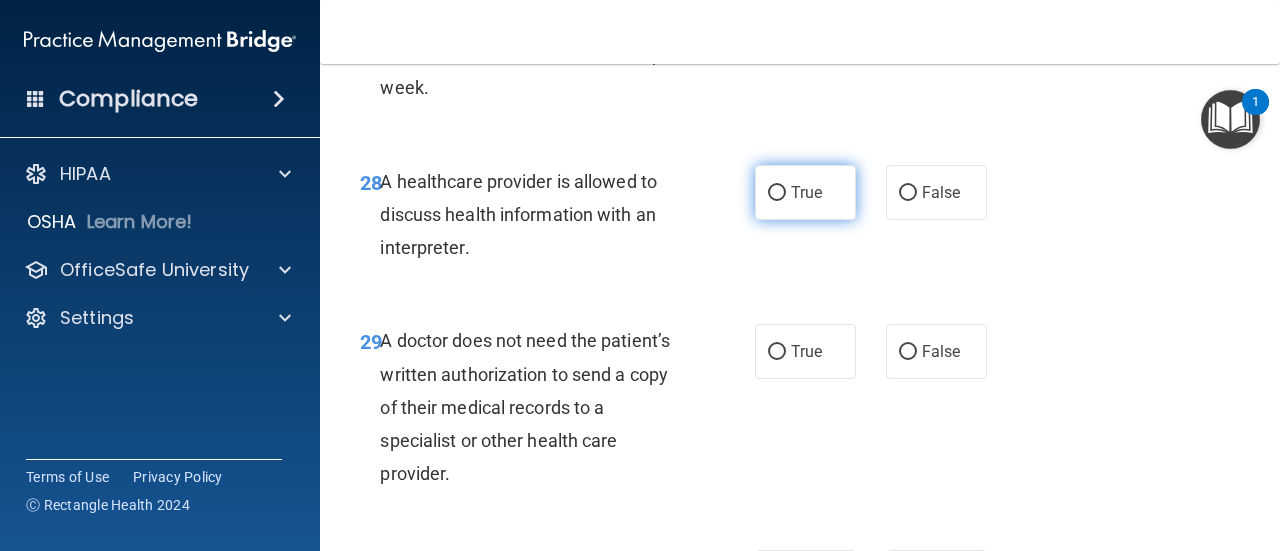 click on "True" at bounding box center [805, 192] 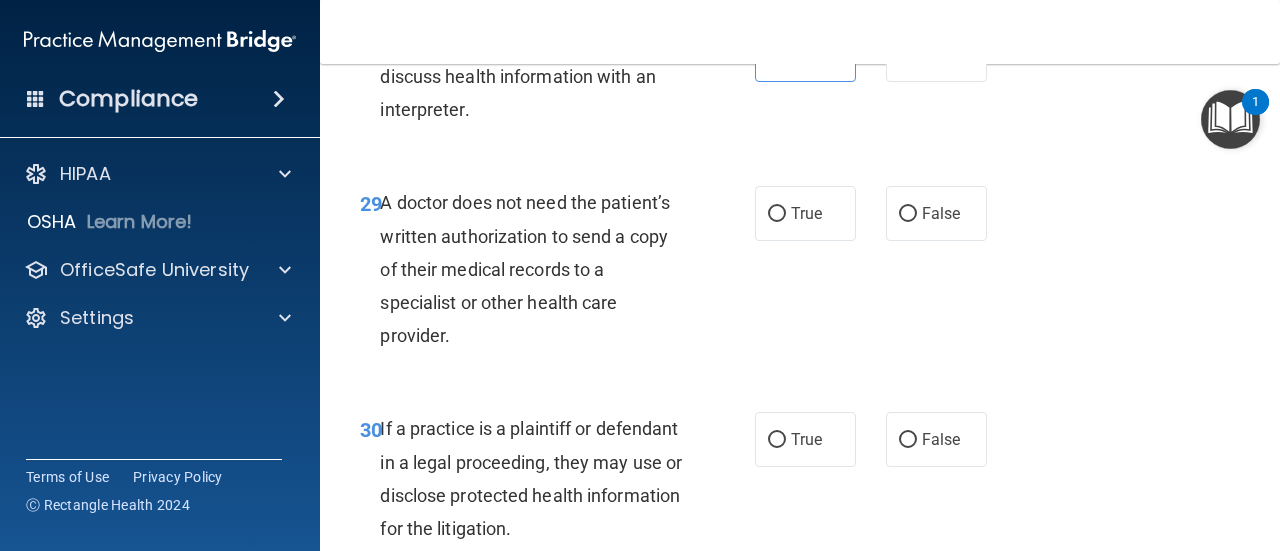 scroll, scrollTop: 5800, scrollLeft: 0, axis: vertical 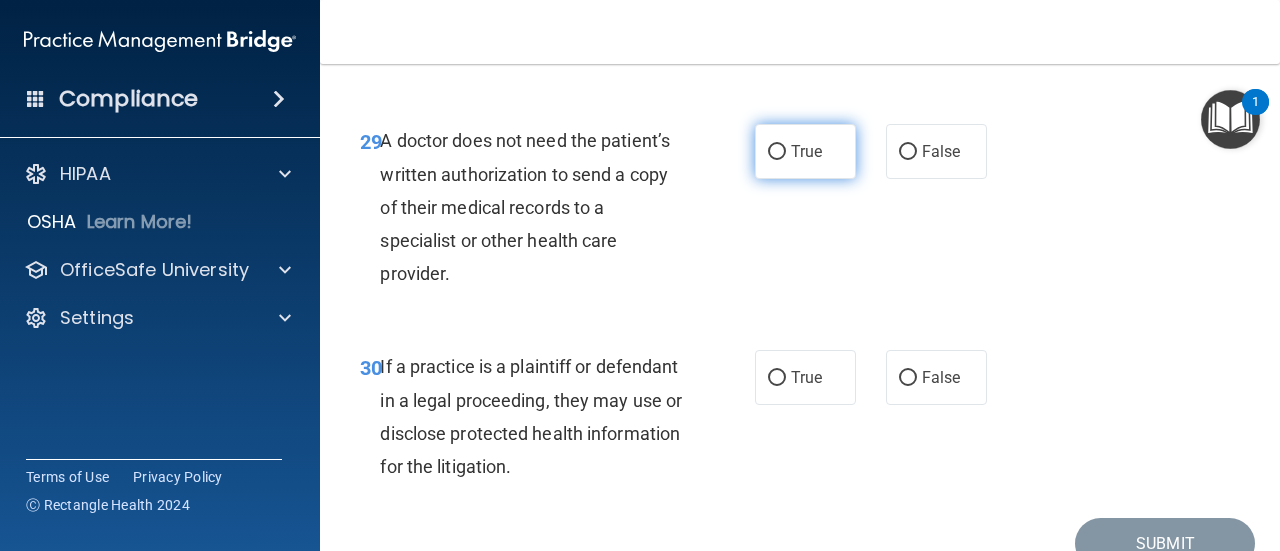 click on "True" at bounding box center [805, 151] 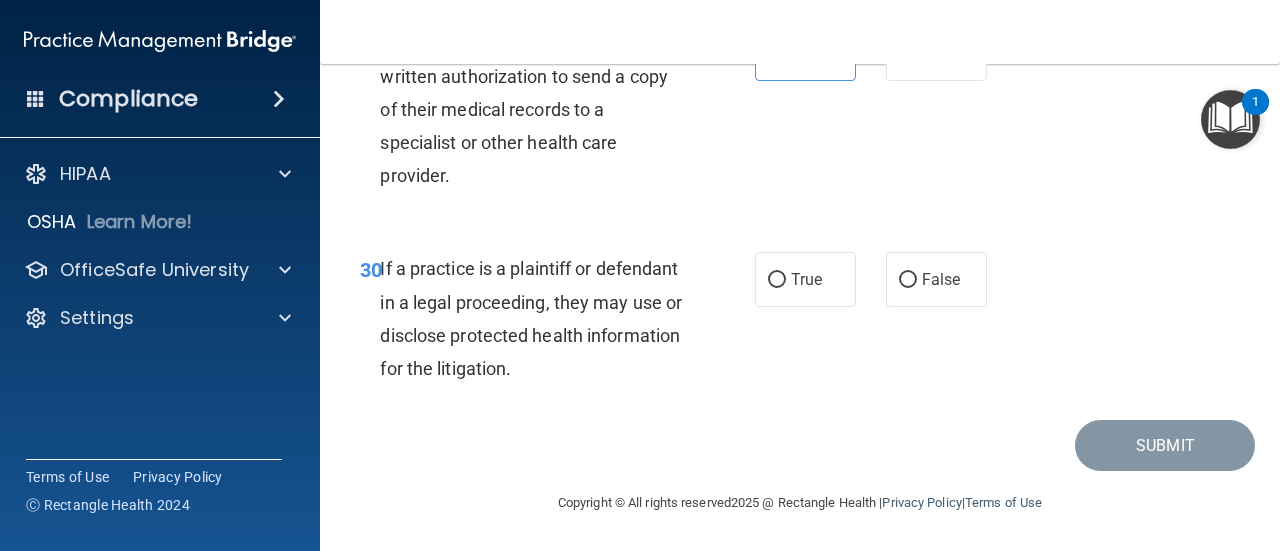 scroll, scrollTop: 5963, scrollLeft: 0, axis: vertical 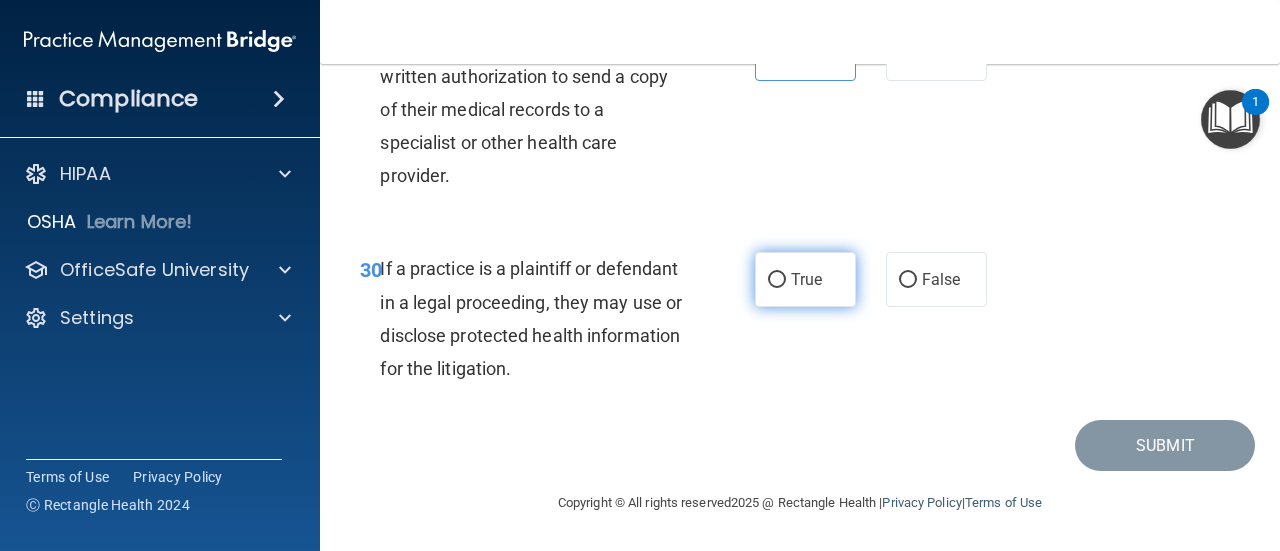 click on "True" at bounding box center (805, 279) 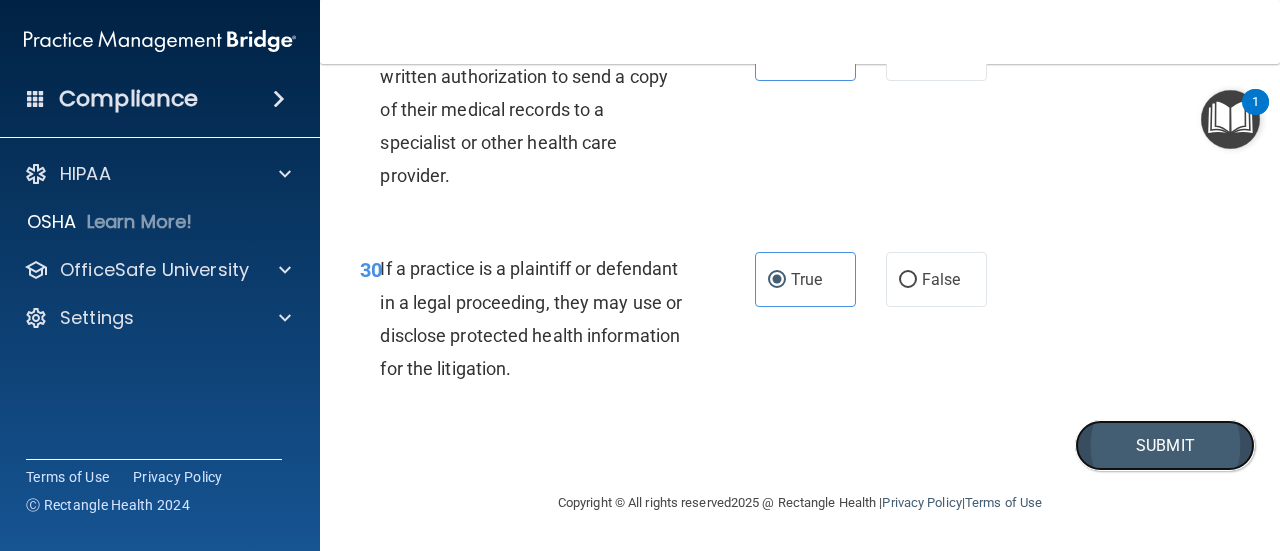 click on "Submit" at bounding box center (1165, 445) 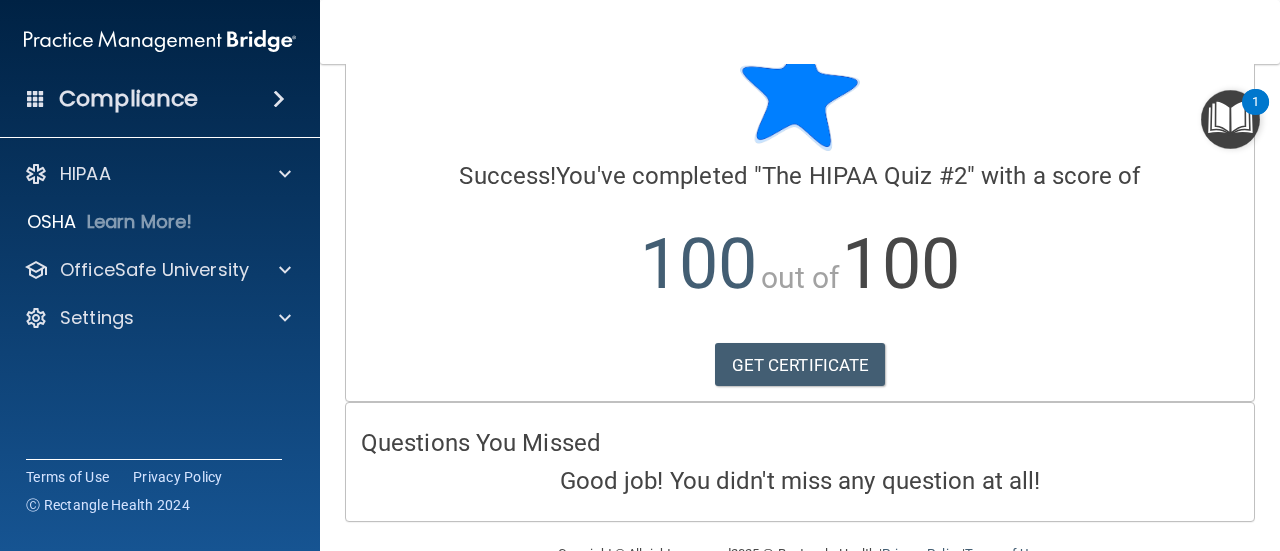 scroll, scrollTop: 100, scrollLeft: 0, axis: vertical 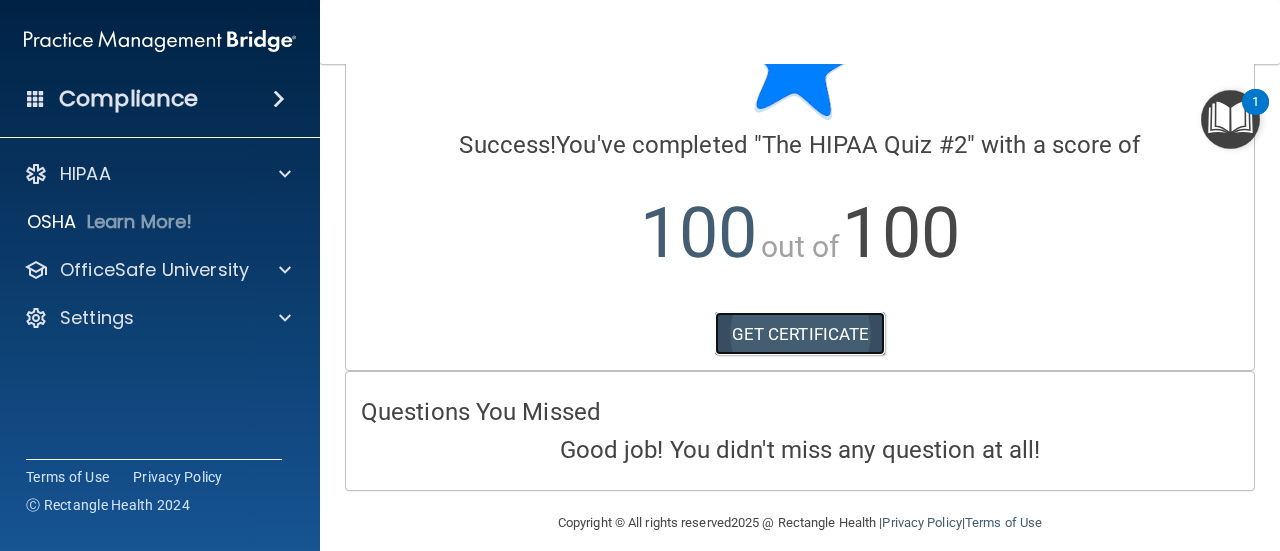 click on "GET CERTIFICATE" at bounding box center (800, 334) 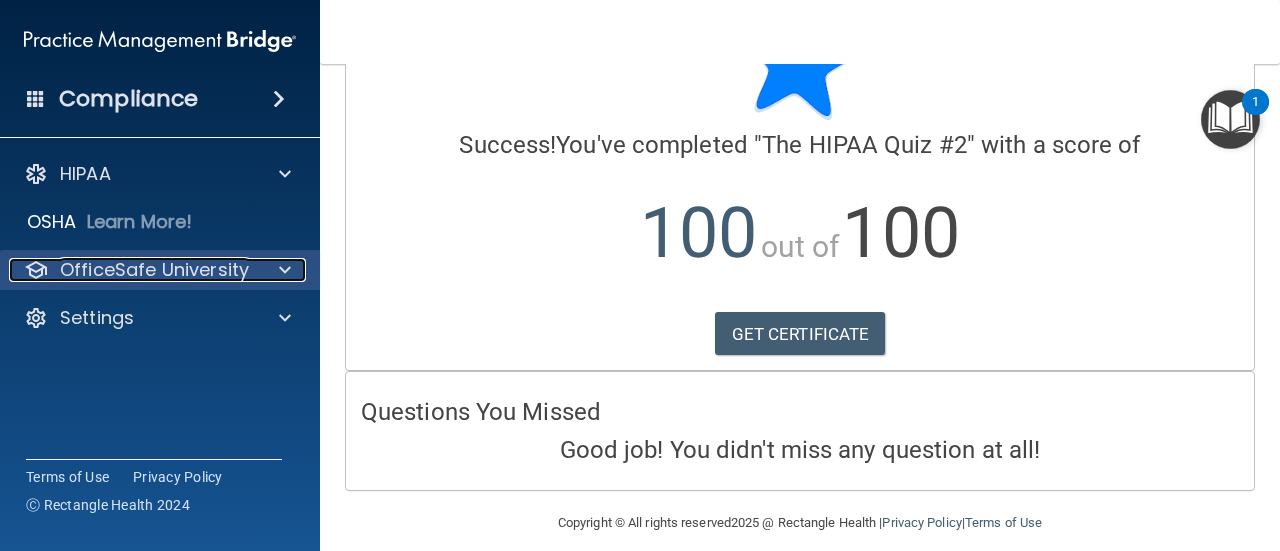 click on "OfficeSafe University" at bounding box center [154, 270] 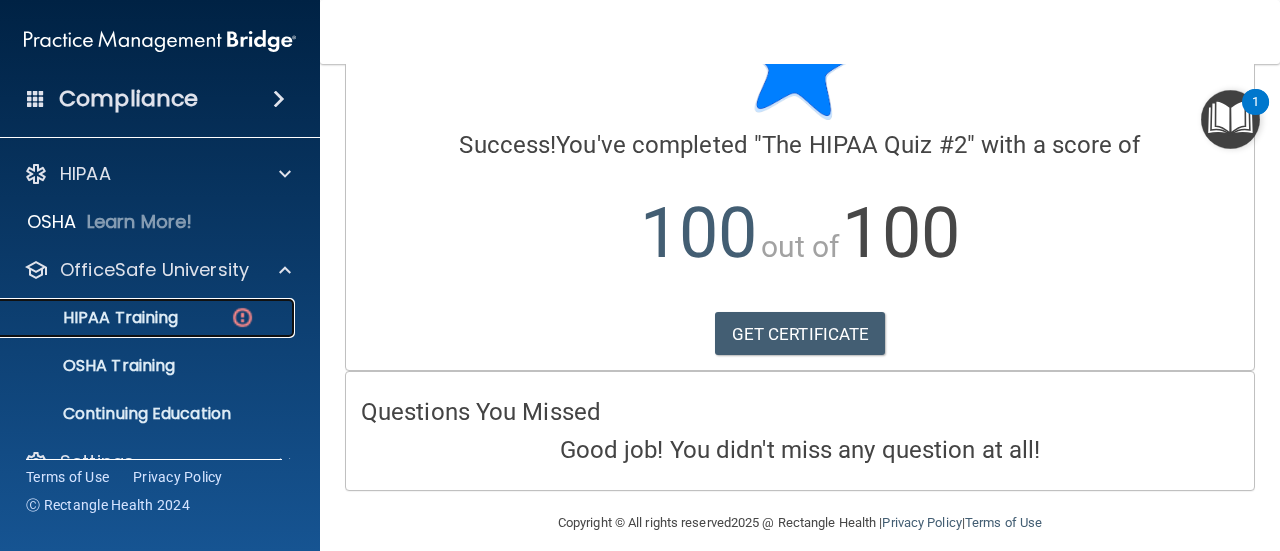 click on "HIPAA Training" at bounding box center [149, 318] 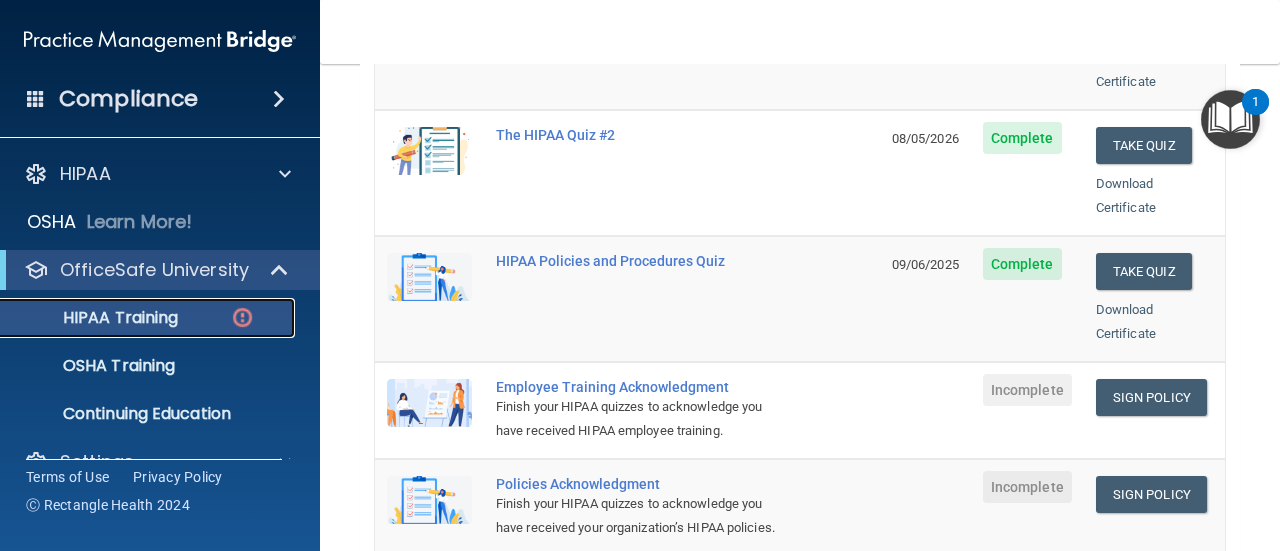 scroll, scrollTop: 336, scrollLeft: 0, axis: vertical 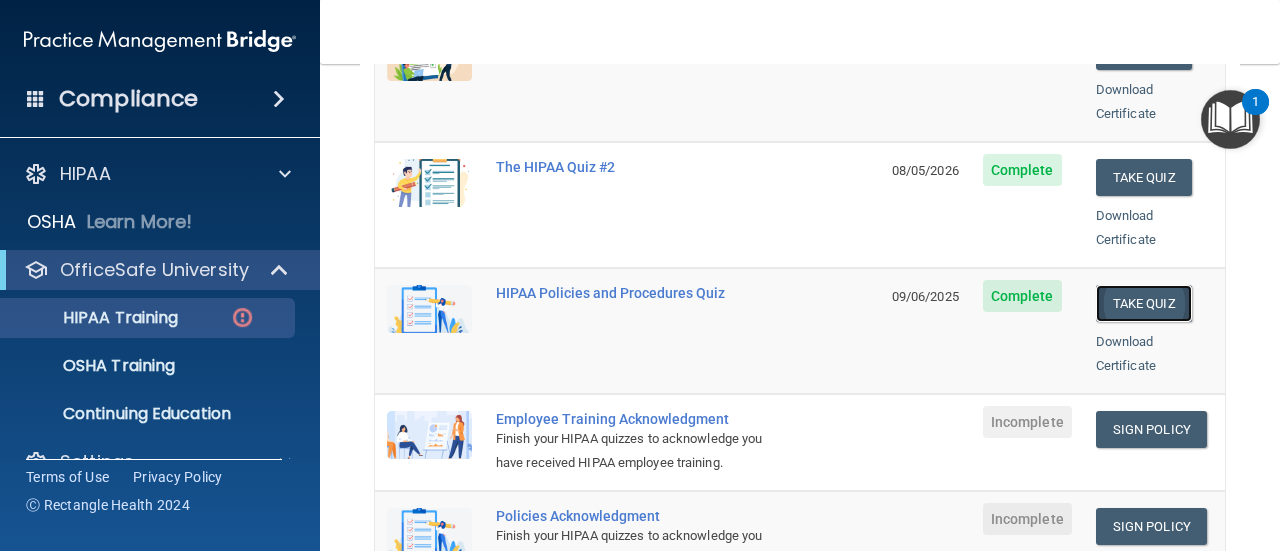 click on "Take Quiz" at bounding box center [1144, 303] 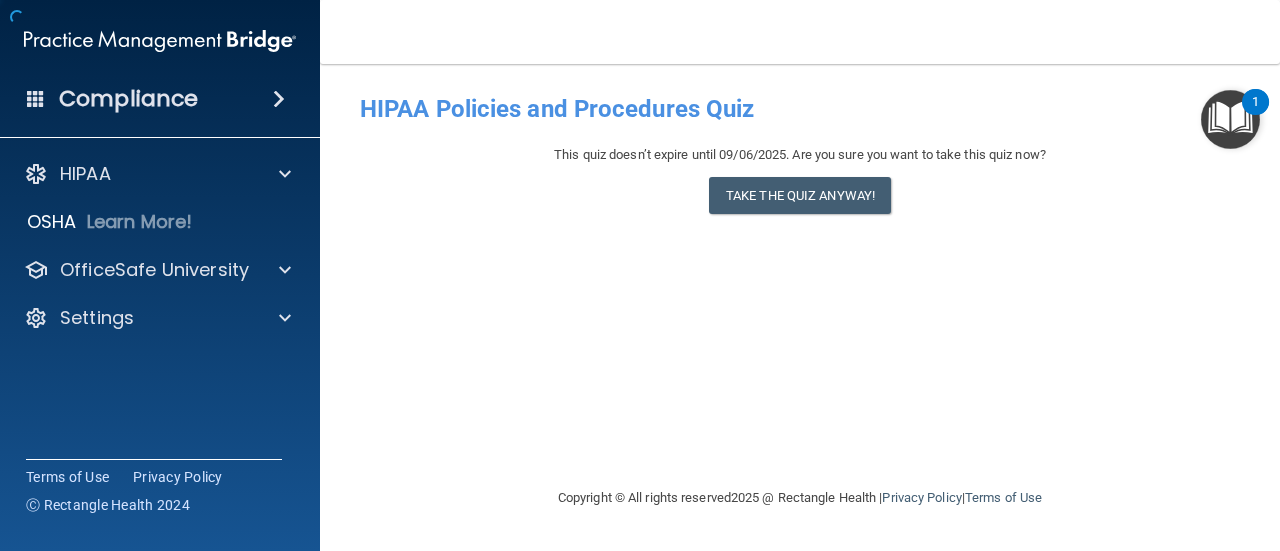 scroll, scrollTop: 0, scrollLeft: 0, axis: both 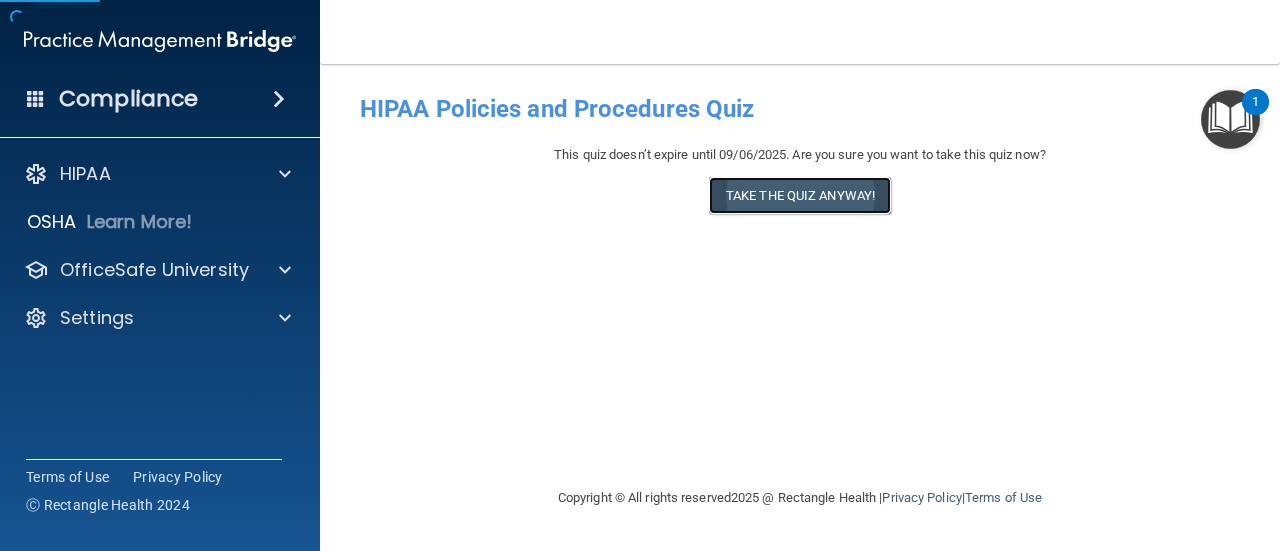 click on "Take the quiz anyway!" at bounding box center [800, 195] 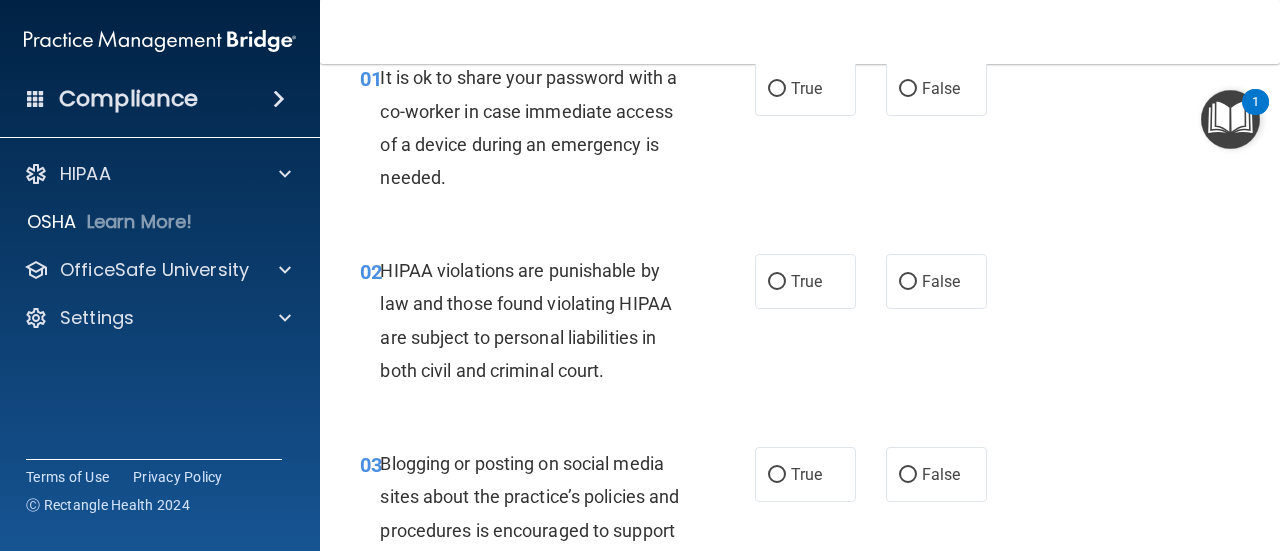 scroll, scrollTop: 0, scrollLeft: 0, axis: both 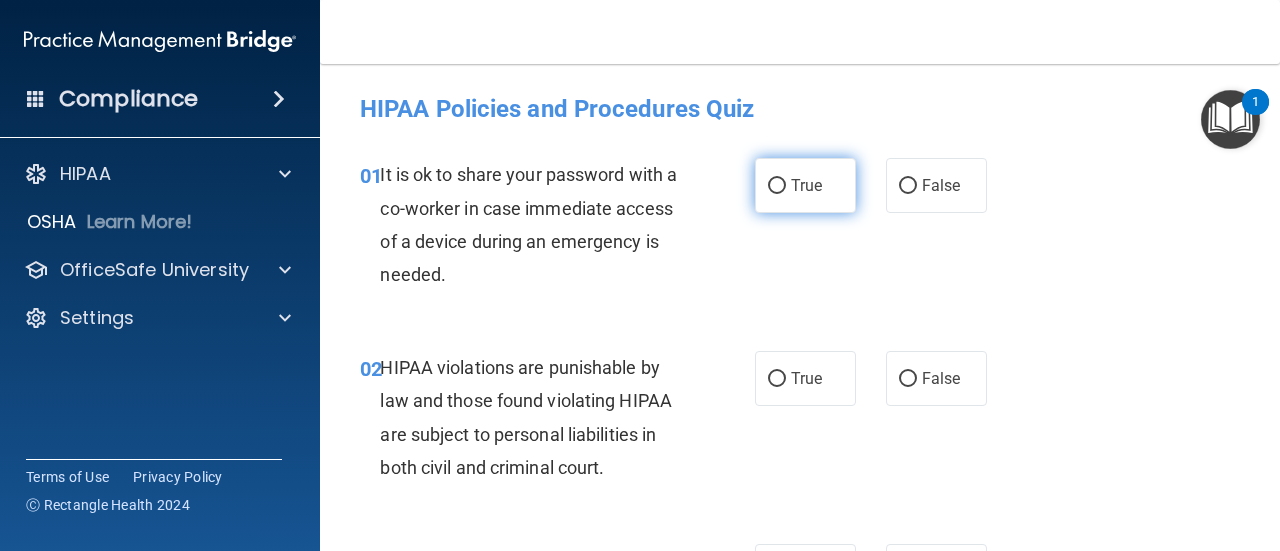 click on "True" at bounding box center (806, 185) 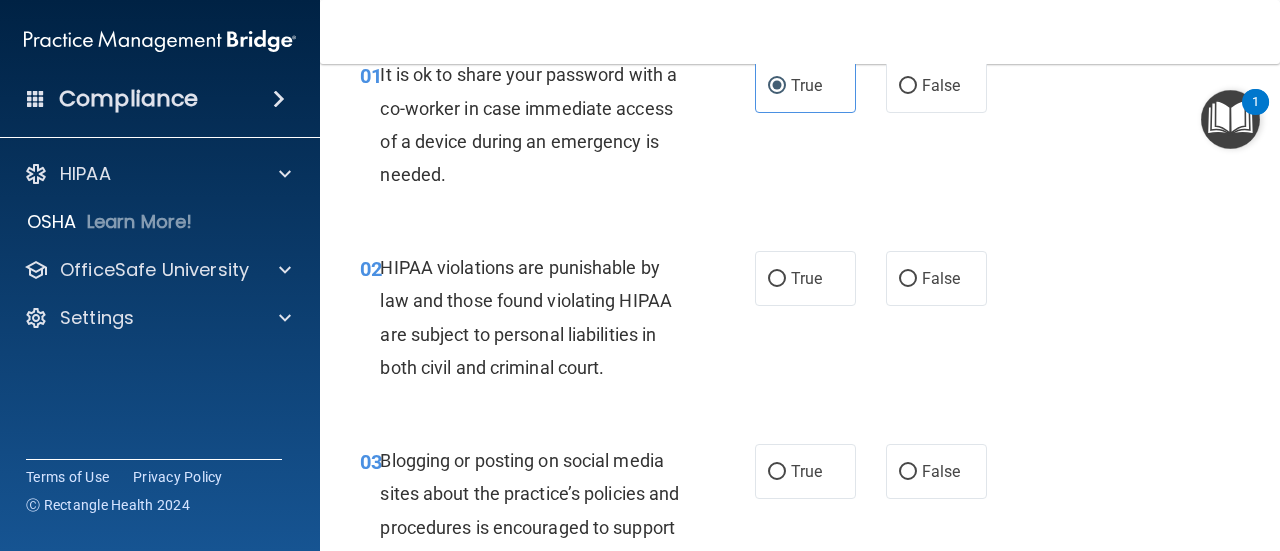 scroll, scrollTop: 200, scrollLeft: 0, axis: vertical 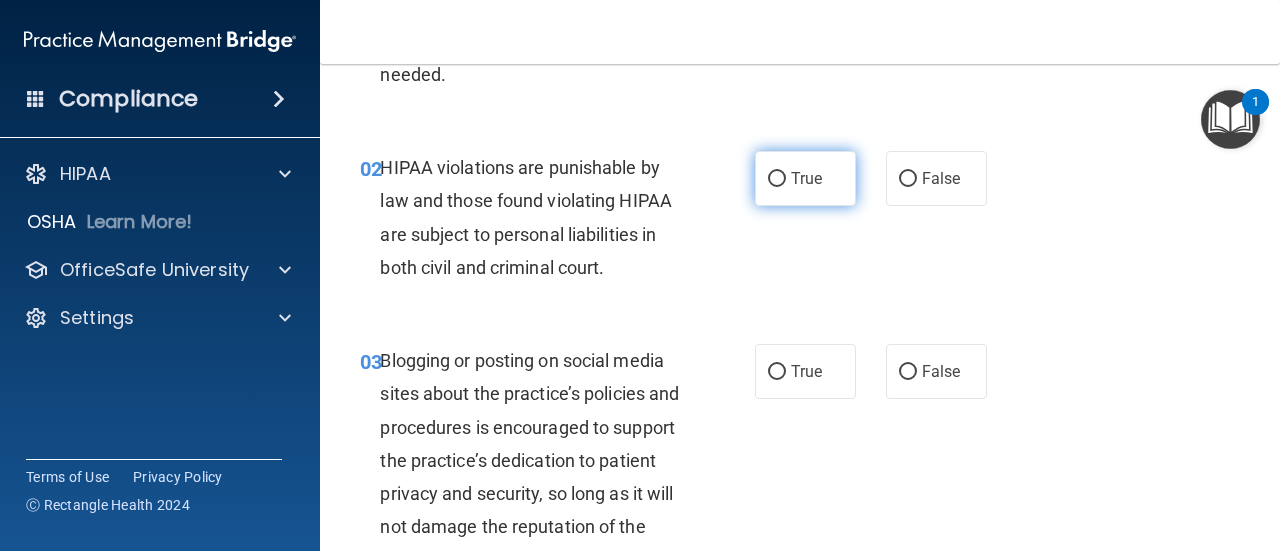 click on "True" at bounding box center (805, 178) 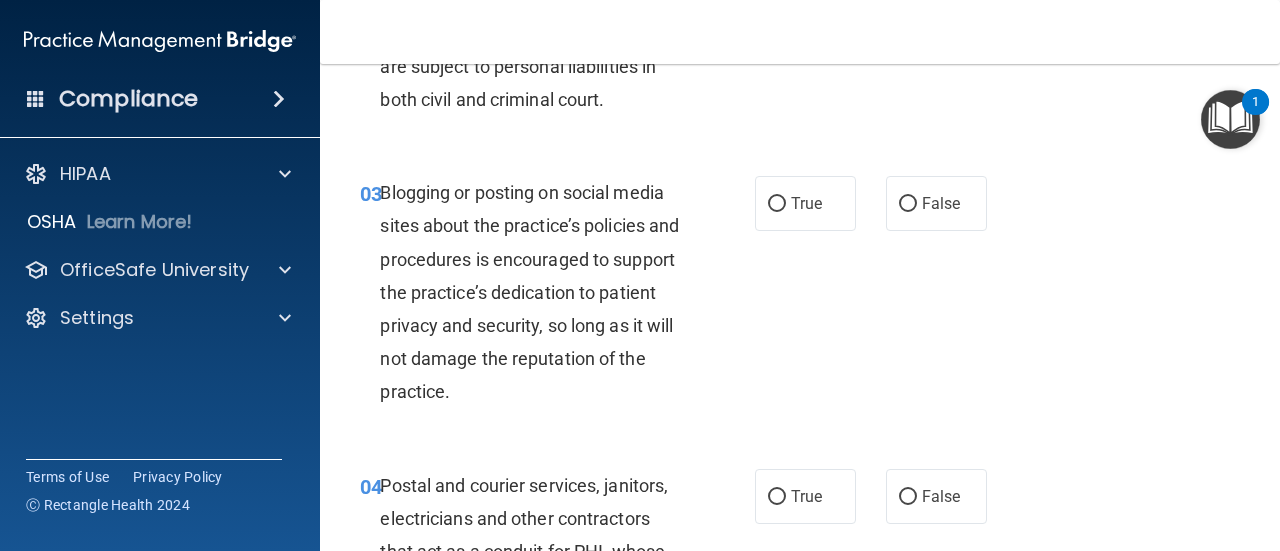 scroll, scrollTop: 400, scrollLeft: 0, axis: vertical 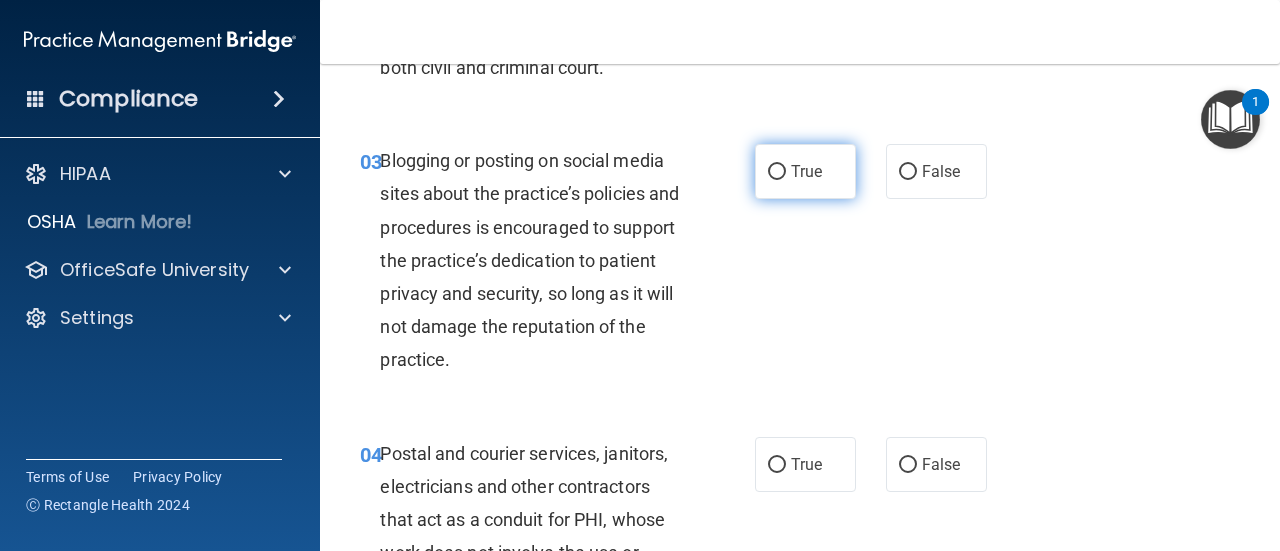 click on "True" at bounding box center [805, 171] 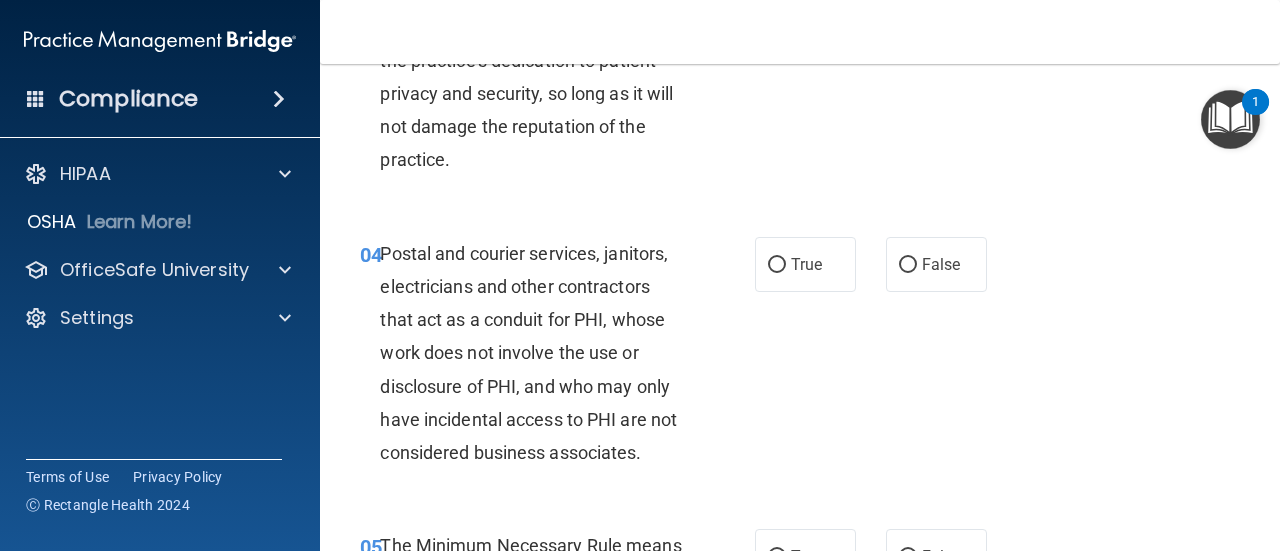 scroll, scrollTop: 700, scrollLeft: 0, axis: vertical 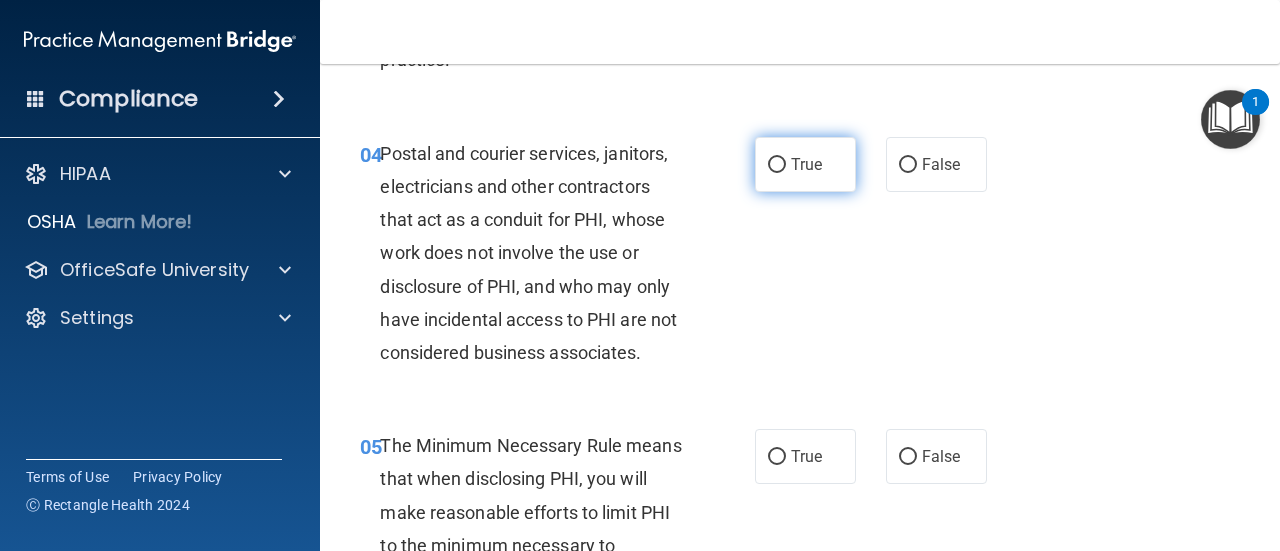 click on "True" at bounding box center [805, 164] 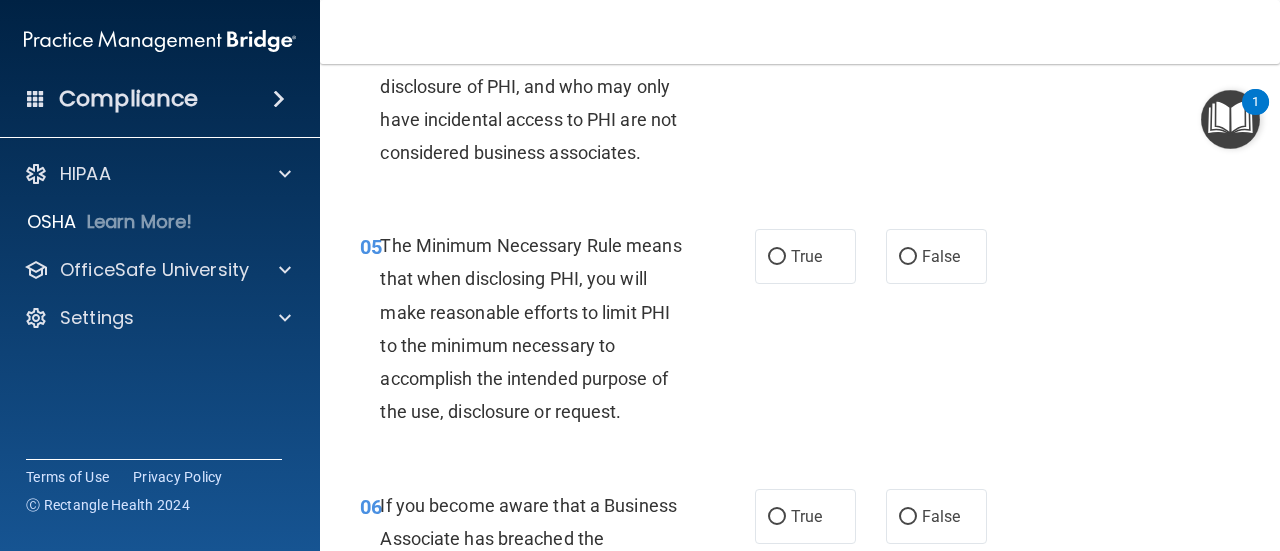 scroll, scrollTop: 1000, scrollLeft: 0, axis: vertical 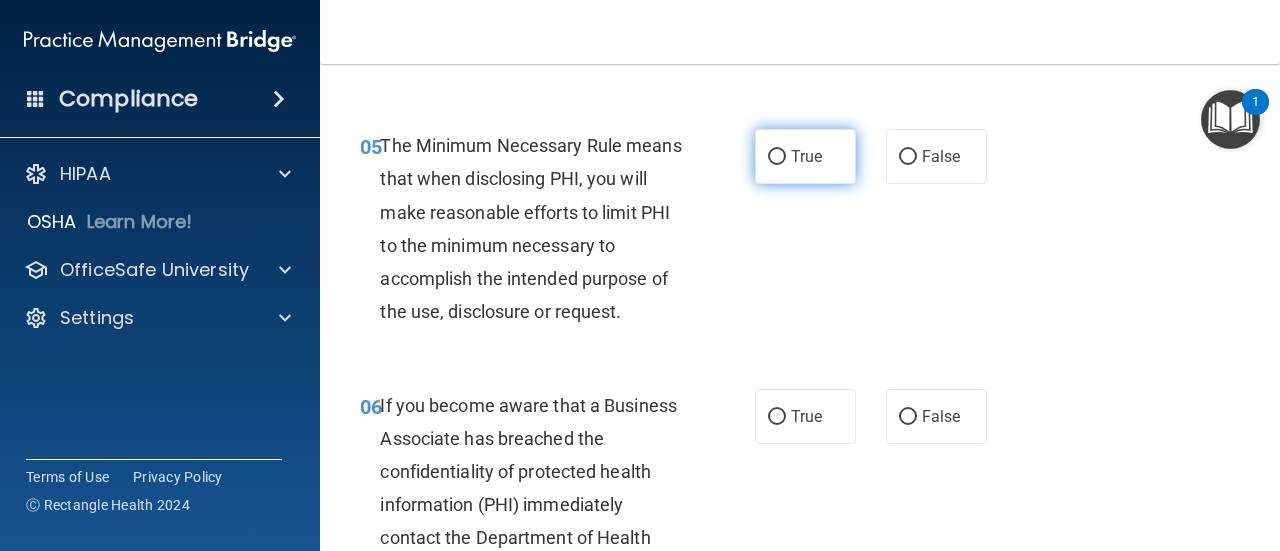 click on "True" at bounding box center (805, 156) 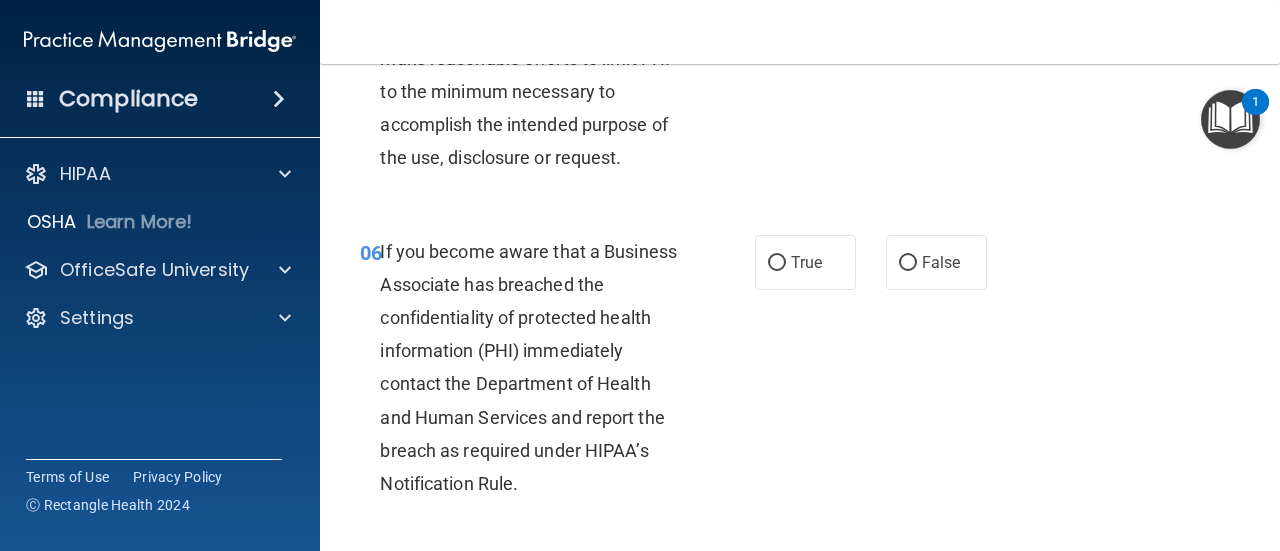 scroll, scrollTop: 1200, scrollLeft: 0, axis: vertical 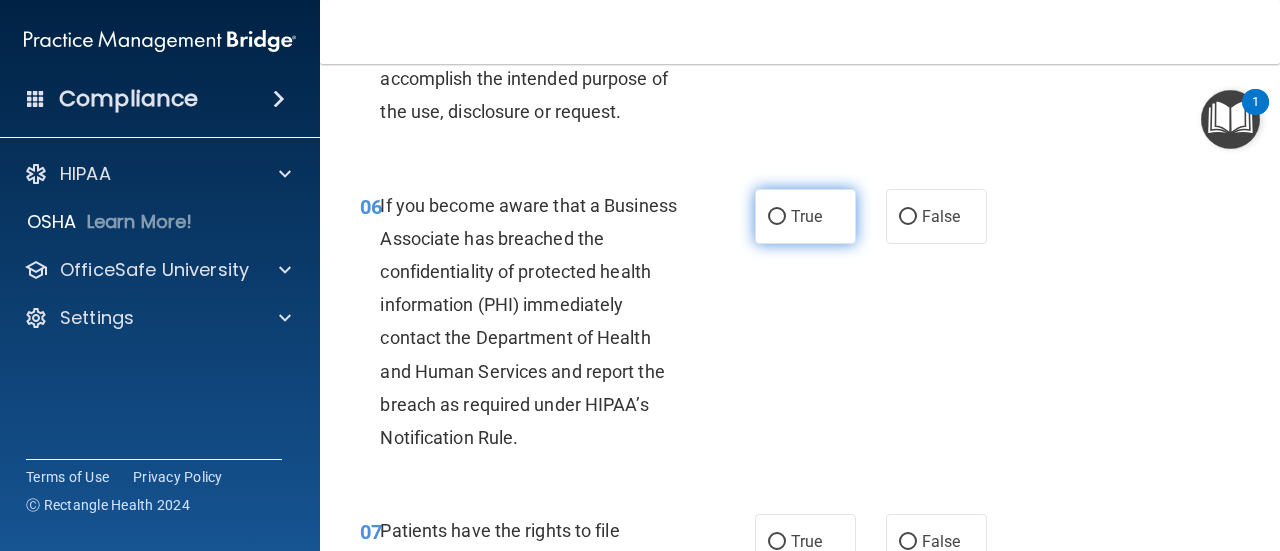 click on "True" at bounding box center (806, 216) 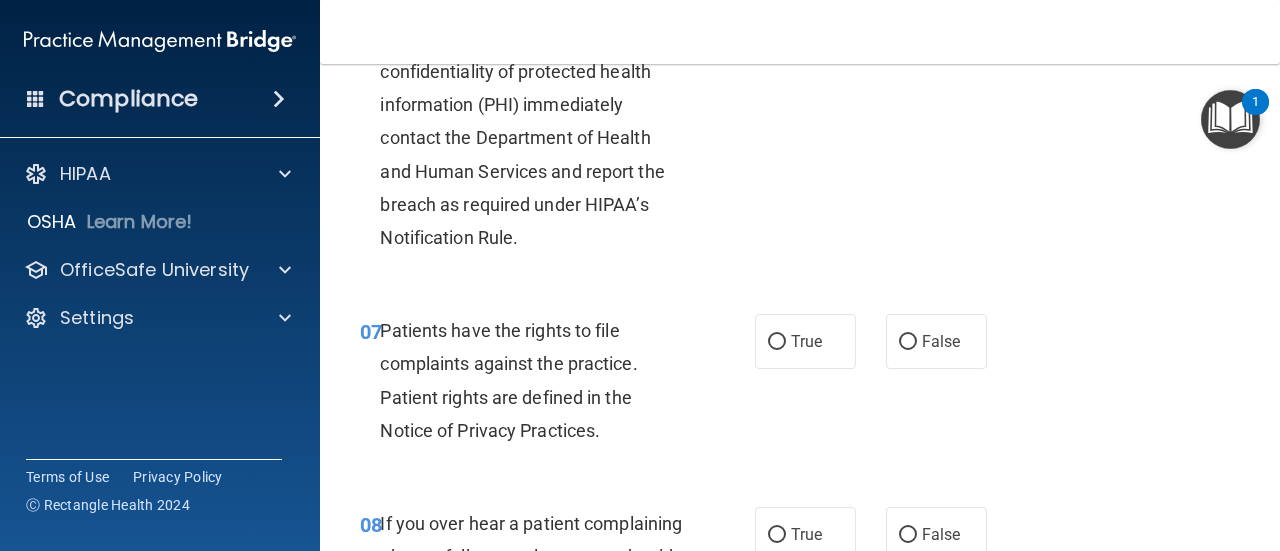 scroll, scrollTop: 1500, scrollLeft: 0, axis: vertical 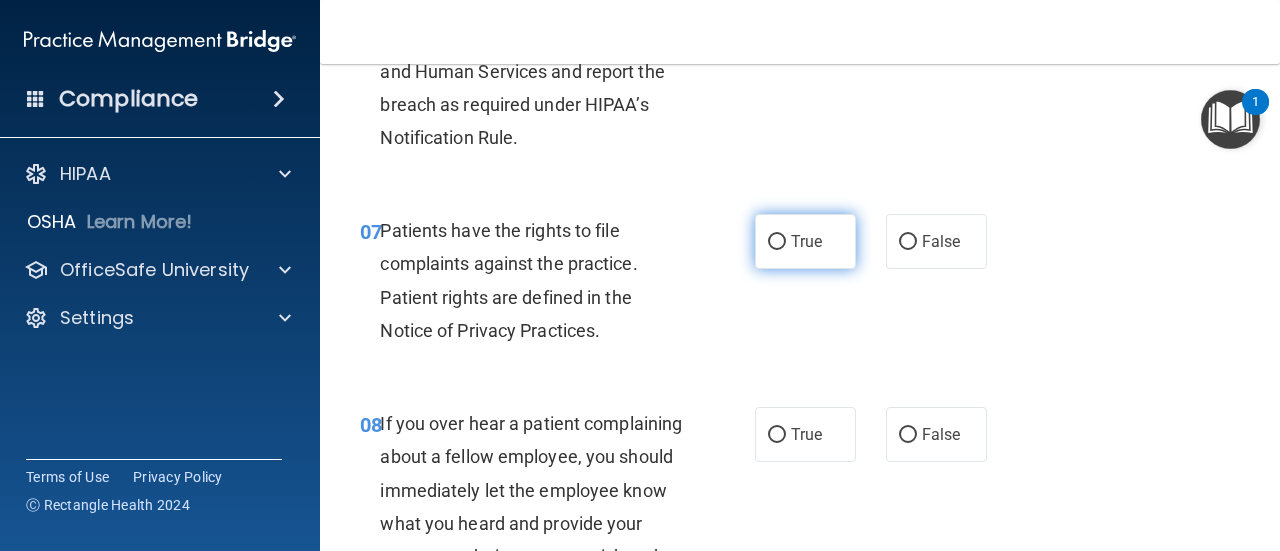 click on "True" at bounding box center [805, 241] 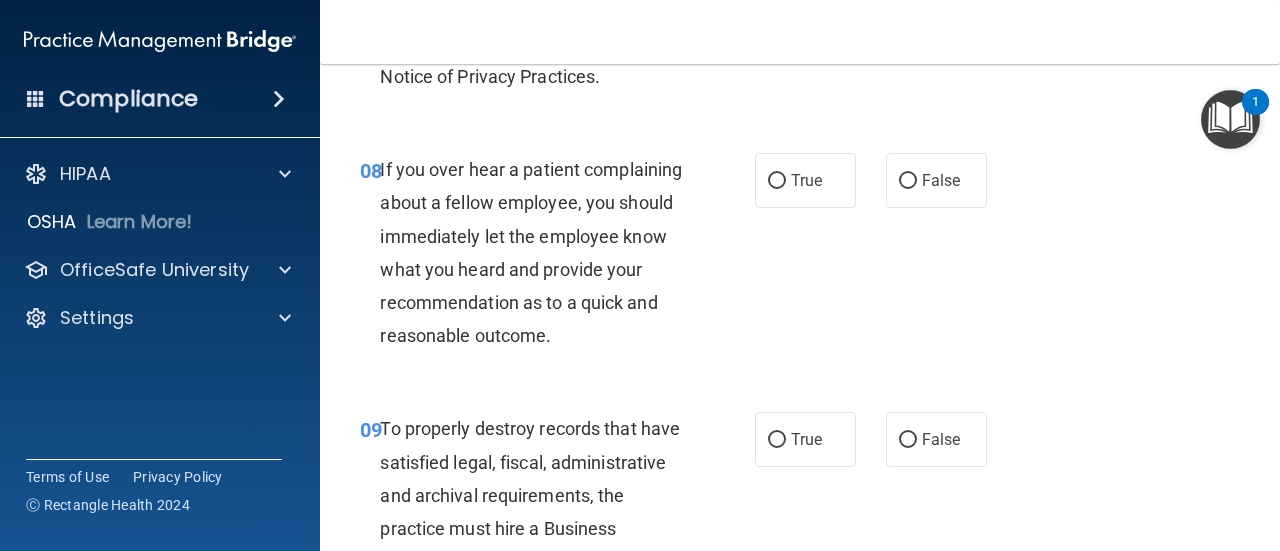 scroll, scrollTop: 1800, scrollLeft: 0, axis: vertical 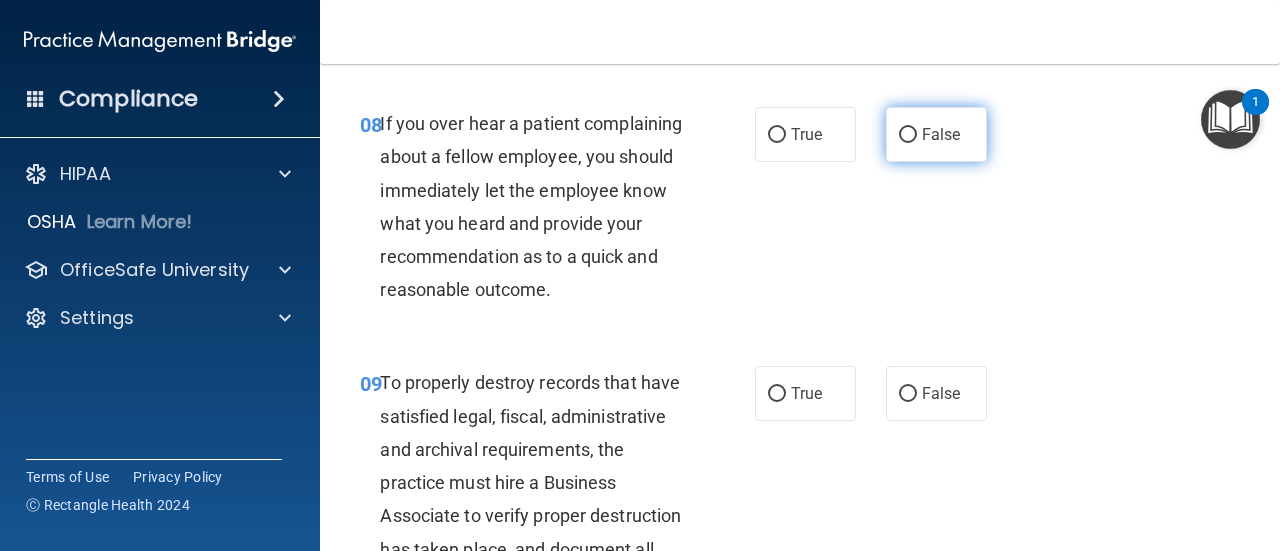 click on "False" at bounding box center (941, 134) 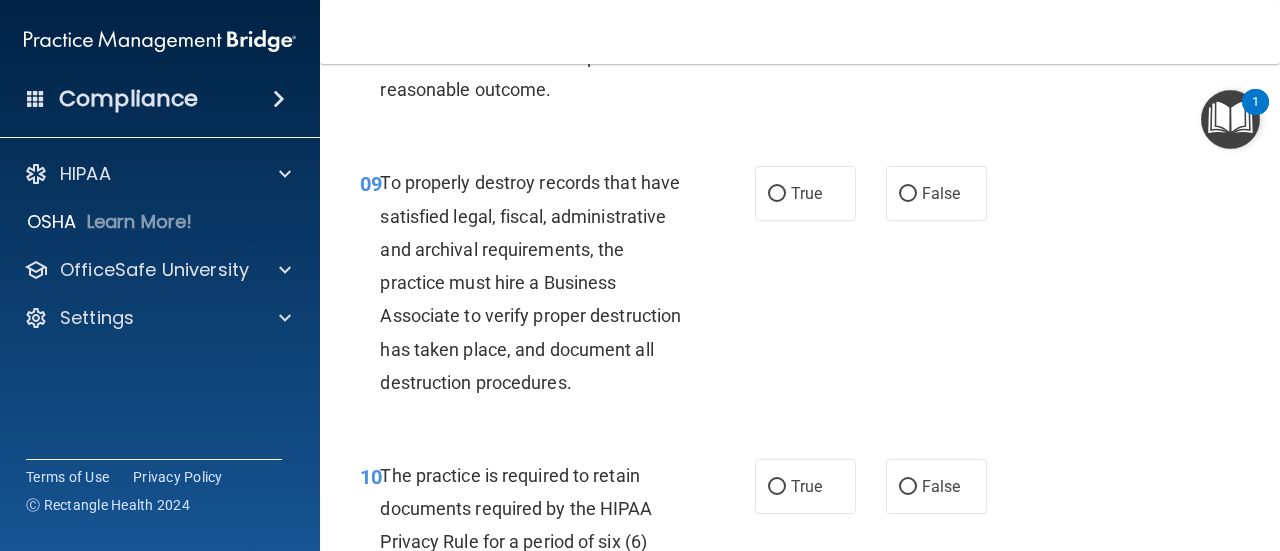 scroll, scrollTop: 2100, scrollLeft: 0, axis: vertical 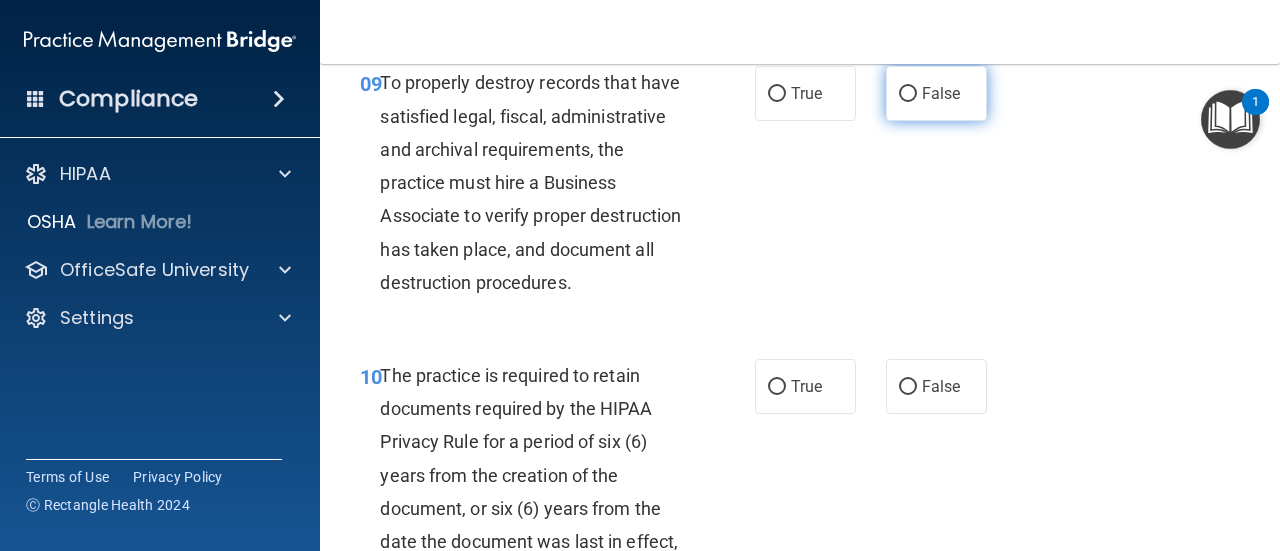 click on "False" at bounding box center [936, 93] 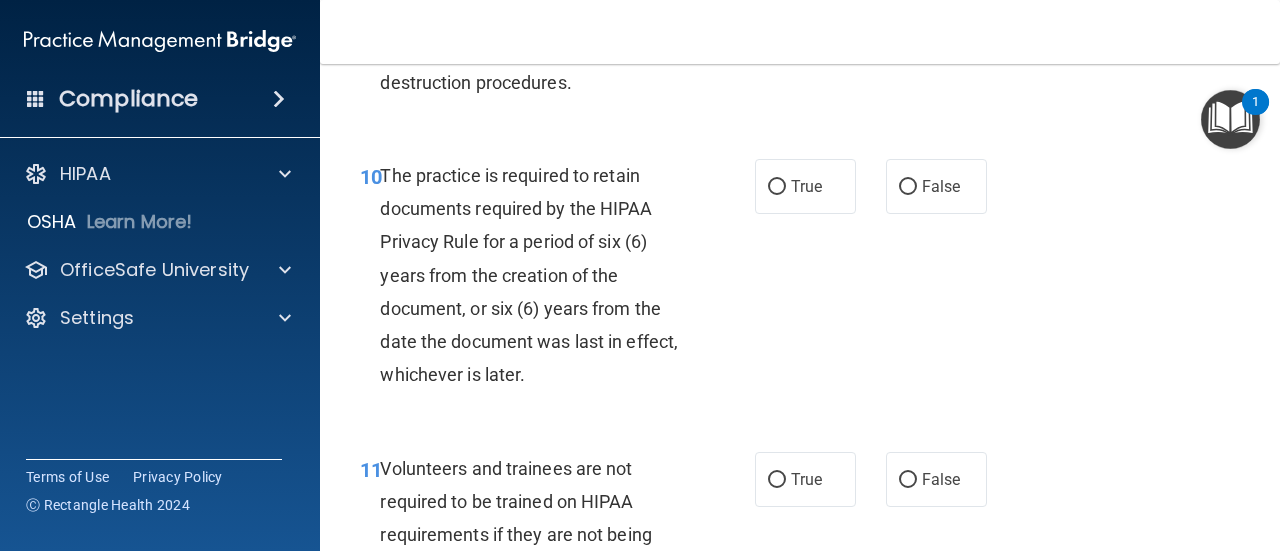 scroll, scrollTop: 2400, scrollLeft: 0, axis: vertical 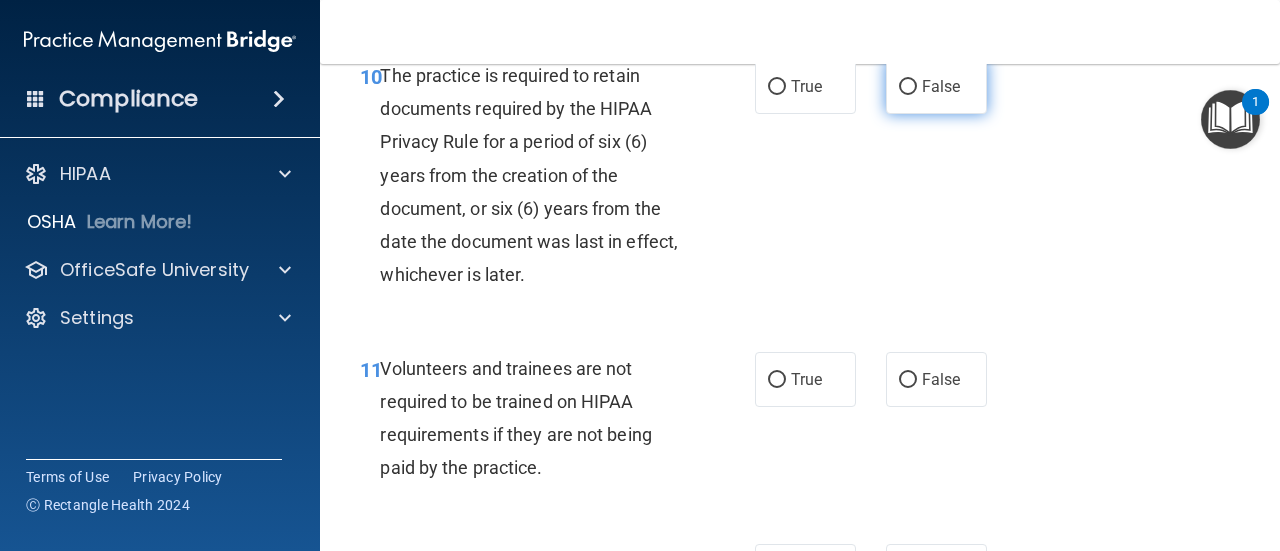 click on "False" at bounding box center [941, 86] 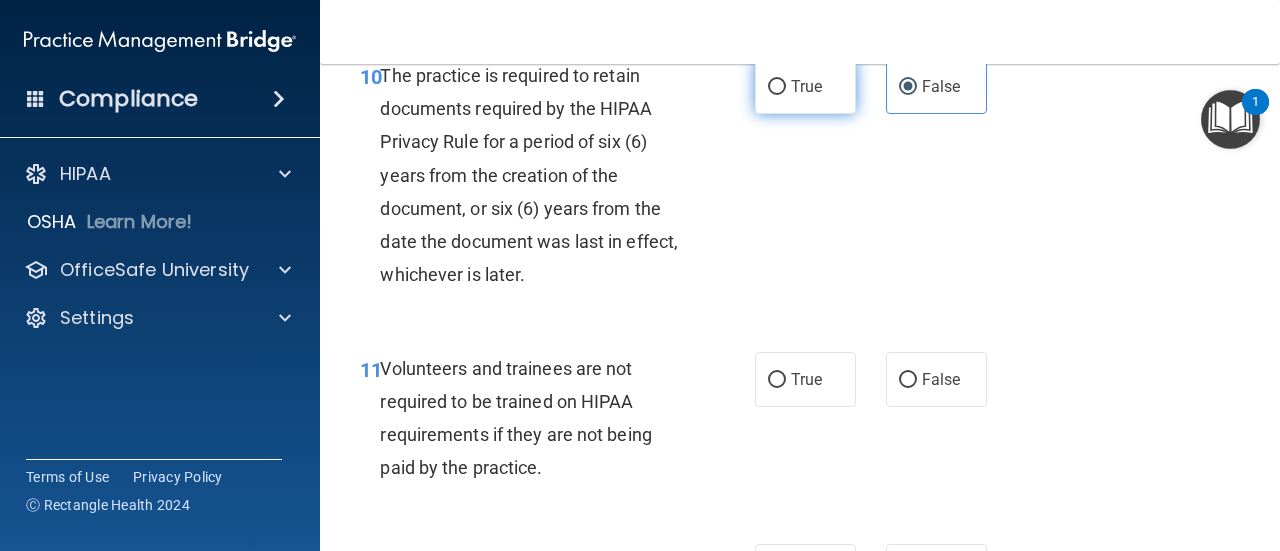 click on "True" at bounding box center (805, 86) 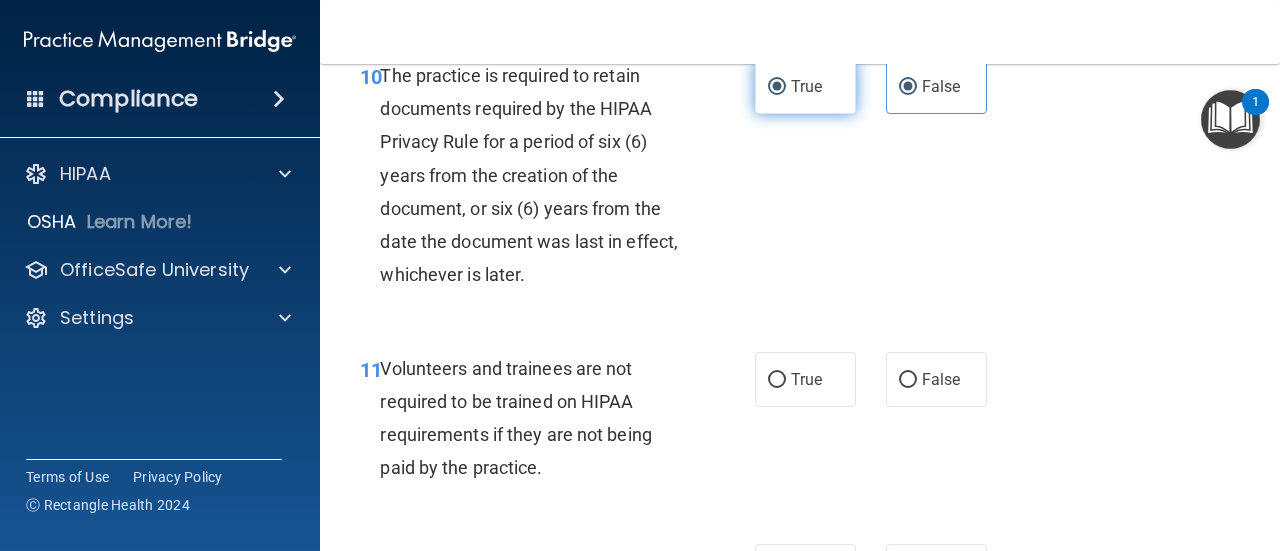 radio on "false" 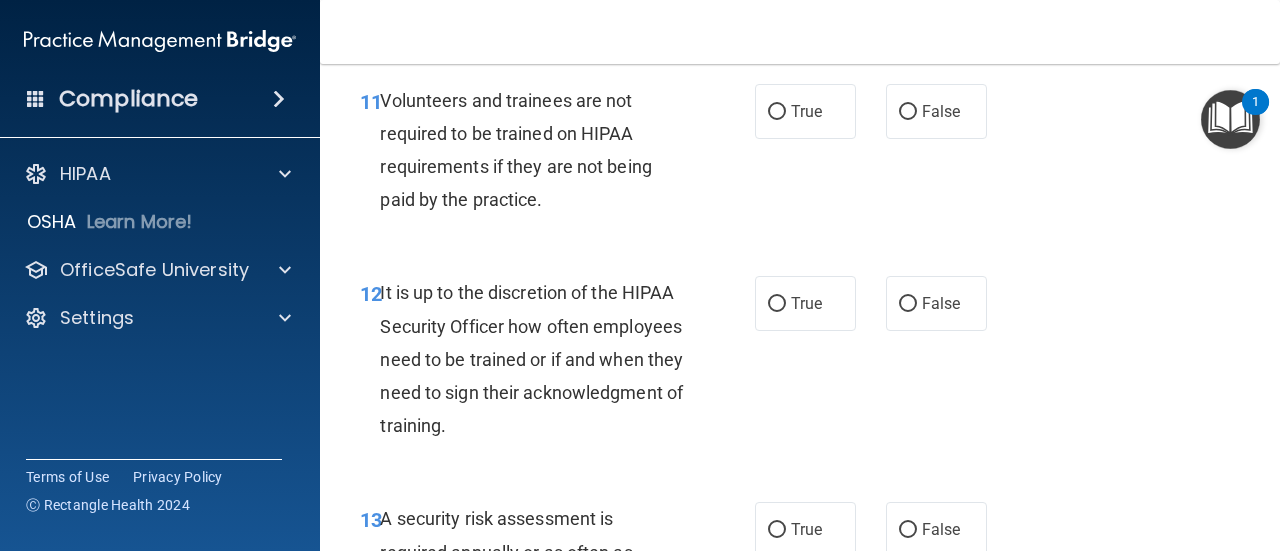 scroll, scrollTop: 2700, scrollLeft: 0, axis: vertical 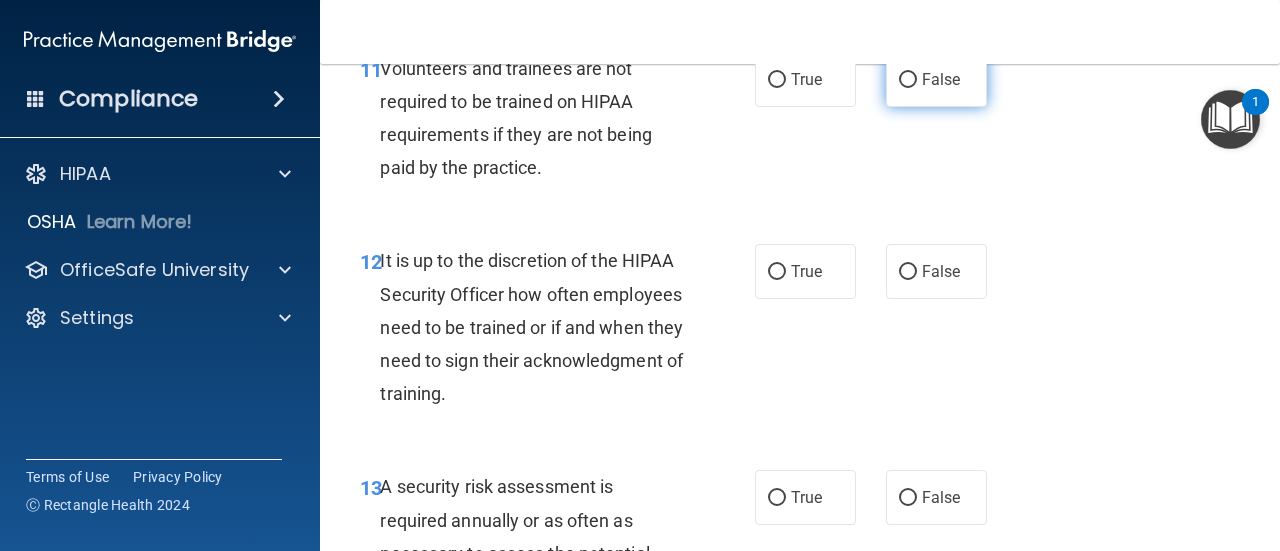 click on "False" at bounding box center [936, 79] 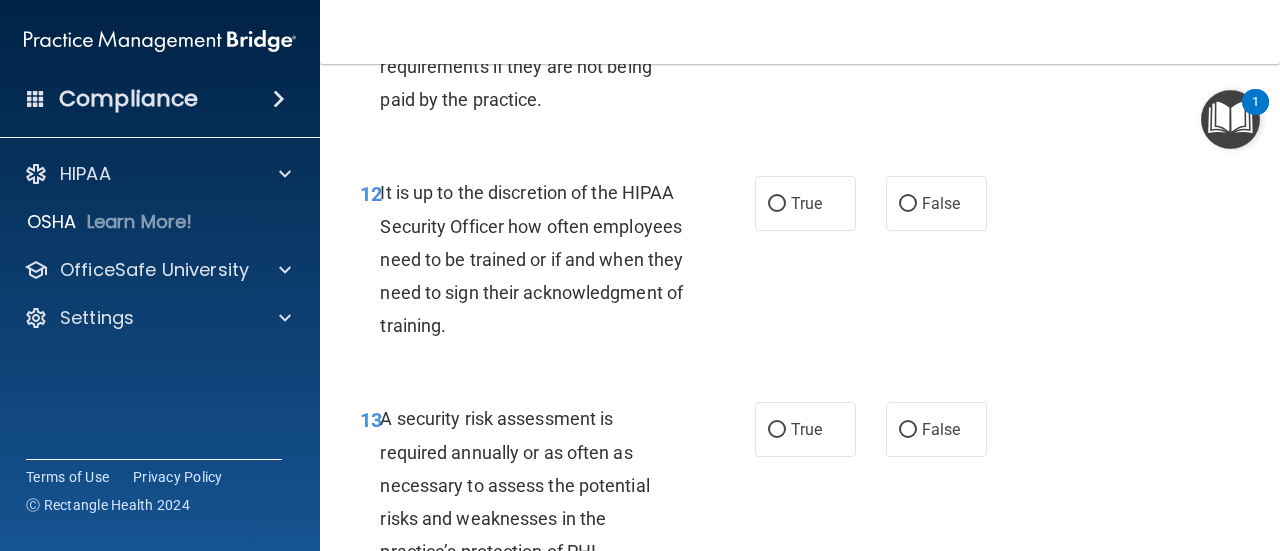 scroll, scrollTop: 2800, scrollLeft: 0, axis: vertical 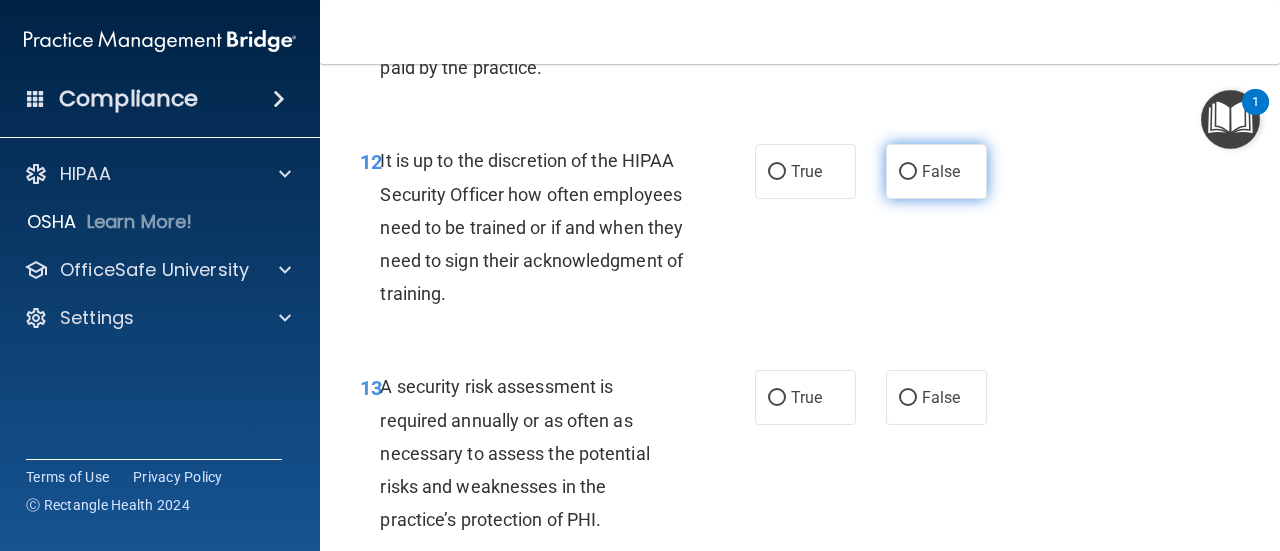 click on "False" at bounding box center (941, 171) 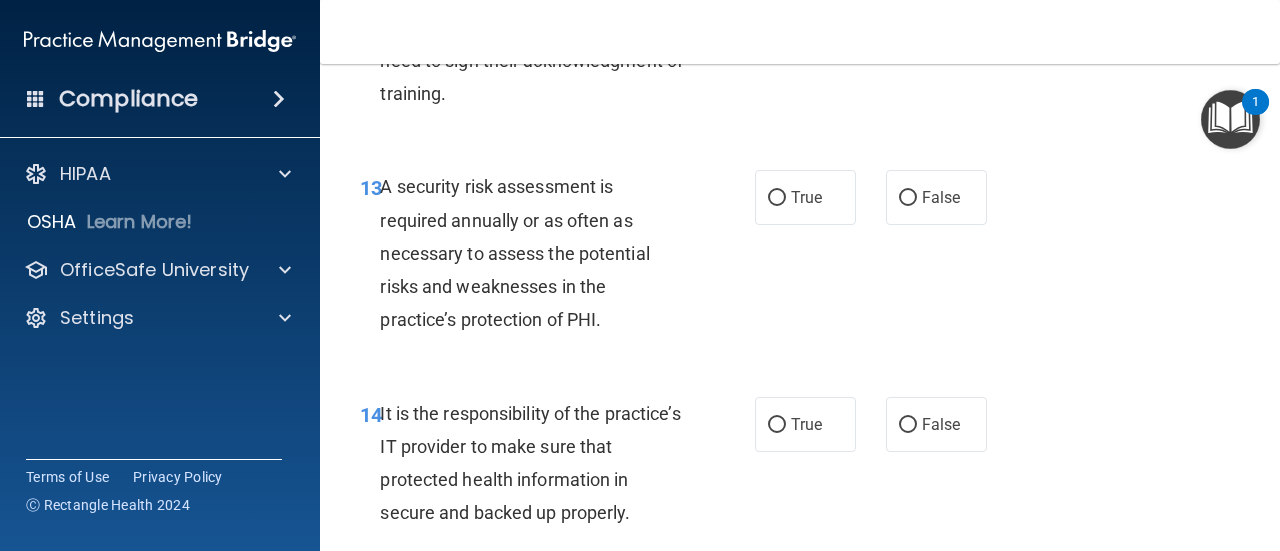 scroll, scrollTop: 3100, scrollLeft: 0, axis: vertical 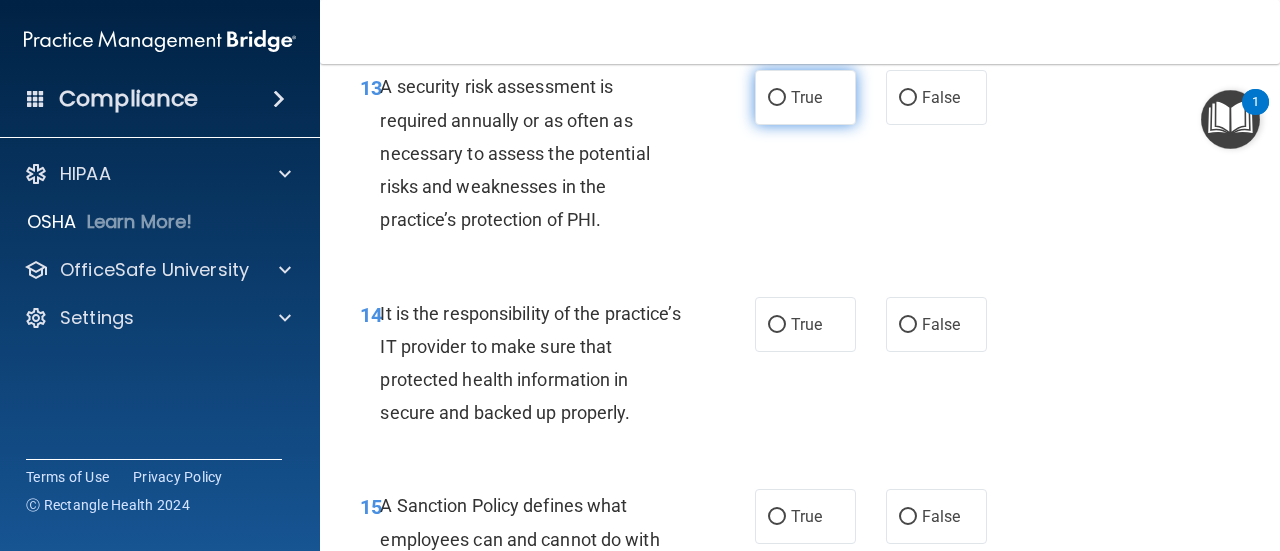 click on "True" at bounding box center [805, 97] 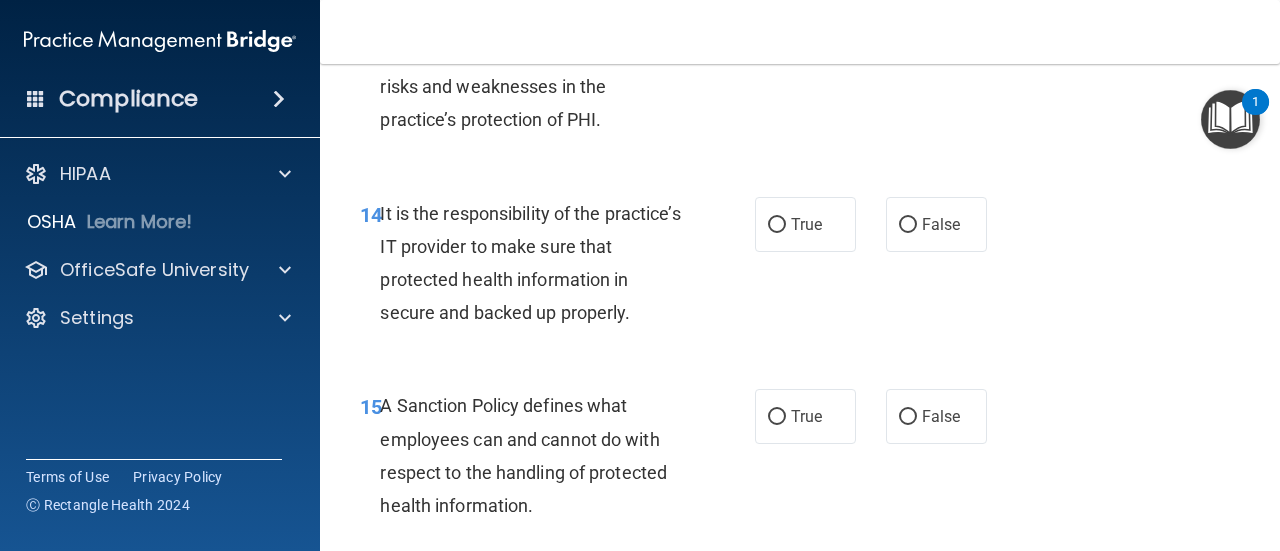scroll, scrollTop: 3300, scrollLeft: 0, axis: vertical 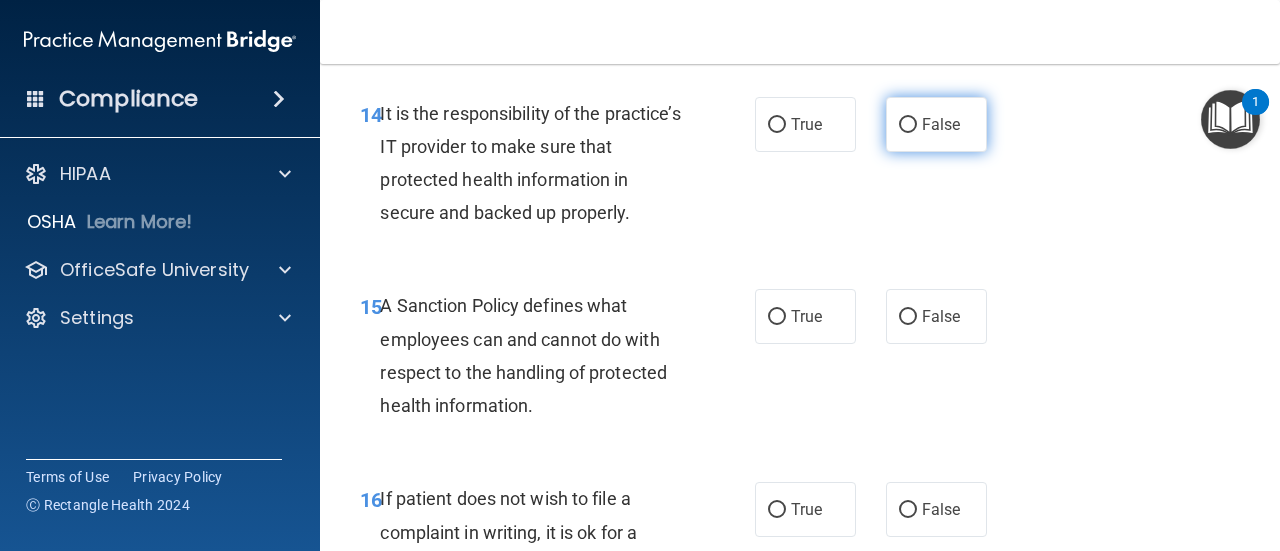 click on "False" at bounding box center (936, 124) 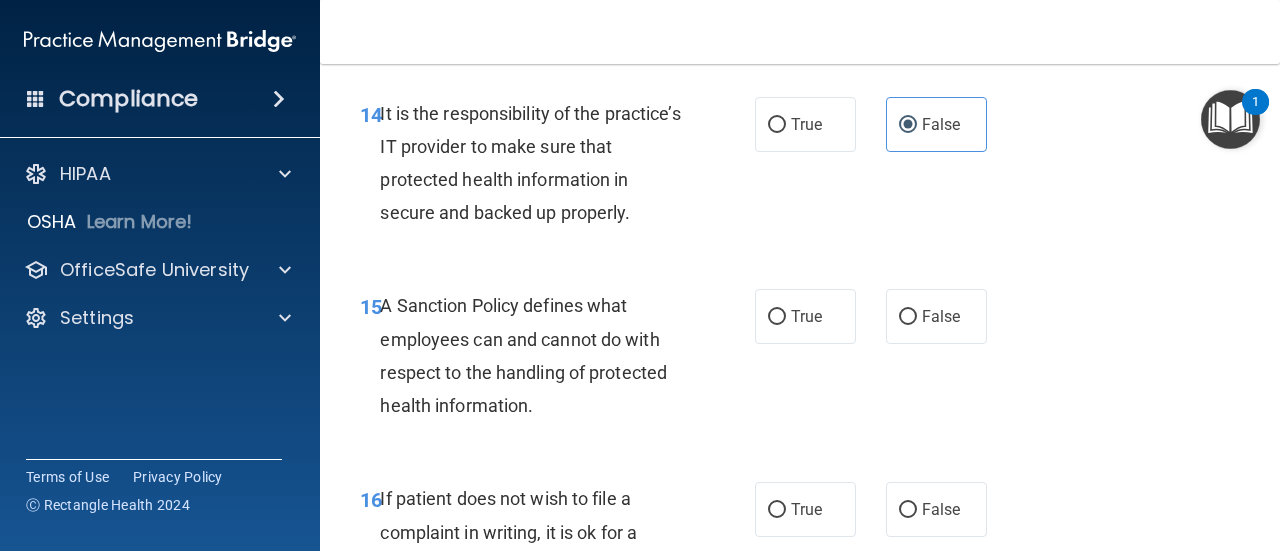 scroll, scrollTop: 3400, scrollLeft: 0, axis: vertical 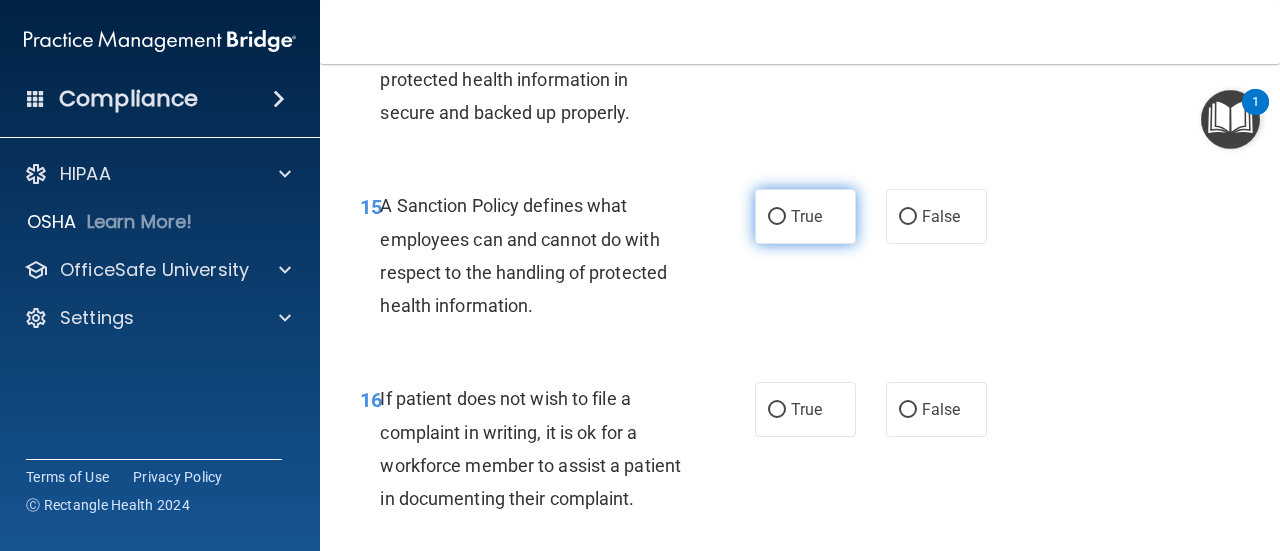 click on "True" at bounding box center (805, 216) 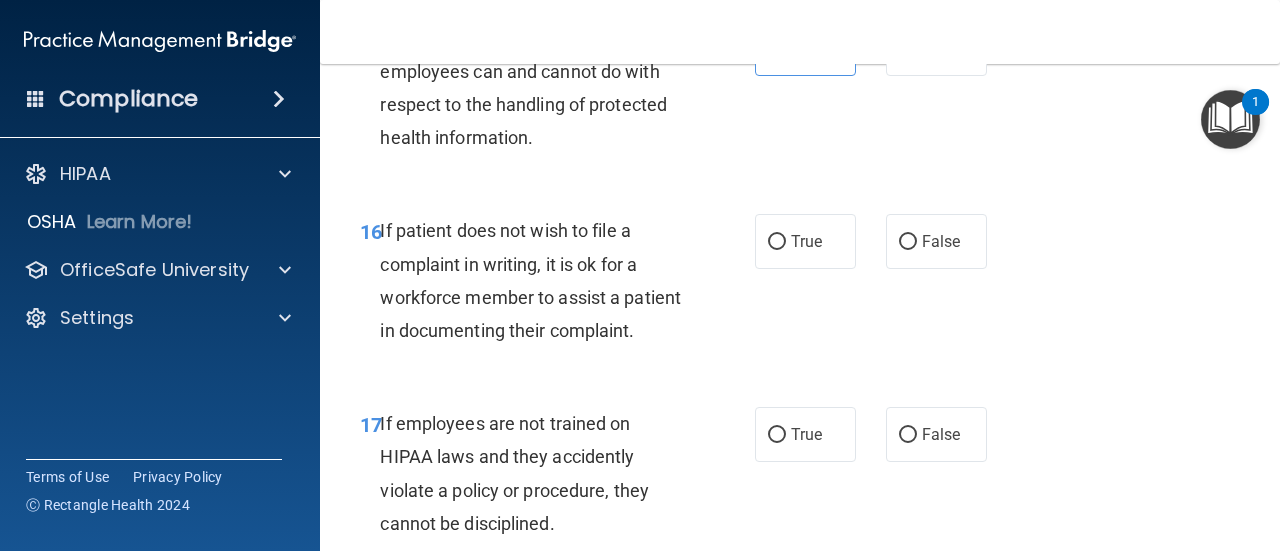 scroll, scrollTop: 3600, scrollLeft: 0, axis: vertical 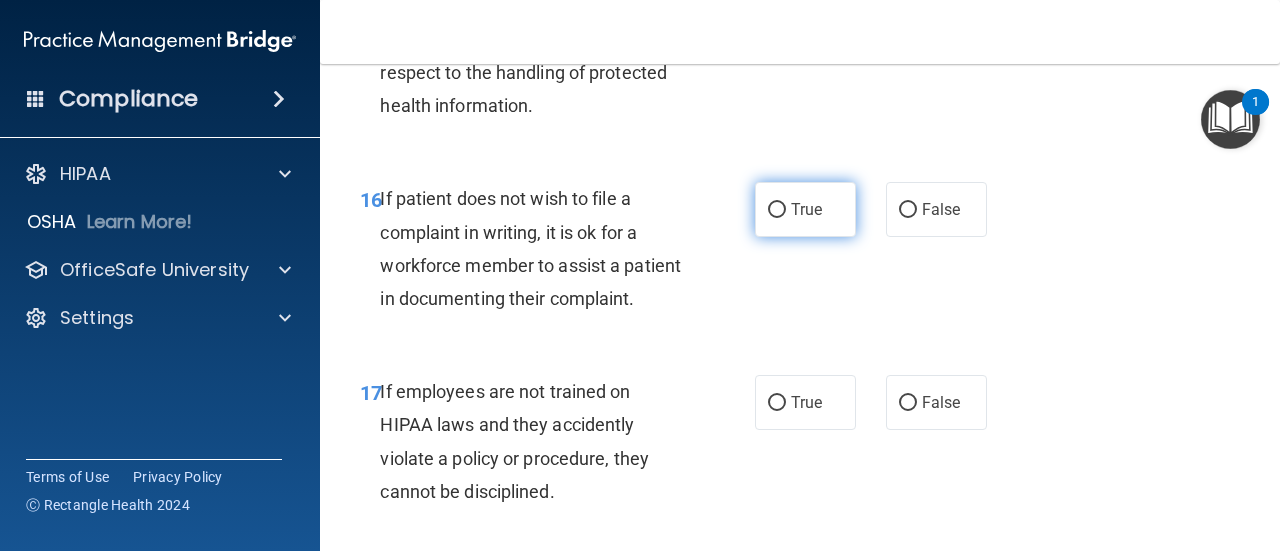 click on "True" at bounding box center (805, 209) 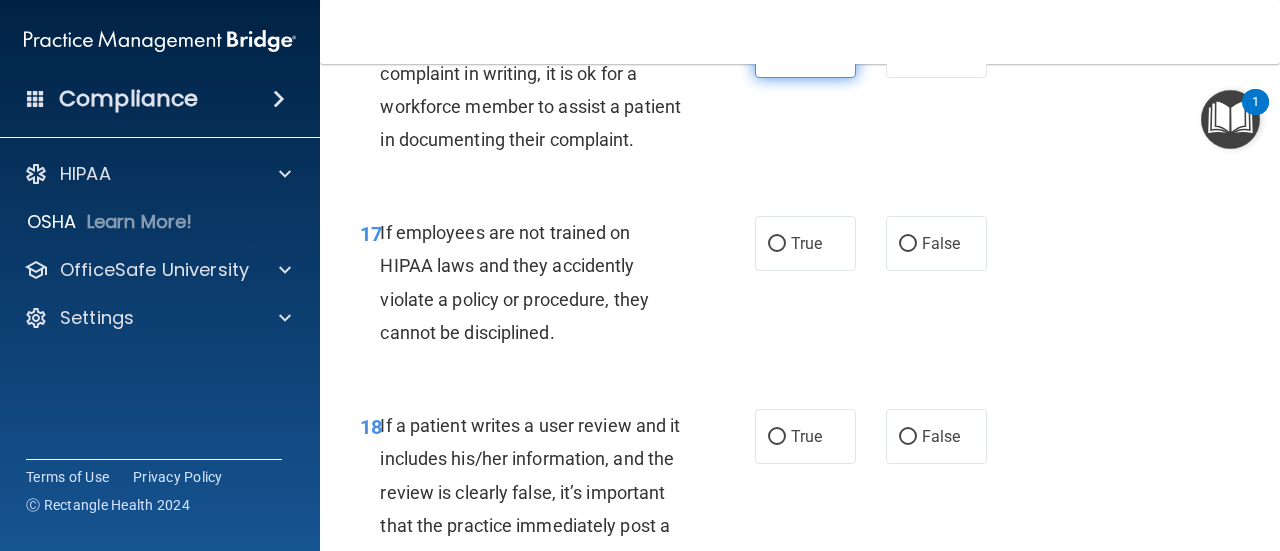 scroll, scrollTop: 3800, scrollLeft: 0, axis: vertical 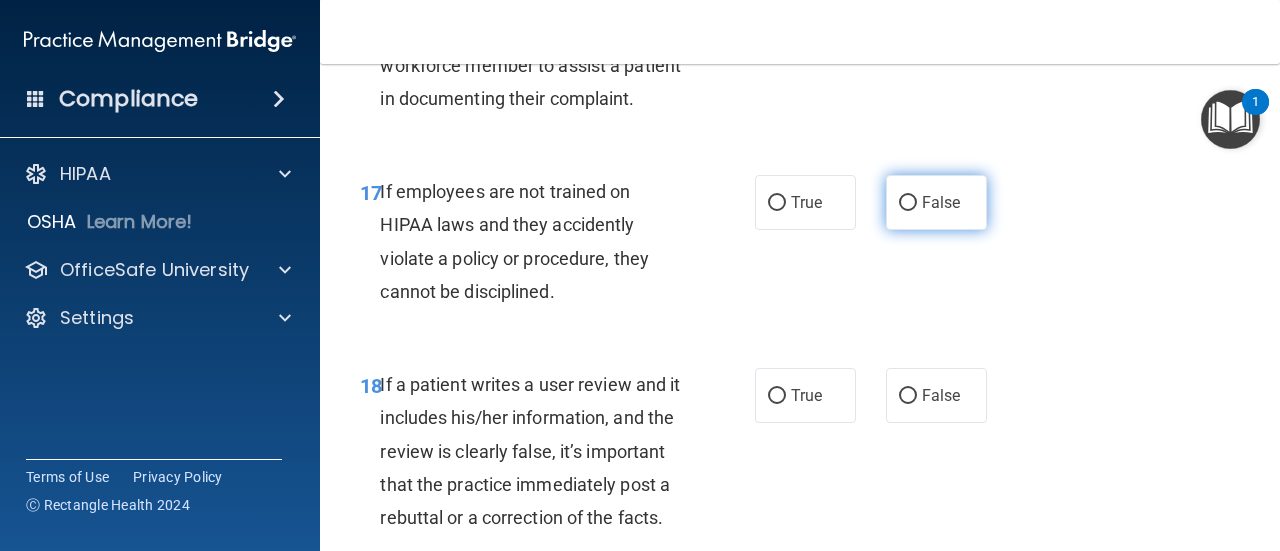 click on "False" at bounding box center (936, 202) 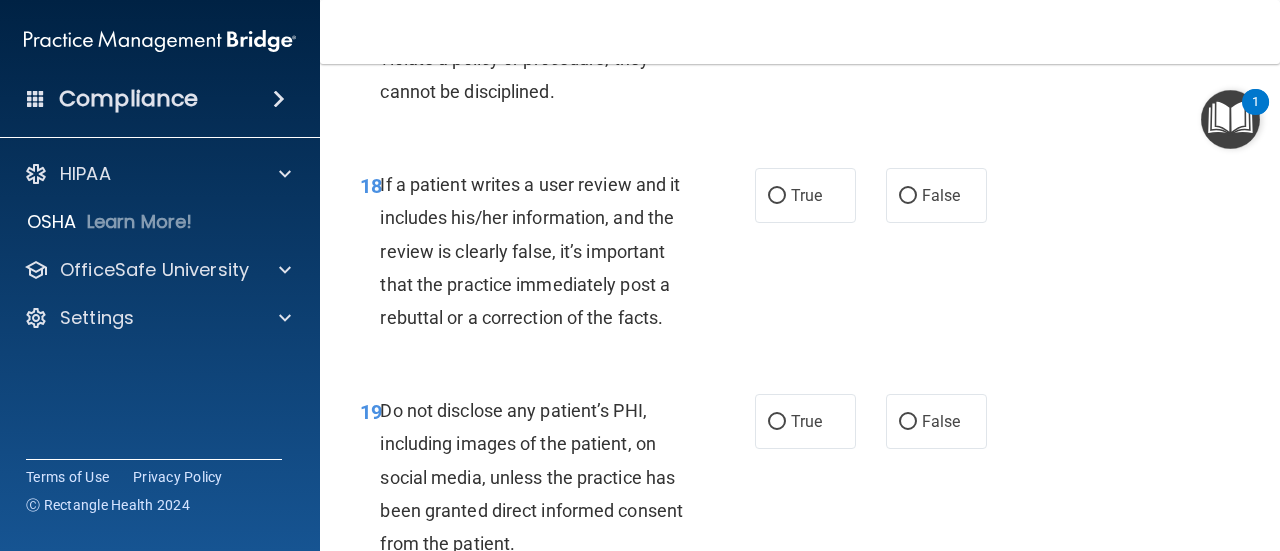 scroll, scrollTop: 4100, scrollLeft: 0, axis: vertical 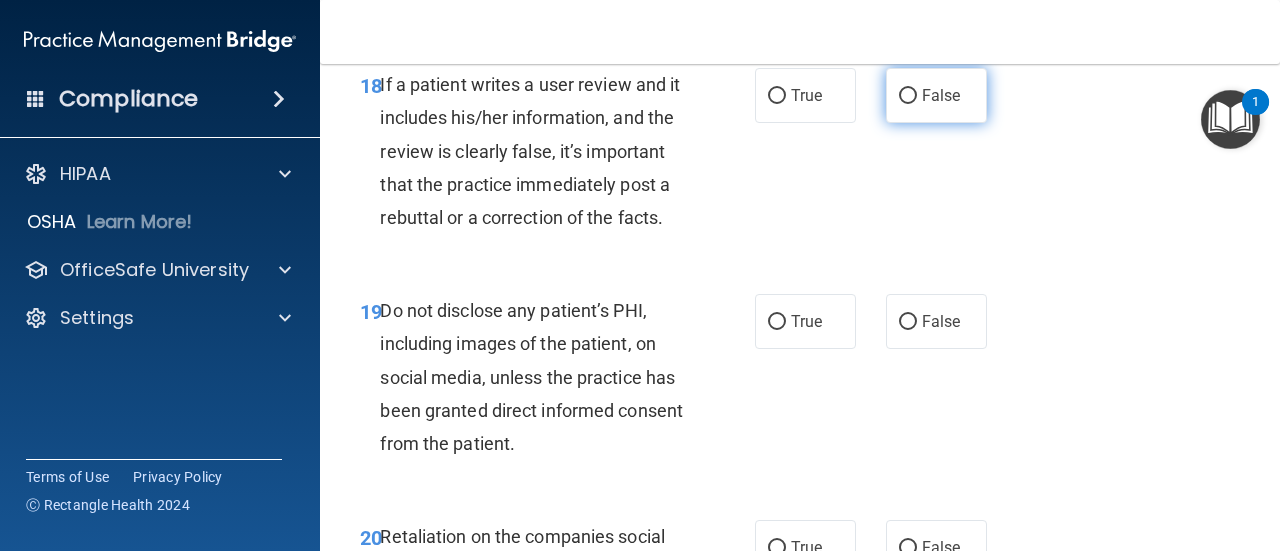 click on "False" at bounding box center (936, 95) 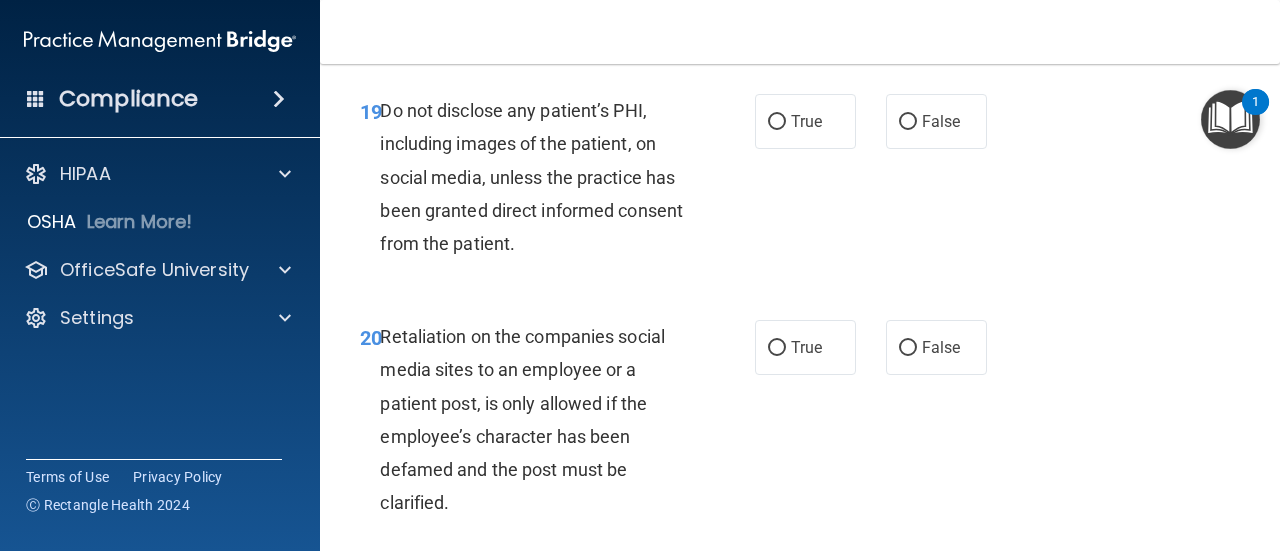 scroll, scrollTop: 4400, scrollLeft: 0, axis: vertical 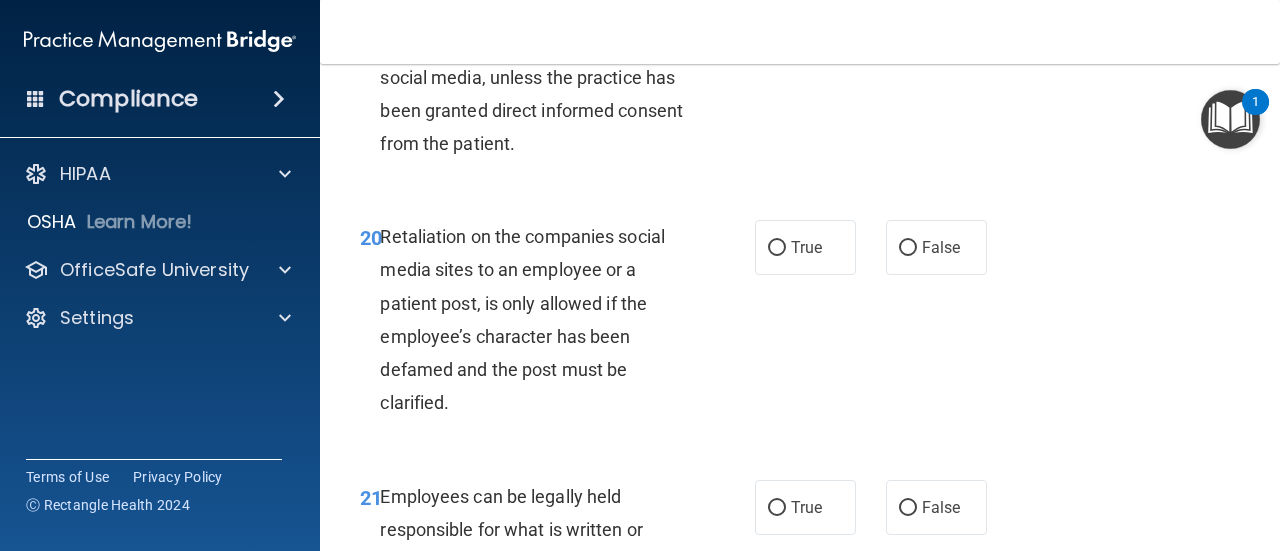 click on "True" at bounding box center [805, 21] 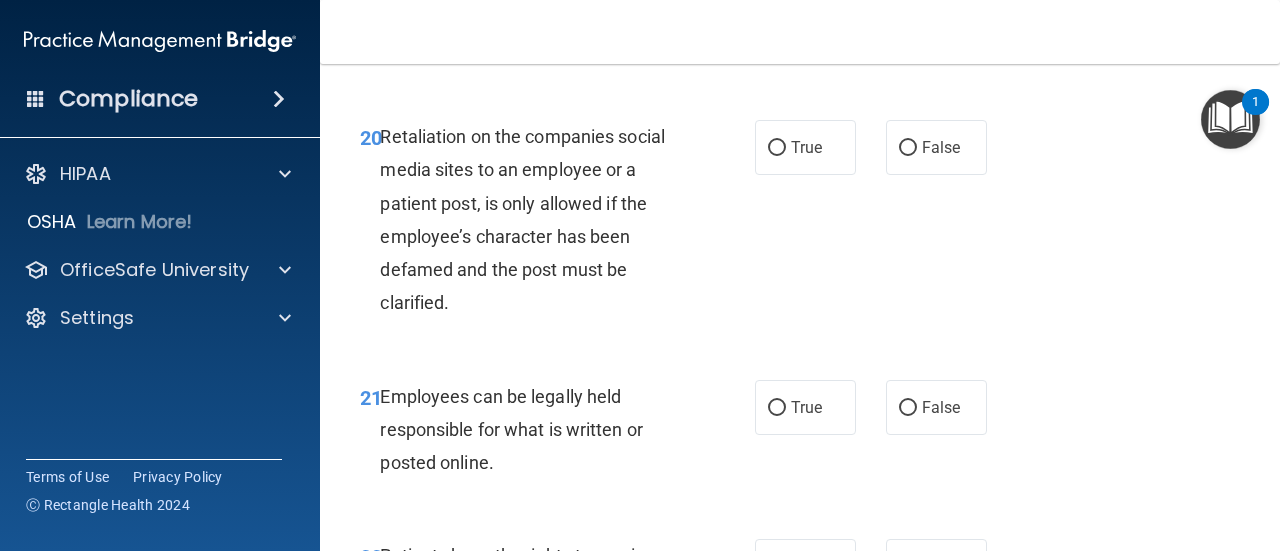 scroll, scrollTop: 4600, scrollLeft: 0, axis: vertical 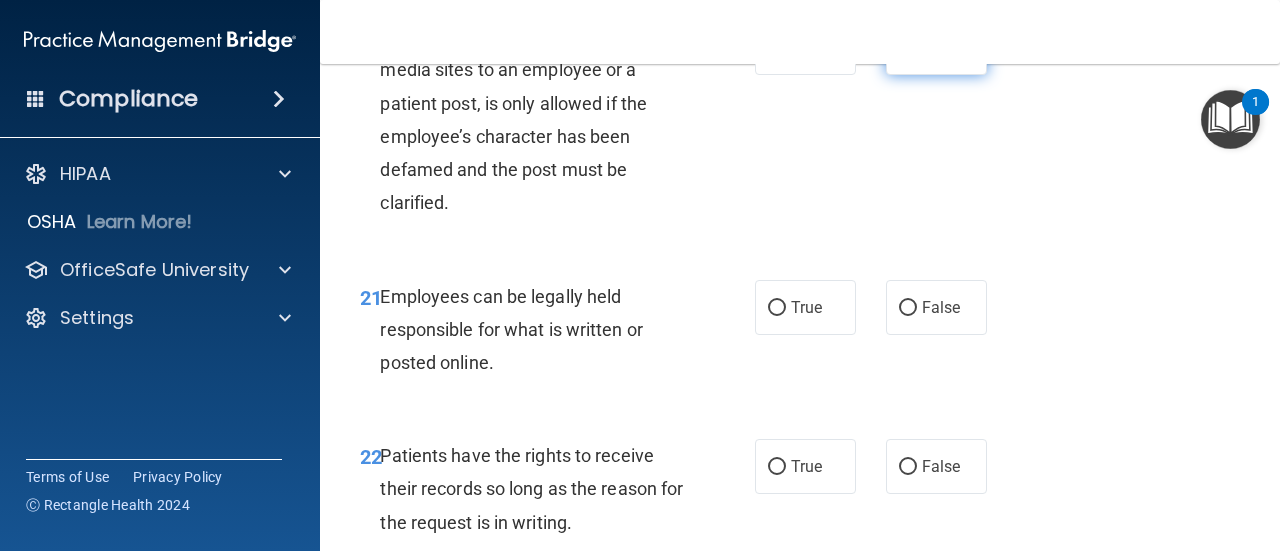 click on "False" at bounding box center (908, 48) 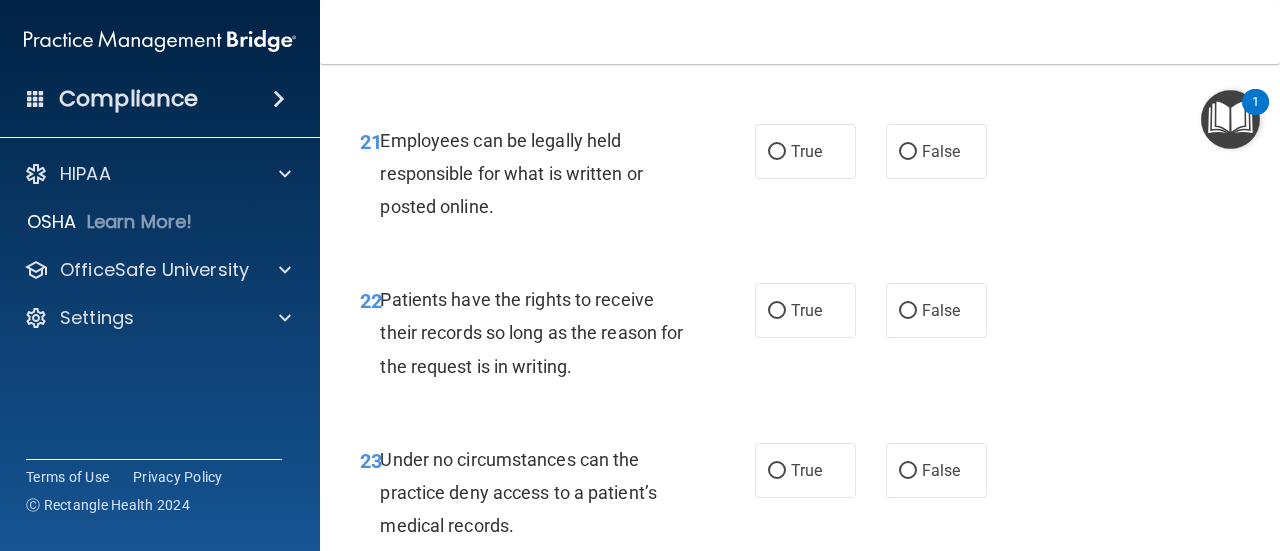 scroll, scrollTop: 4800, scrollLeft: 0, axis: vertical 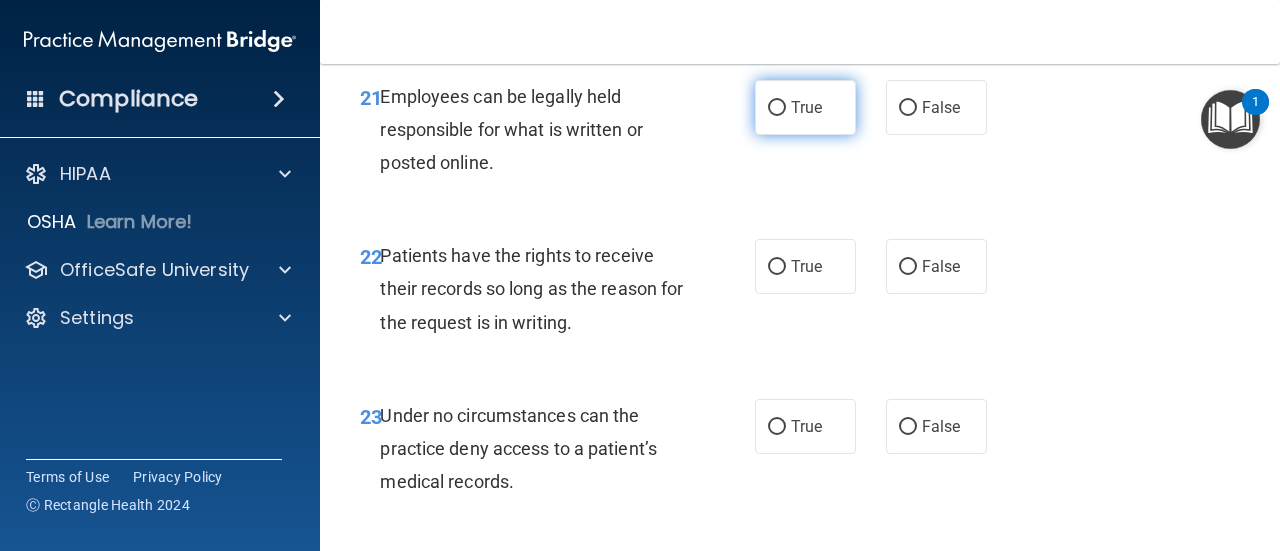 click on "True" at bounding box center [805, 107] 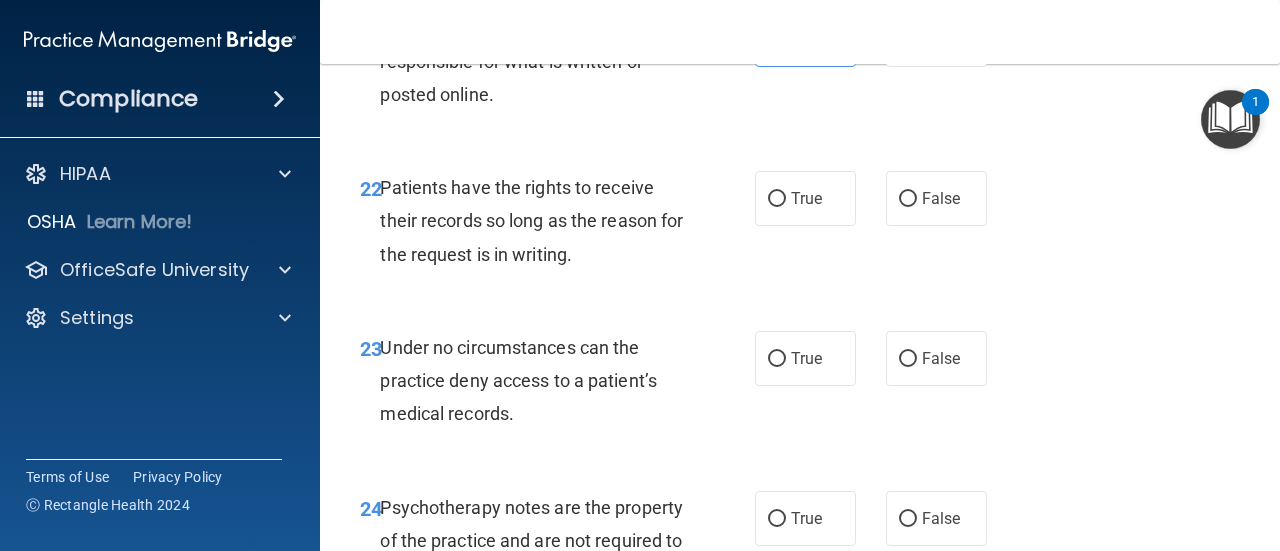 scroll, scrollTop: 4900, scrollLeft: 0, axis: vertical 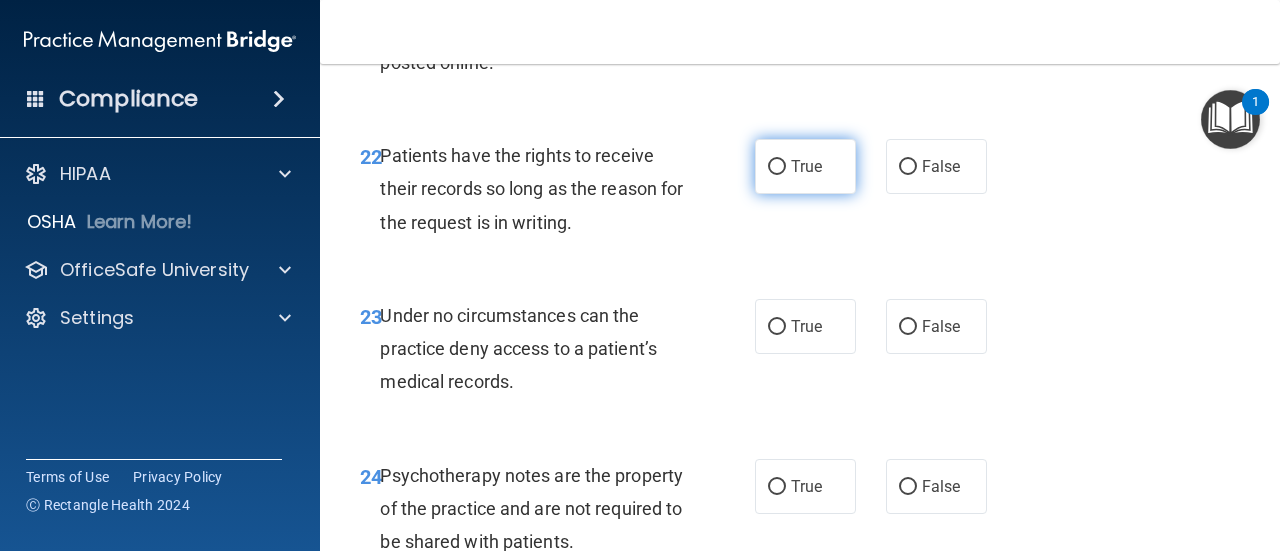 click on "True" at bounding box center [805, 166] 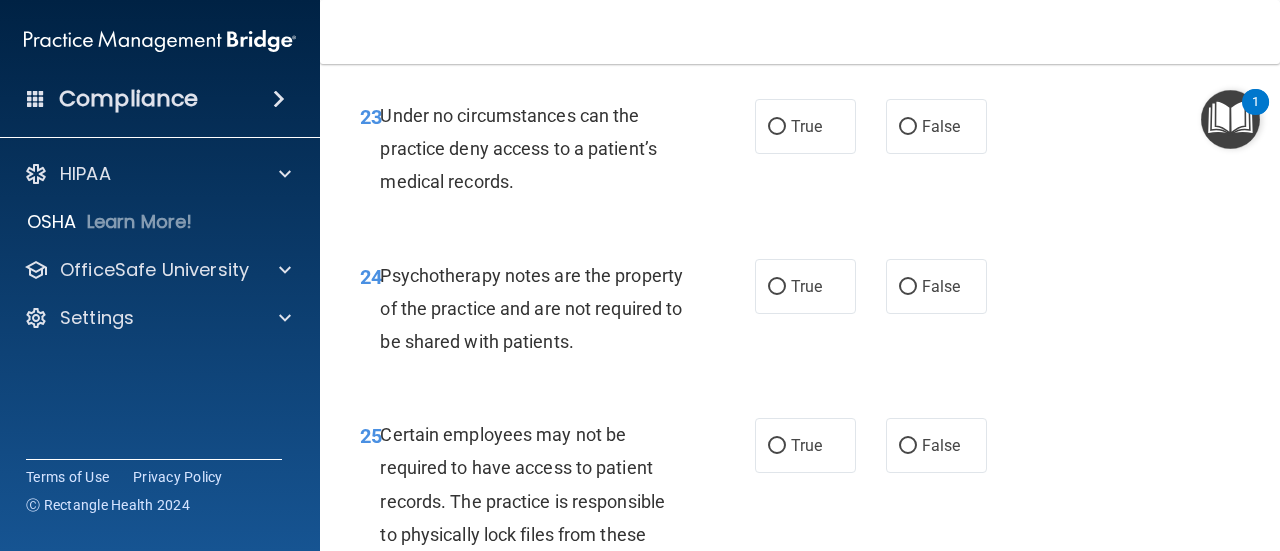 scroll, scrollTop: 5200, scrollLeft: 0, axis: vertical 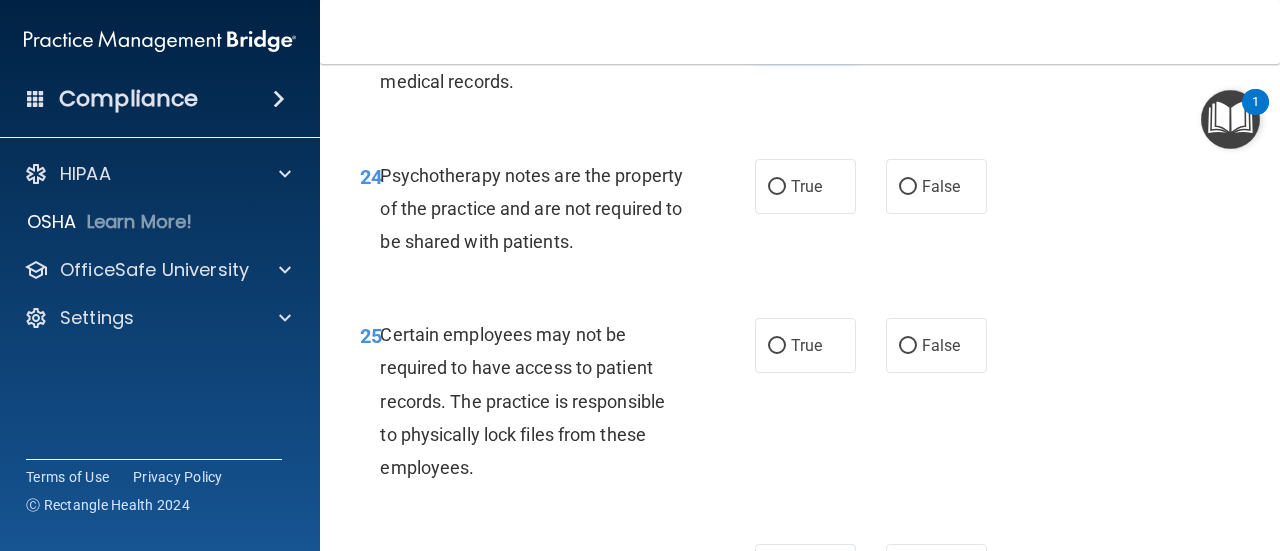 click on "True" at bounding box center [805, 26] 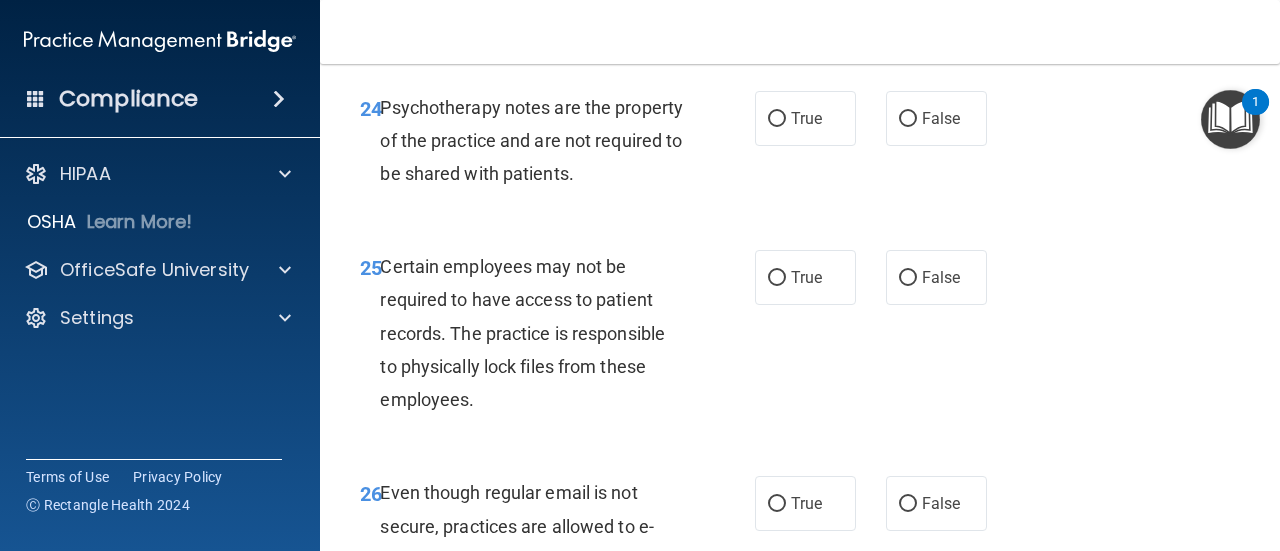 scroll, scrollTop: 5300, scrollLeft: 0, axis: vertical 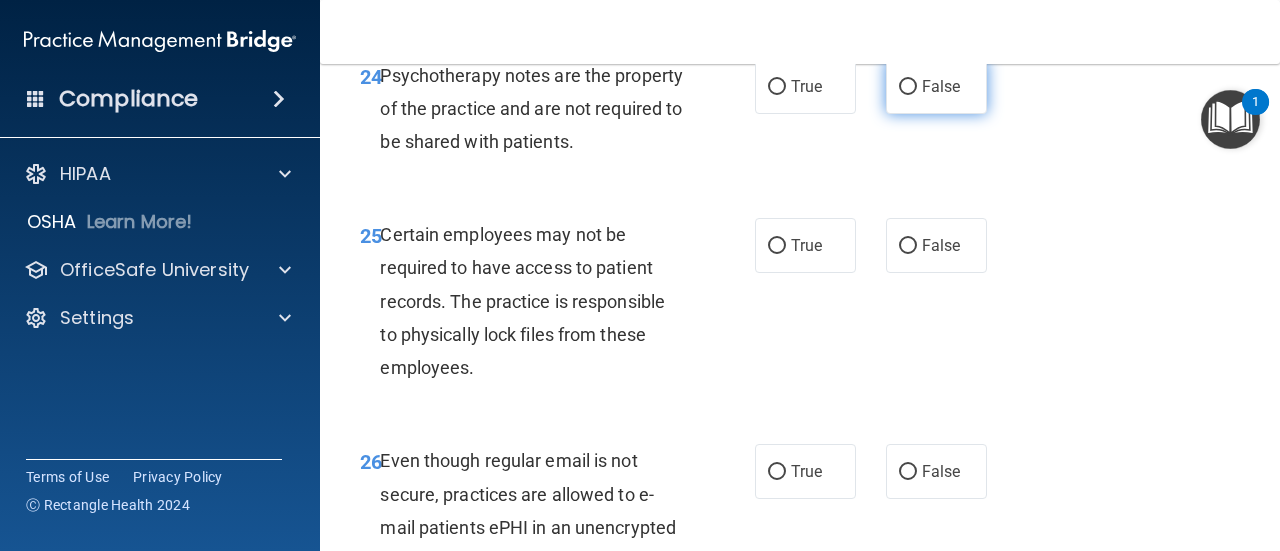 click on "False" at bounding box center (936, 86) 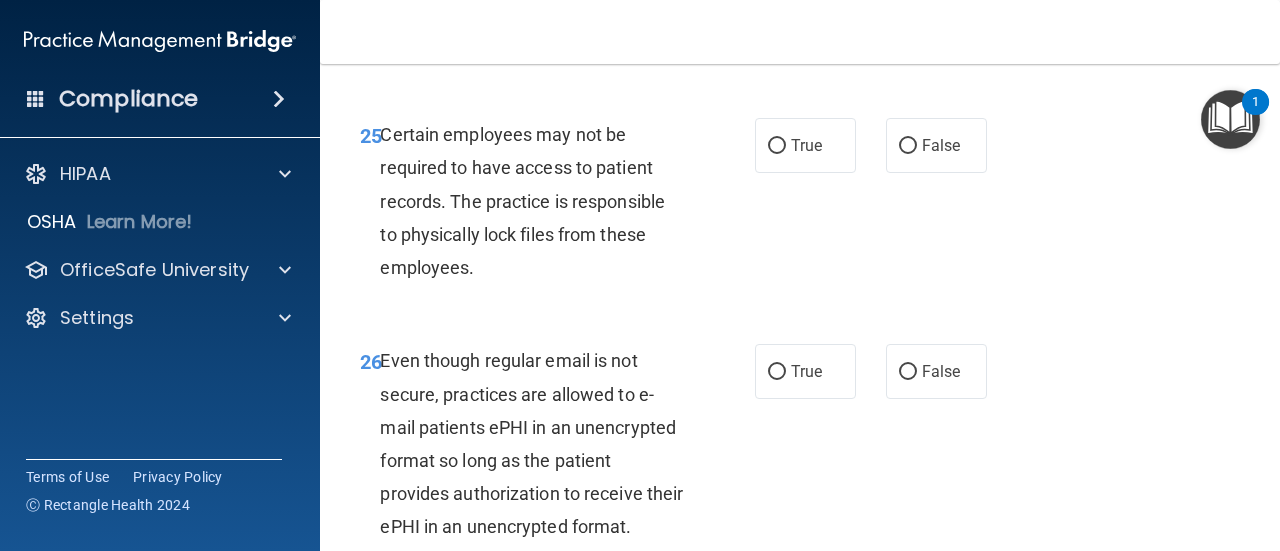 scroll, scrollTop: 5500, scrollLeft: 0, axis: vertical 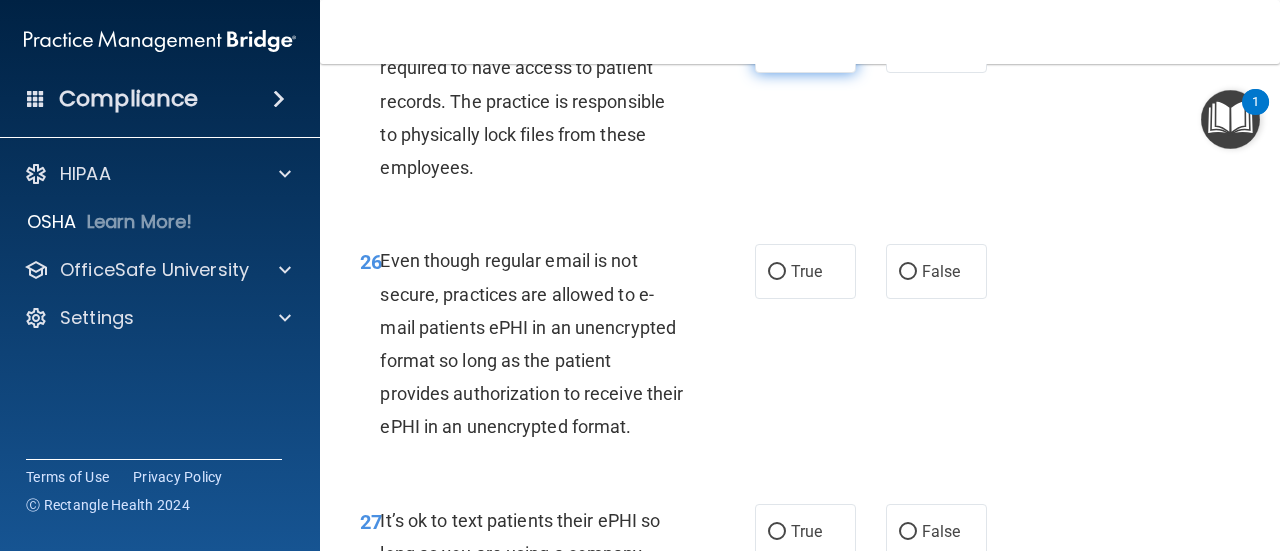 click on "True" at bounding box center (805, 45) 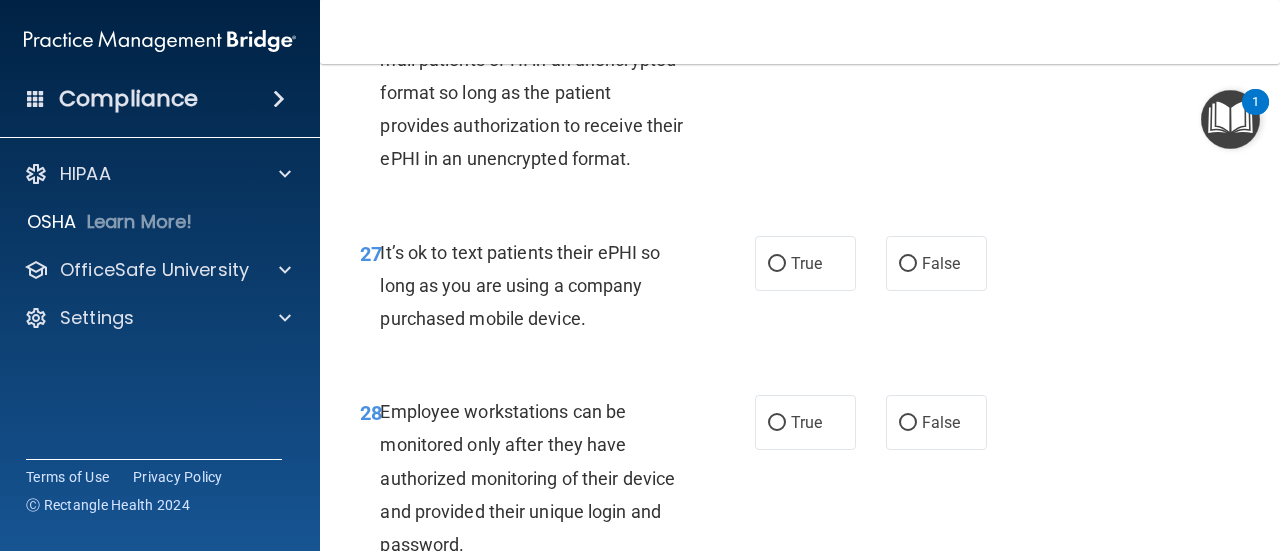 scroll, scrollTop: 5800, scrollLeft: 0, axis: vertical 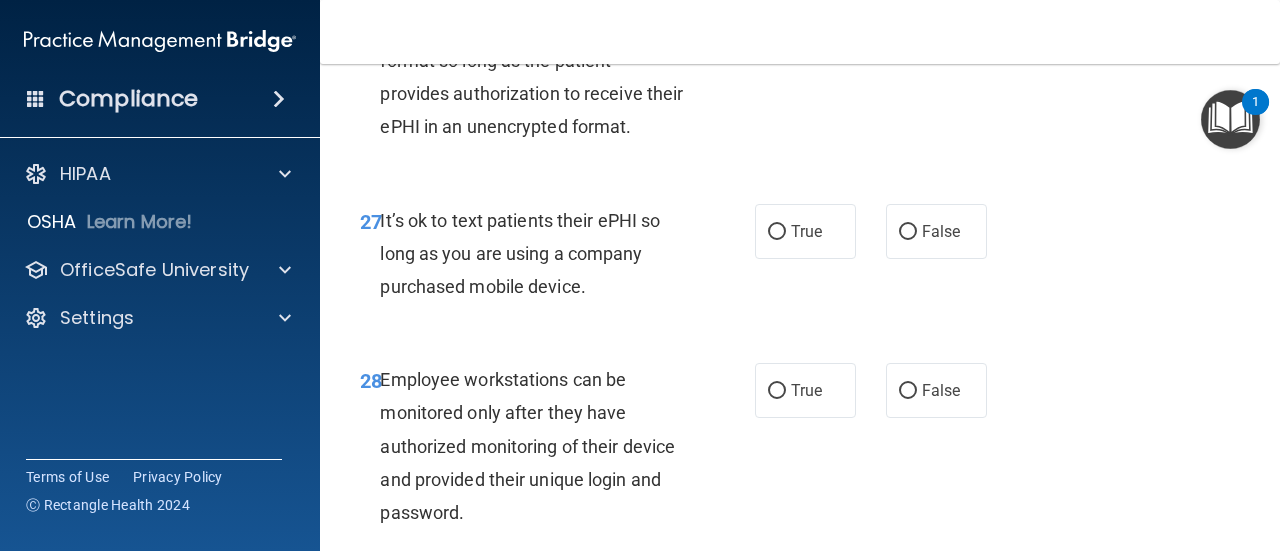 click on "True" at bounding box center [805, -29] 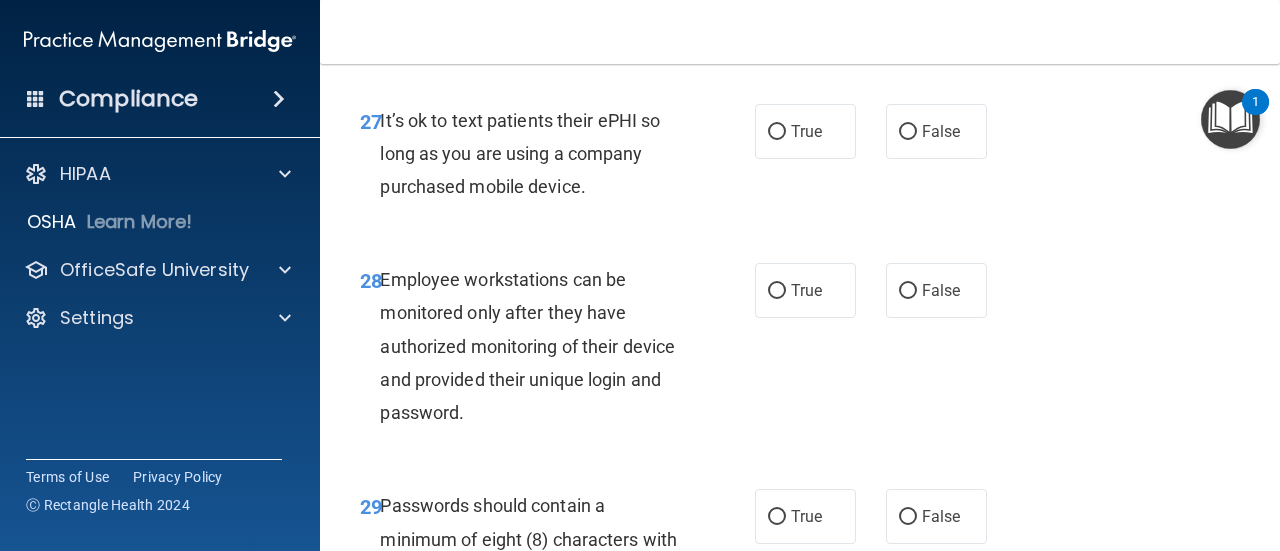 scroll, scrollTop: 5800, scrollLeft: 0, axis: vertical 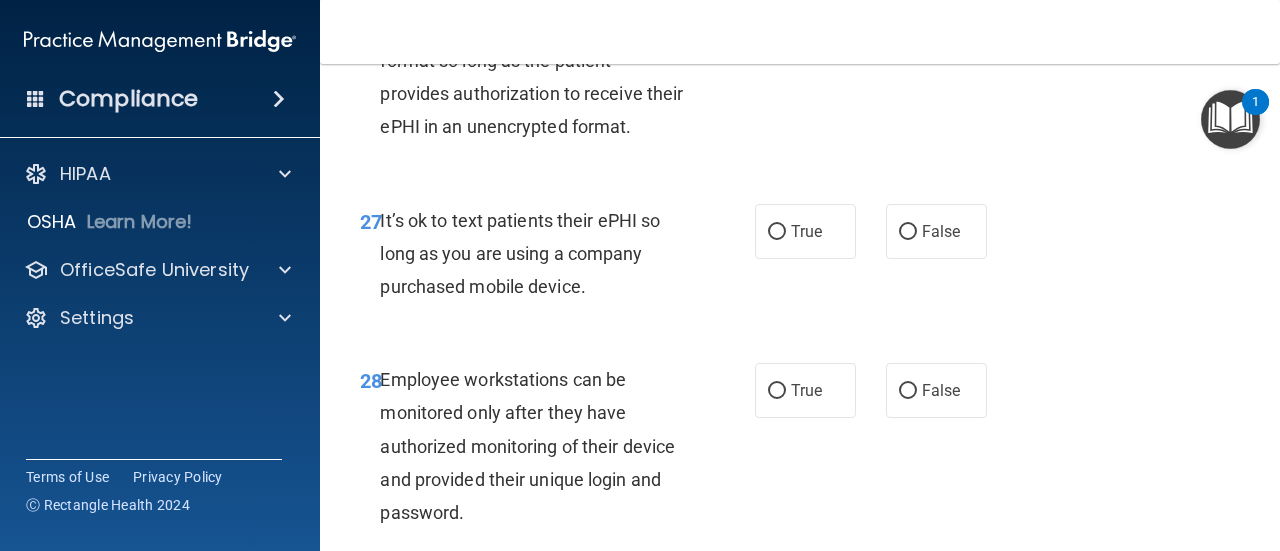 click on "False" at bounding box center [936, -29] 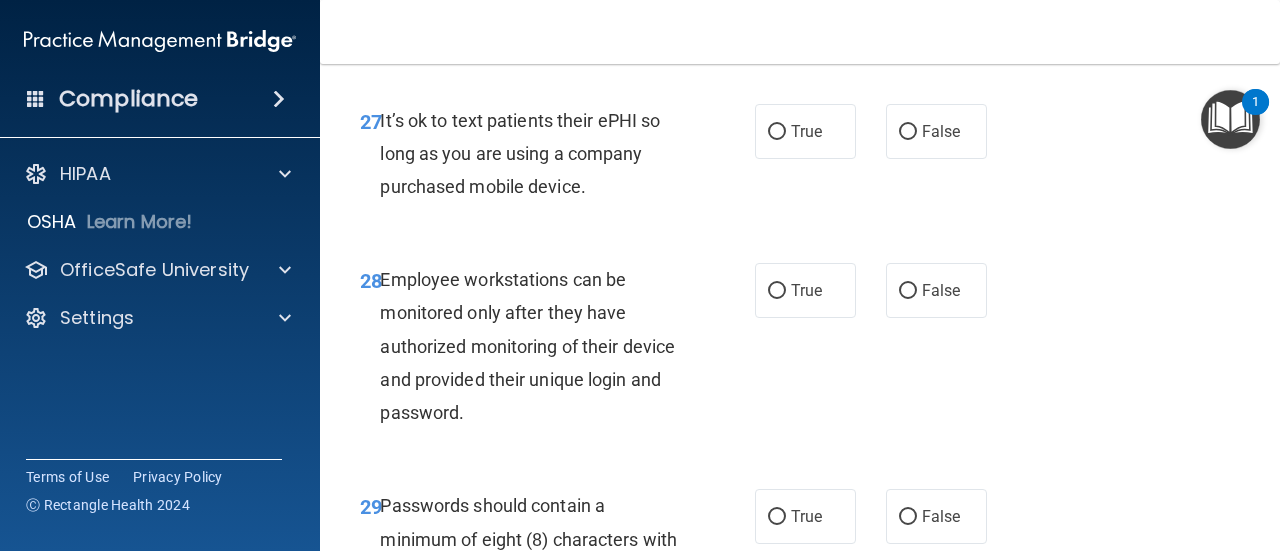 scroll, scrollTop: 6000, scrollLeft: 0, axis: vertical 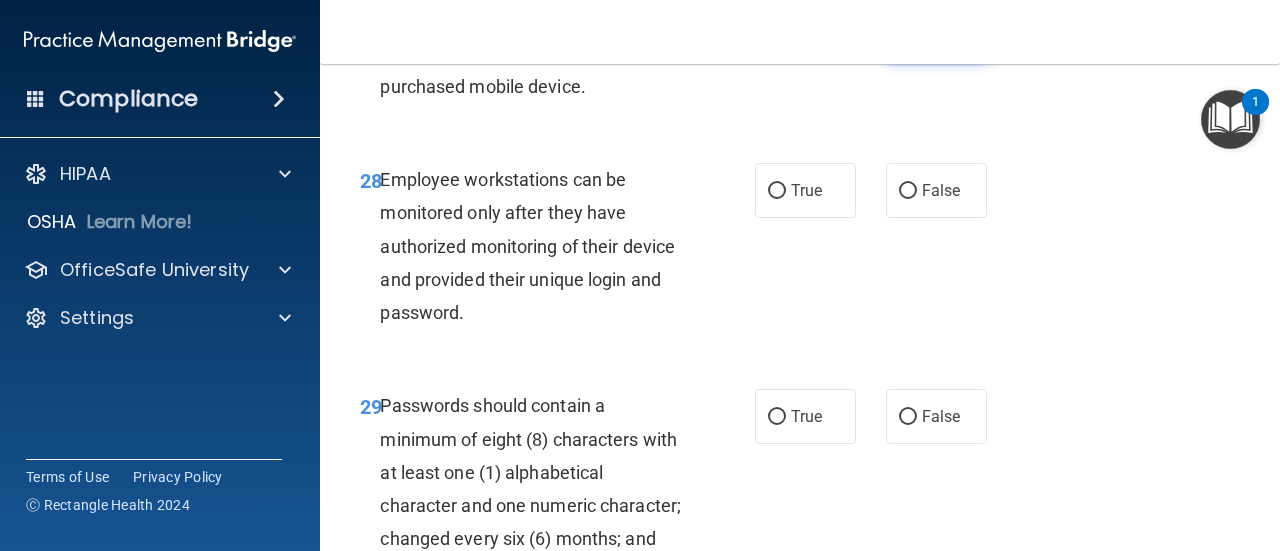 click on "False" at bounding box center (941, 31) 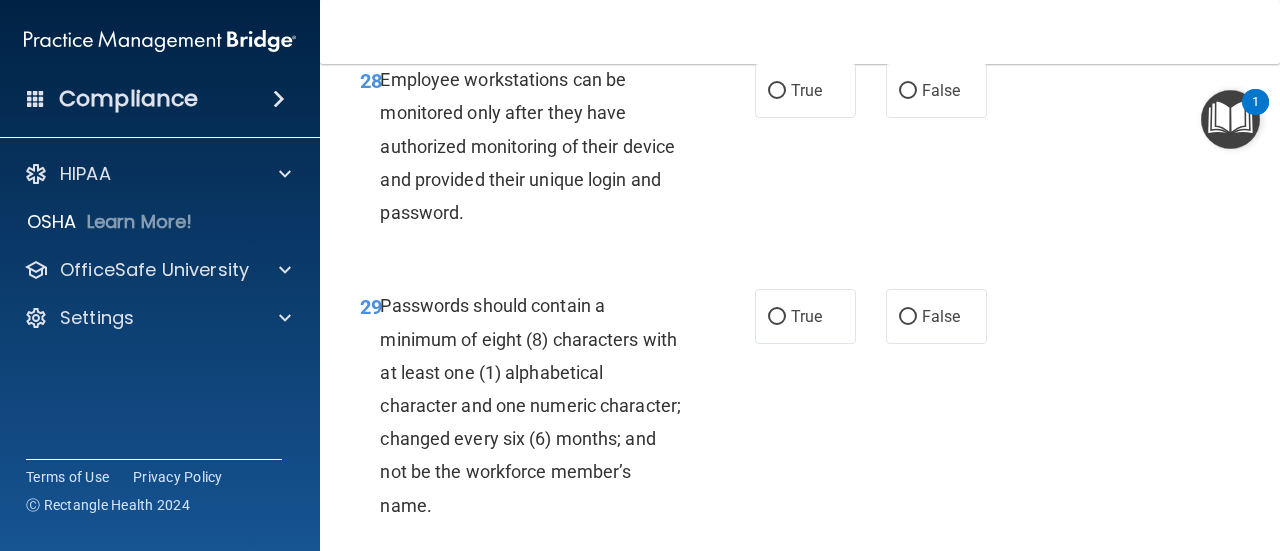scroll, scrollTop: 6200, scrollLeft: 0, axis: vertical 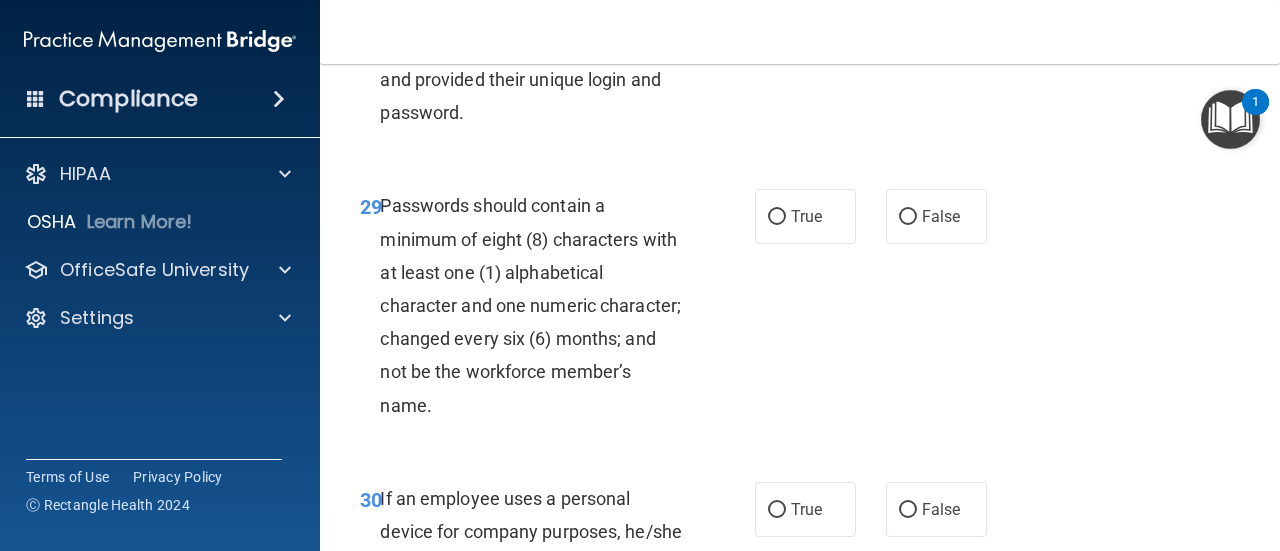 click on "False" at bounding box center [936, -10] 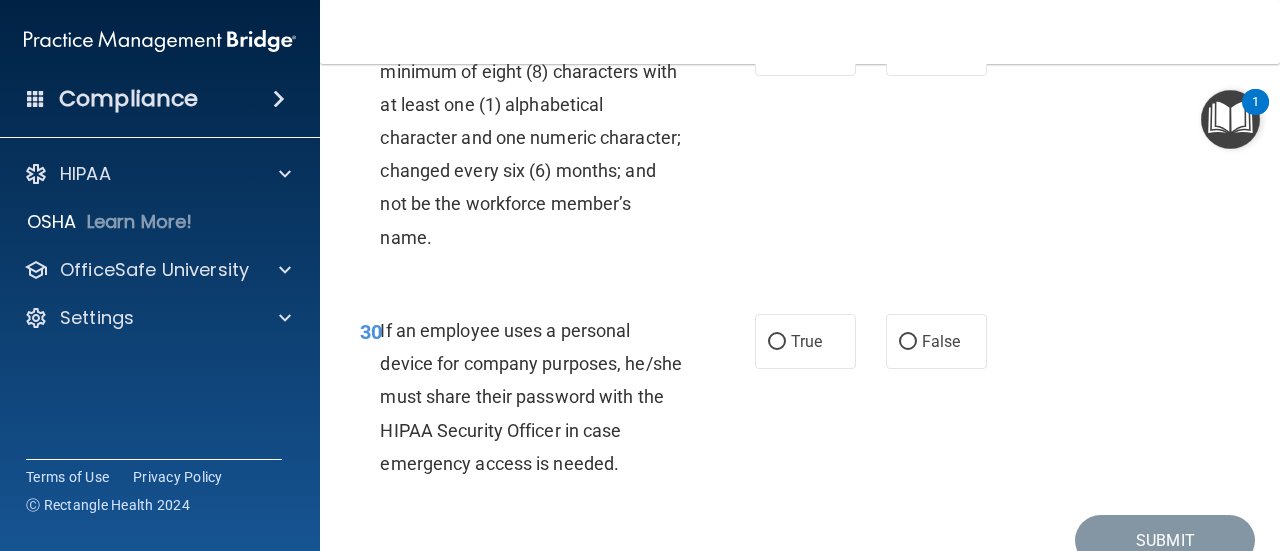 scroll, scrollTop: 6400, scrollLeft: 0, axis: vertical 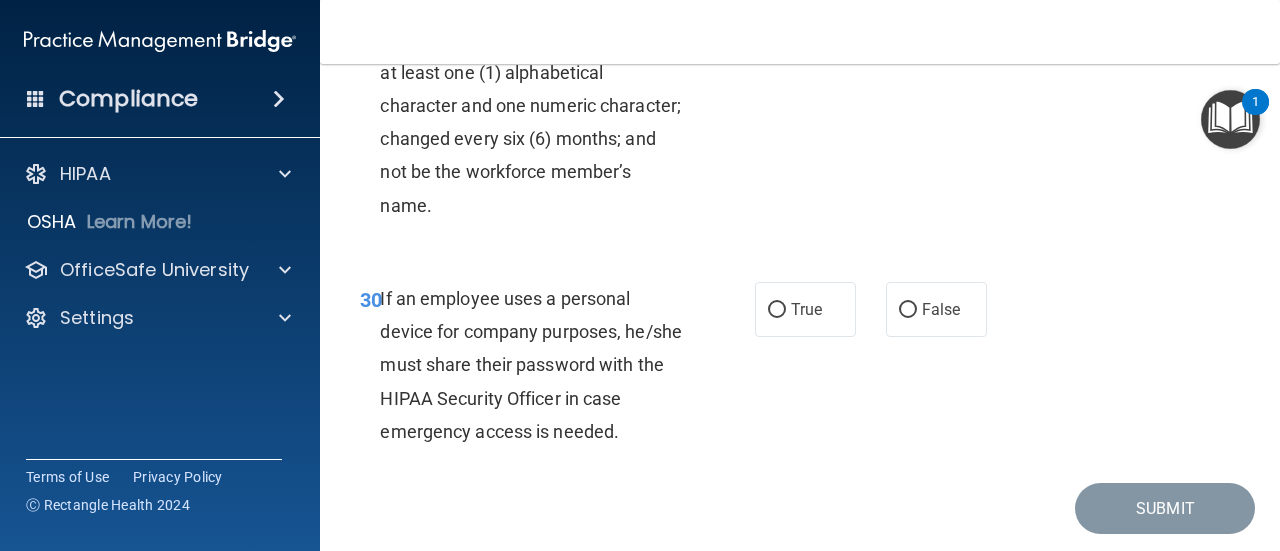 click on "True" at bounding box center (805, 16) 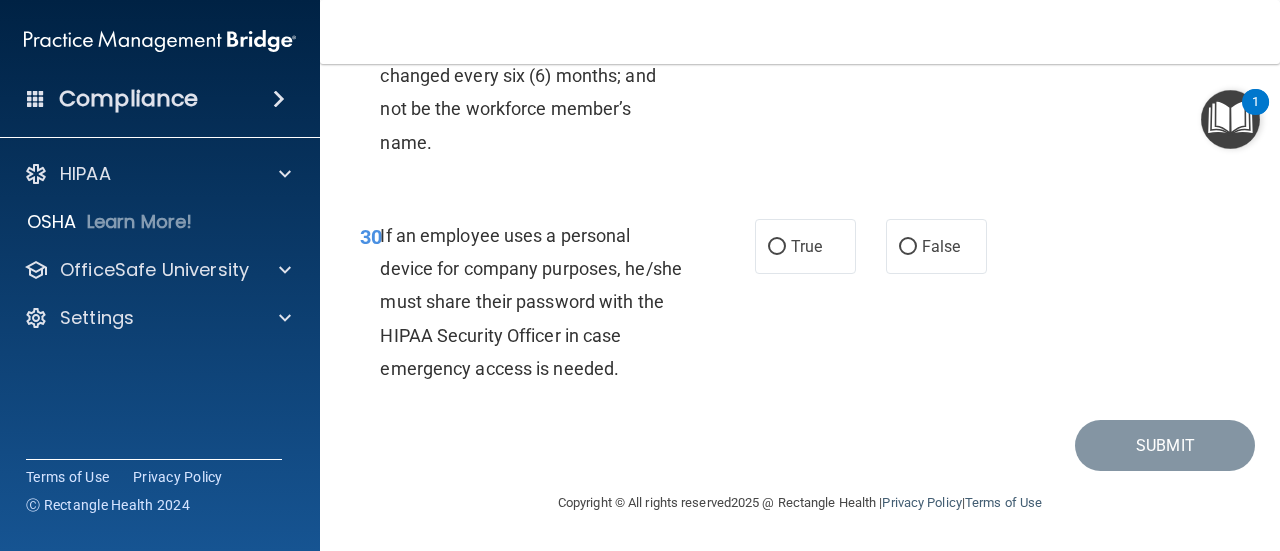scroll, scrollTop: 6594, scrollLeft: 0, axis: vertical 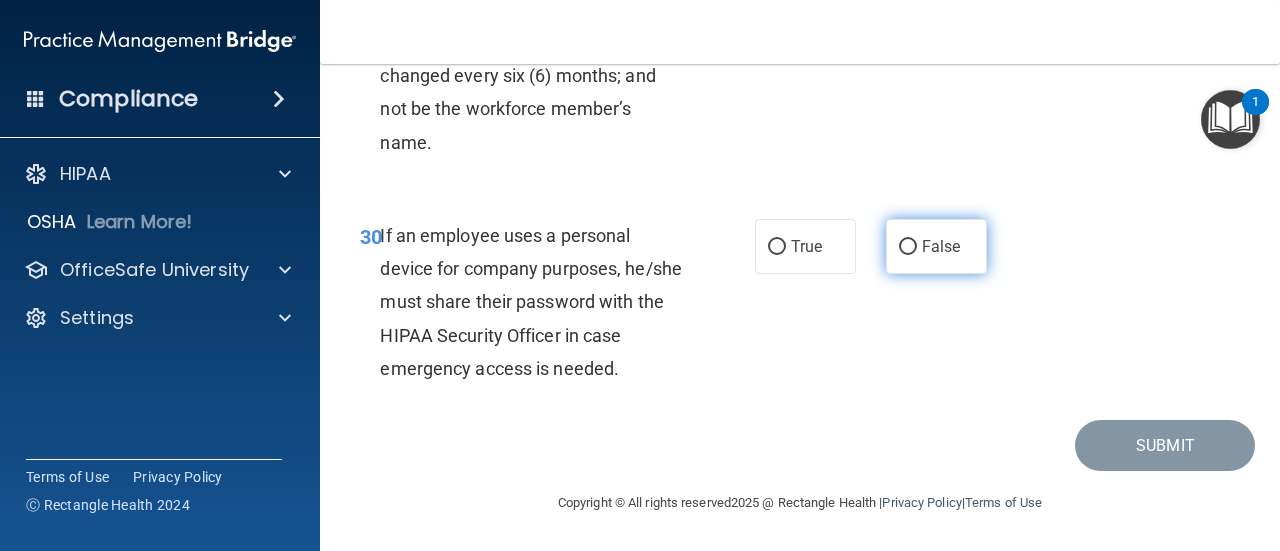 click on "False" at bounding box center (936, 246) 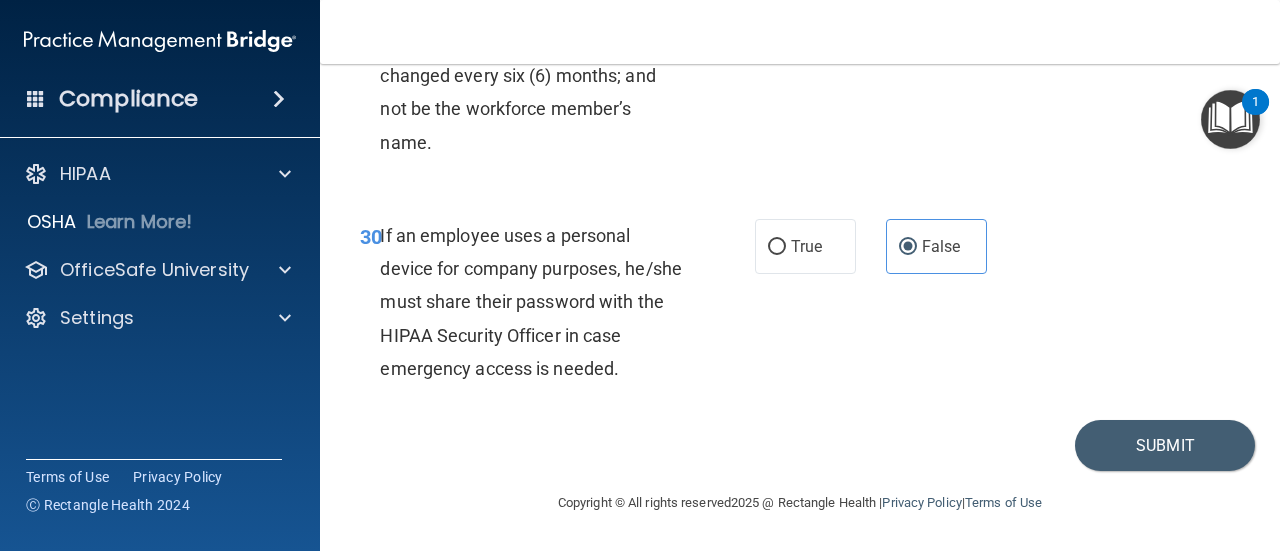 scroll, scrollTop: 6594, scrollLeft: 0, axis: vertical 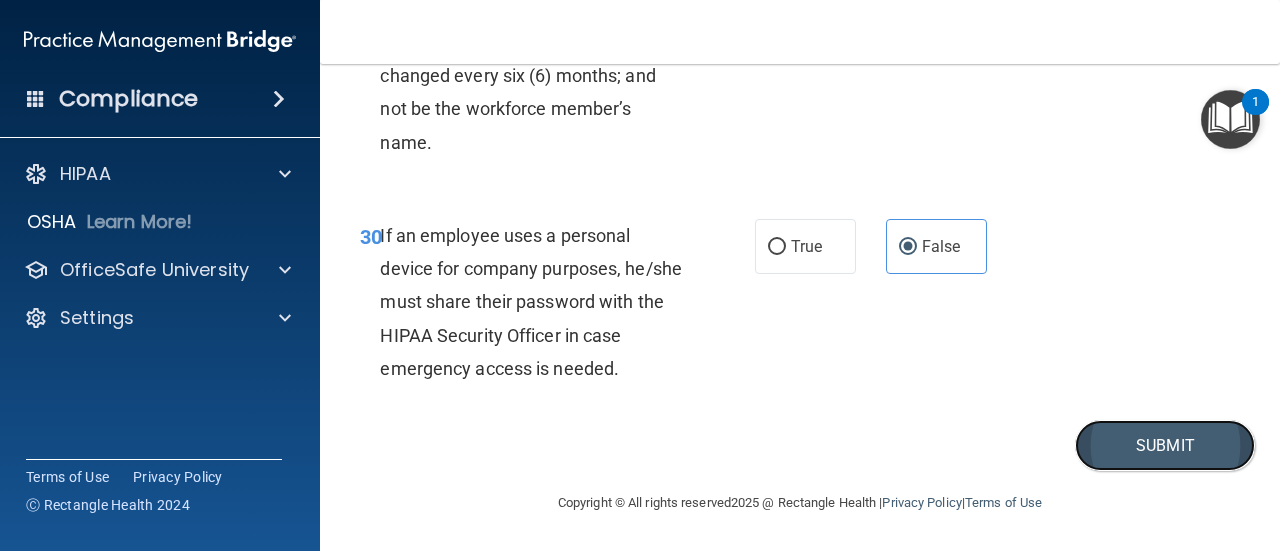 click on "Submit" at bounding box center (1165, 445) 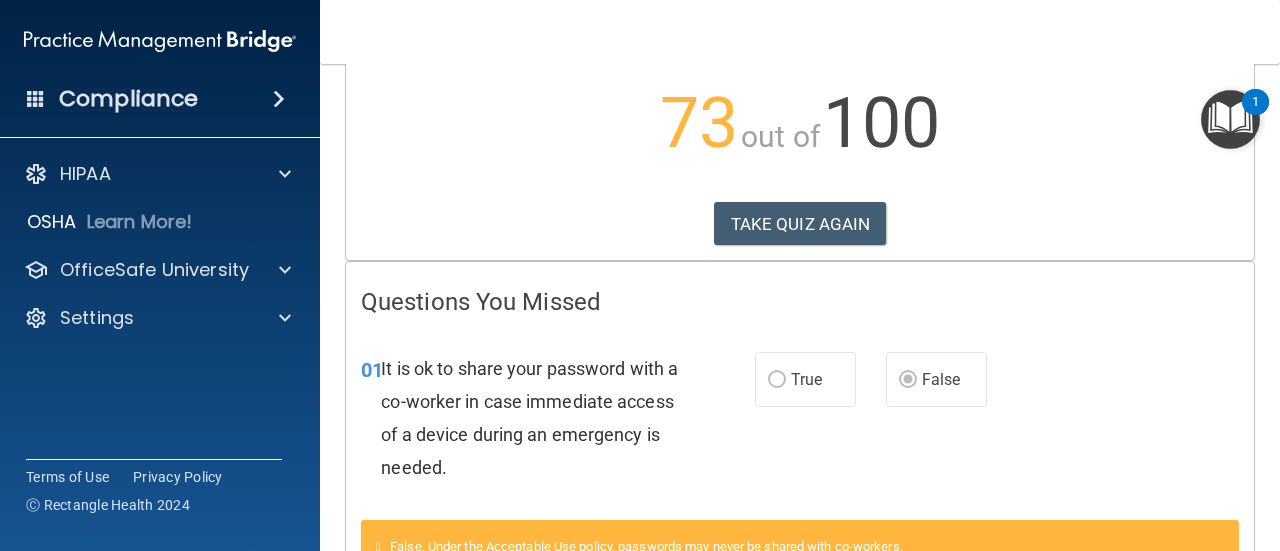 scroll, scrollTop: 0, scrollLeft: 0, axis: both 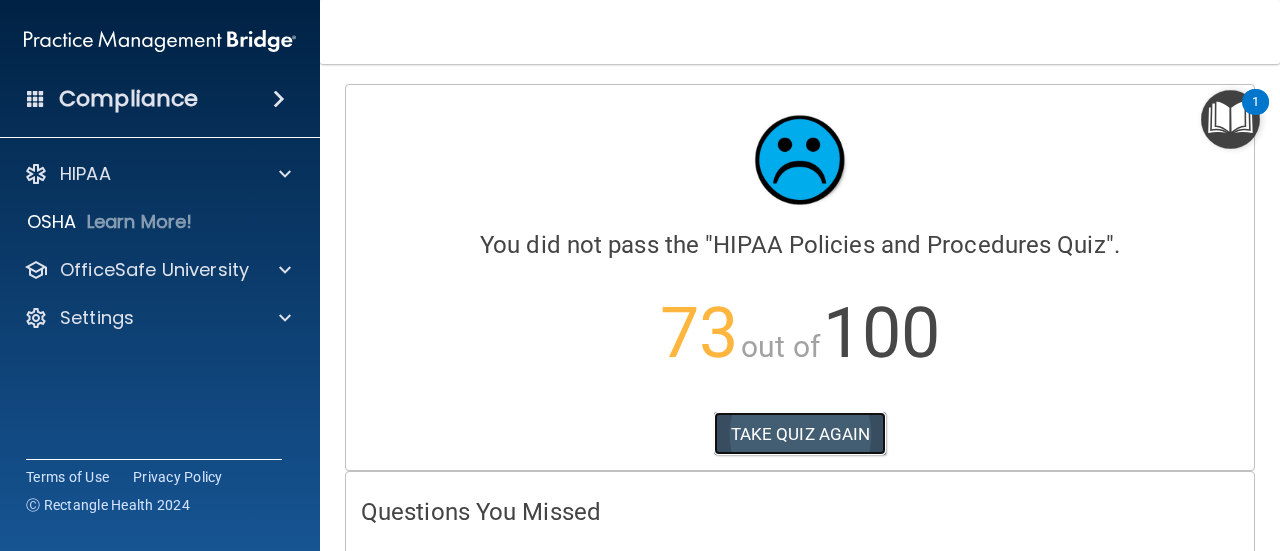 click on "TAKE QUIZ AGAIN" at bounding box center [800, 434] 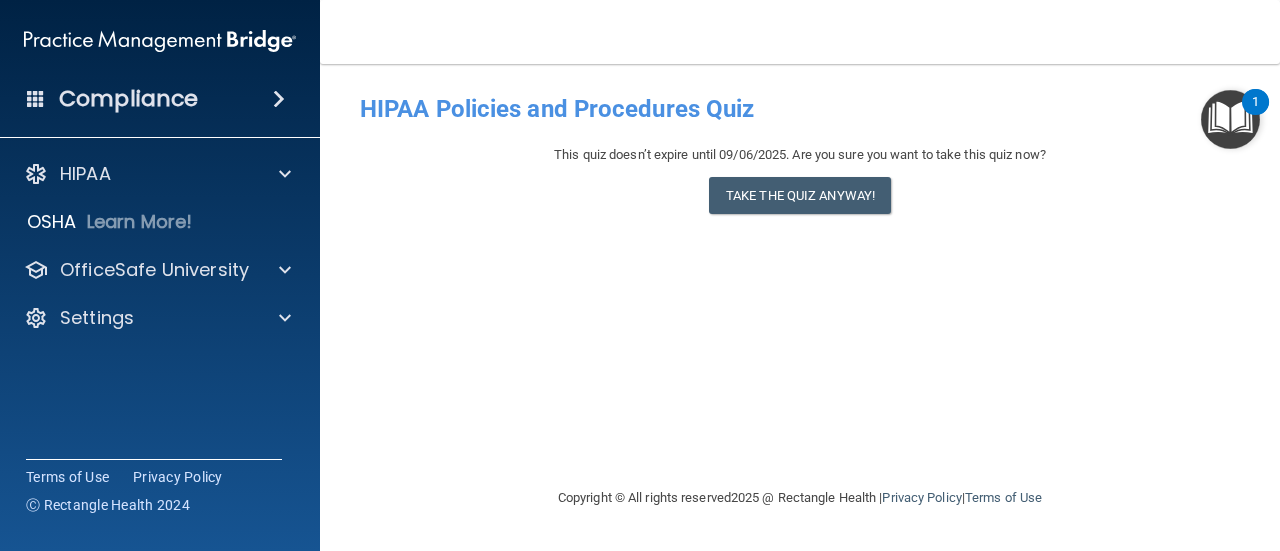 click on "This quiz doesn’t expire until 09/06/2025. Are you sure you want to take this quiz now?   Take the quiz anyway!" at bounding box center (800, 183) 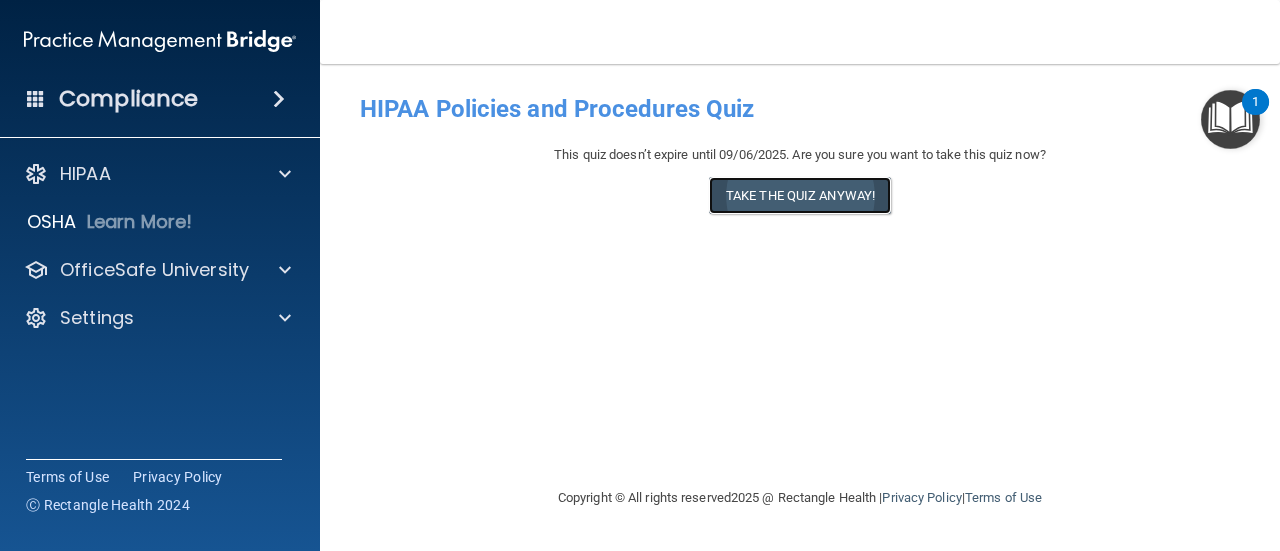 click on "Take the quiz anyway!" at bounding box center (800, 195) 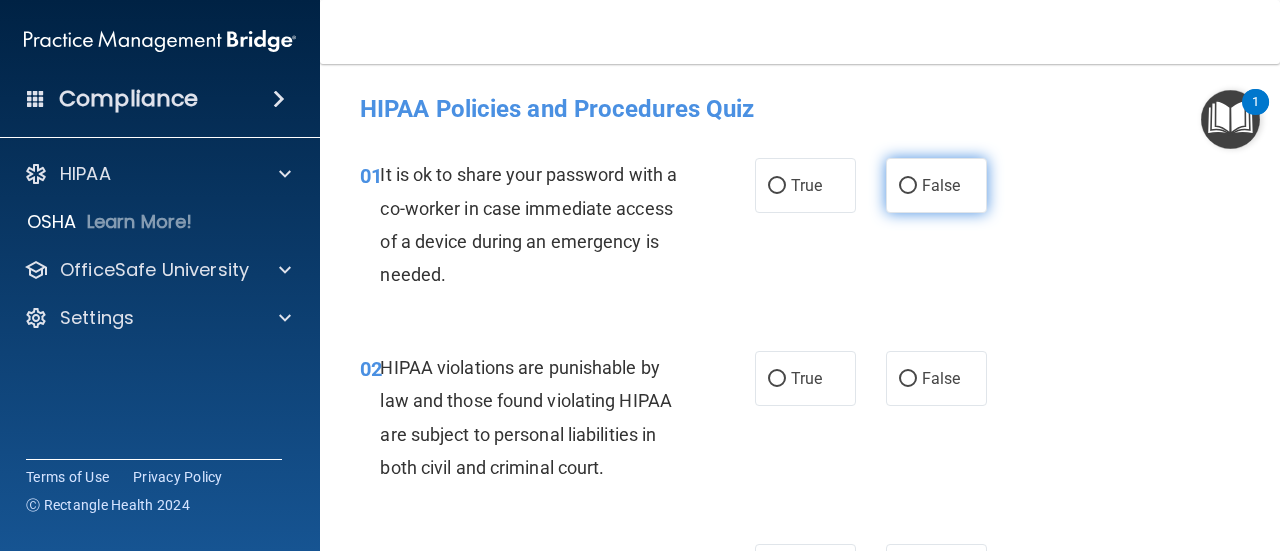 click on "False" at bounding box center (941, 185) 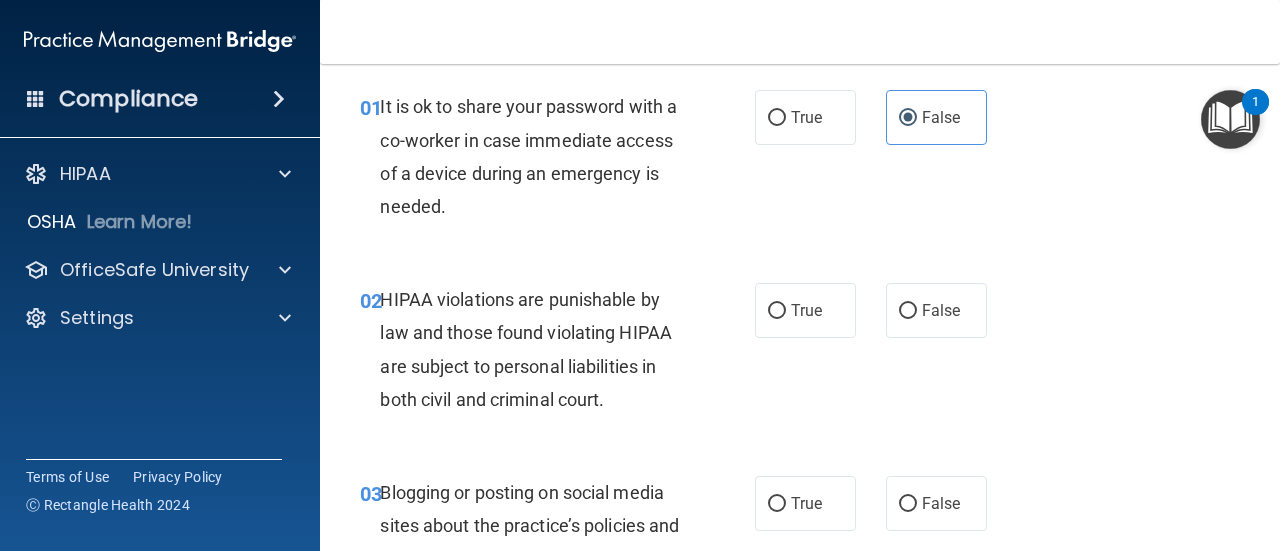 scroll, scrollTop: 100, scrollLeft: 0, axis: vertical 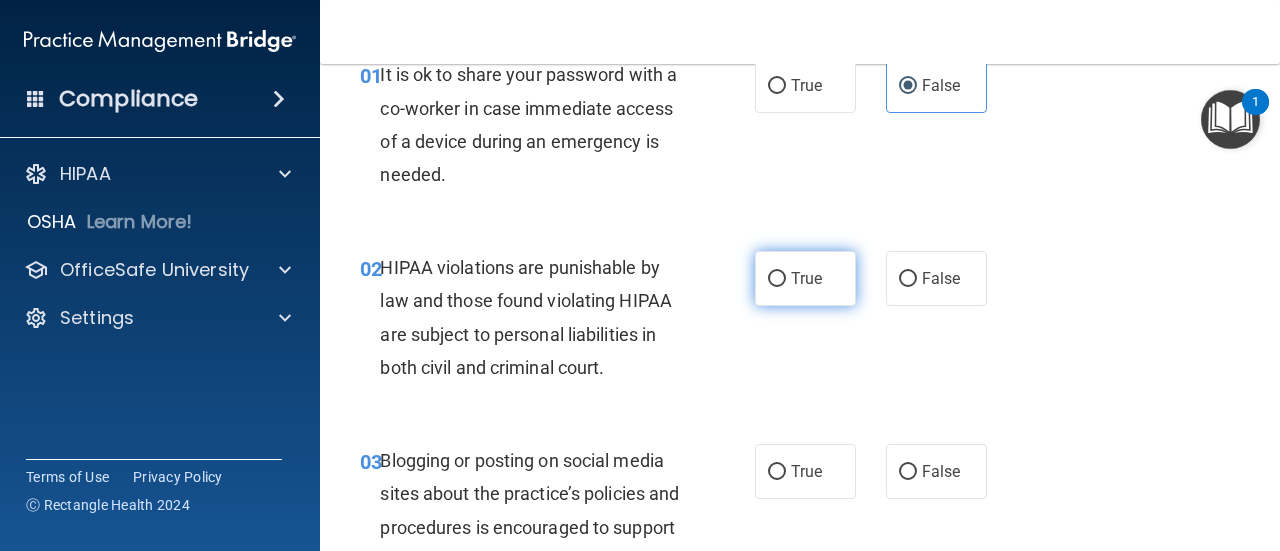 click on "True" at bounding box center [806, 278] 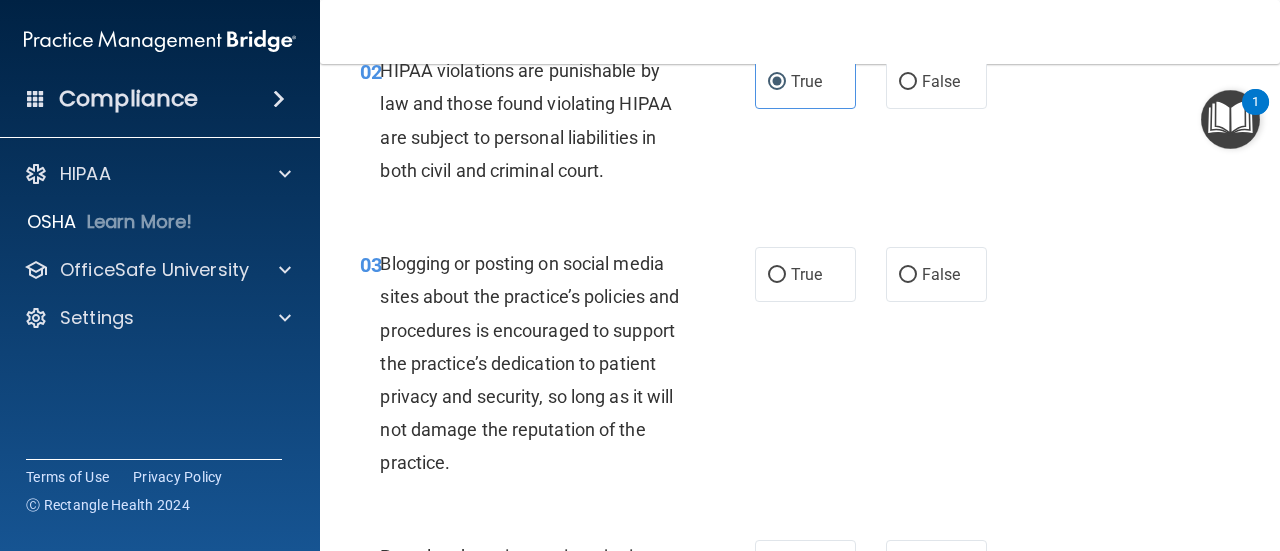 scroll, scrollTop: 300, scrollLeft: 0, axis: vertical 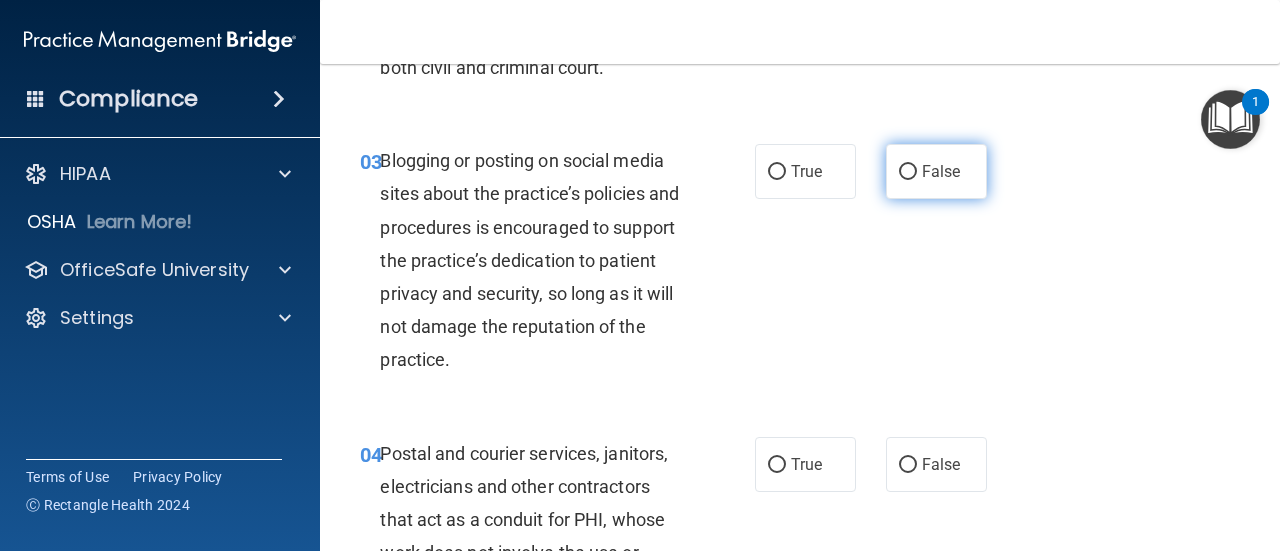 click on "False" at bounding box center (936, 171) 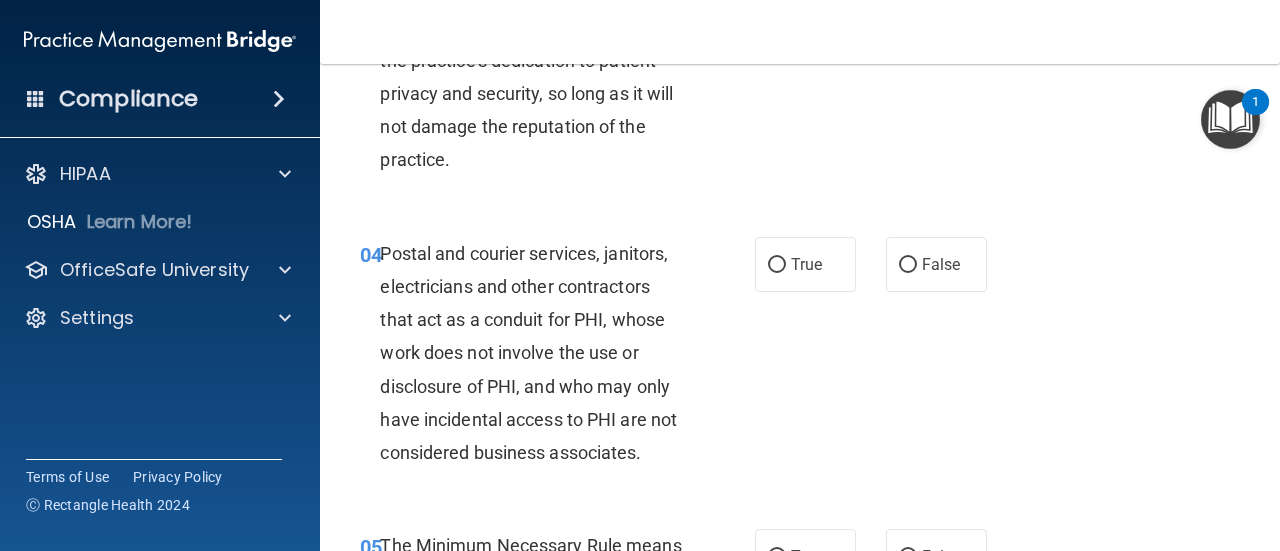 scroll, scrollTop: 700, scrollLeft: 0, axis: vertical 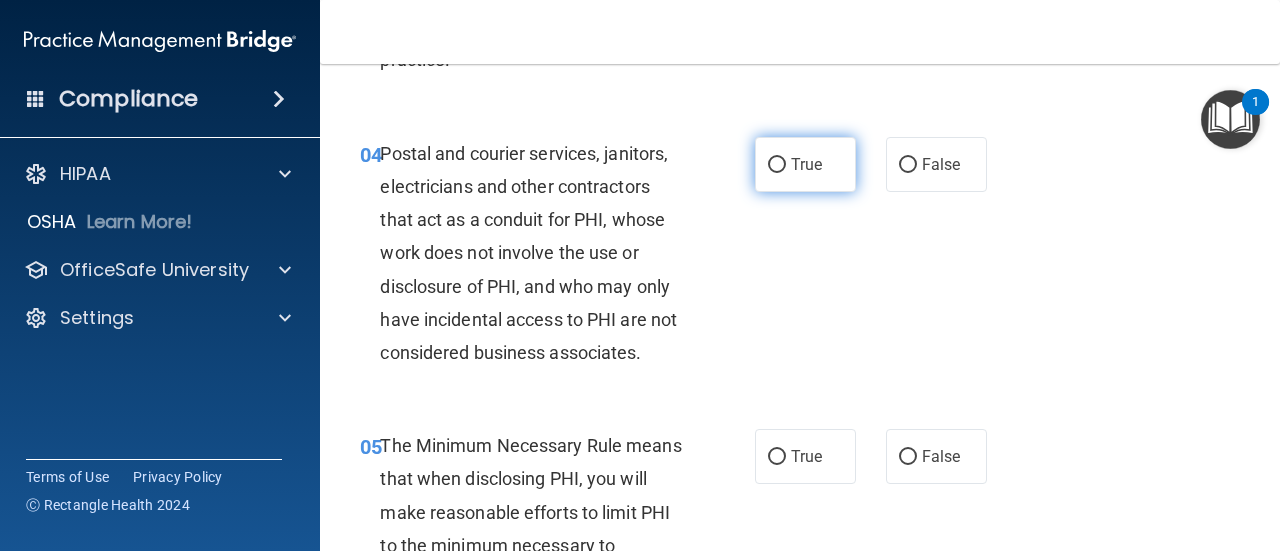 click on "True" at bounding box center [805, 164] 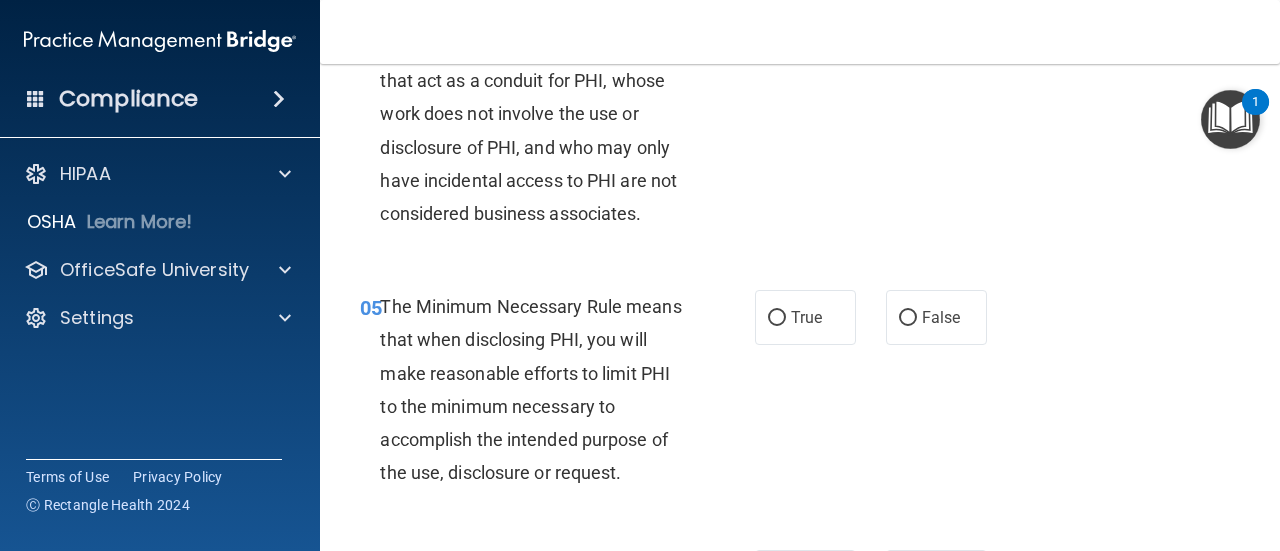 scroll, scrollTop: 900, scrollLeft: 0, axis: vertical 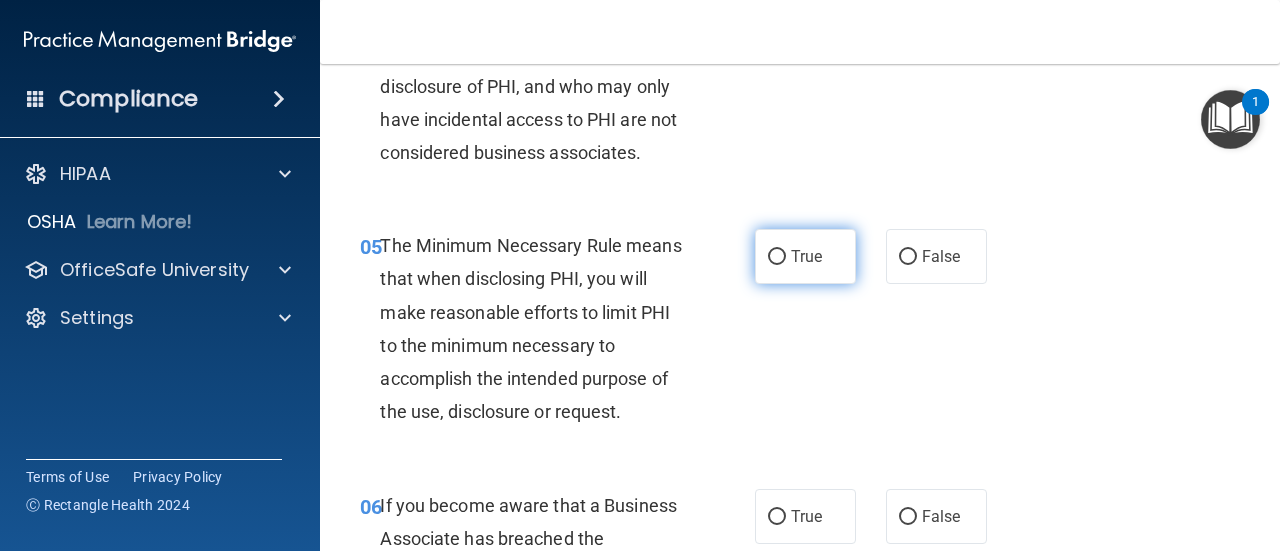 click on "True" at bounding box center [805, 256] 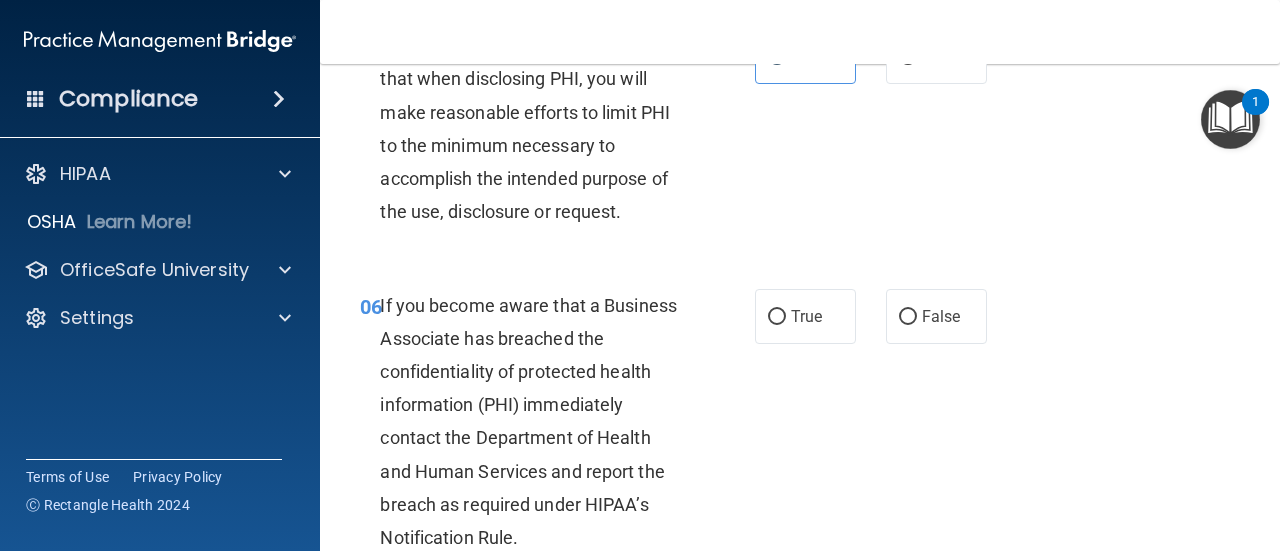 scroll, scrollTop: 1200, scrollLeft: 0, axis: vertical 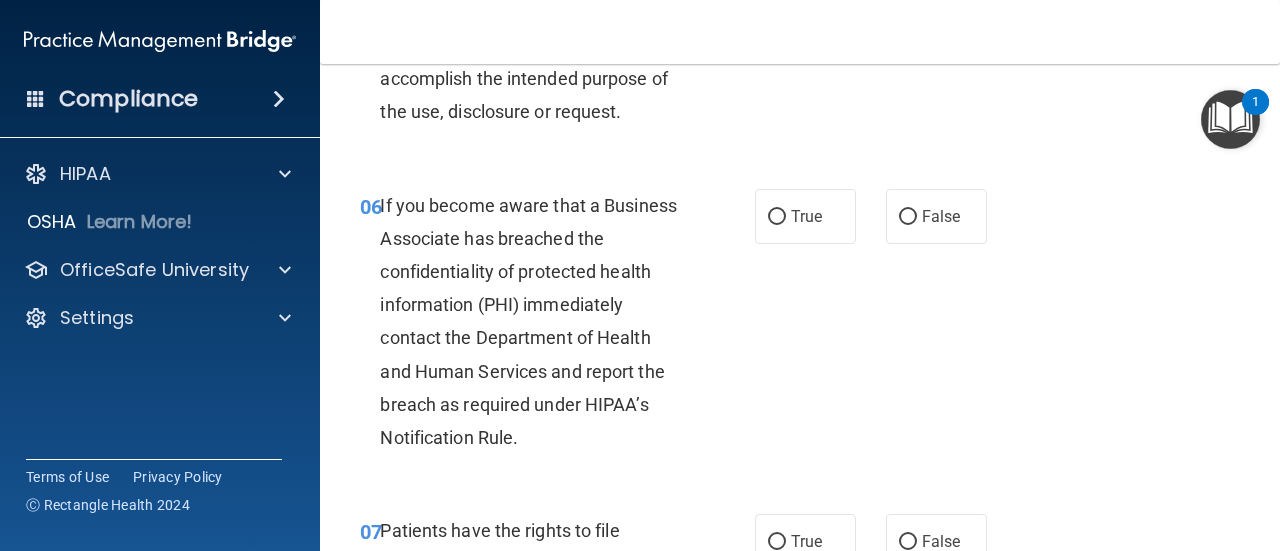 click on "06       If you become aware that a Business Associate has breached the confidentiality of protected health information (PHI) immediately contact the Department of Health and Human Services and report the breach as required under HIPAA’s Notification Rule.                  True           False" at bounding box center (800, 327) 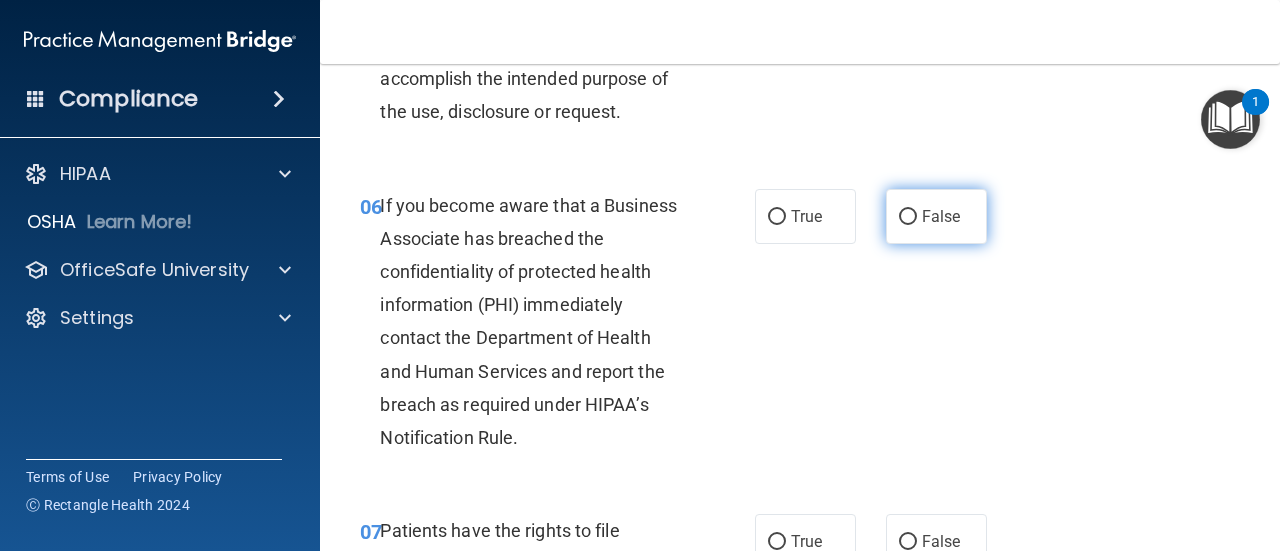 click on "False" at bounding box center [936, 216] 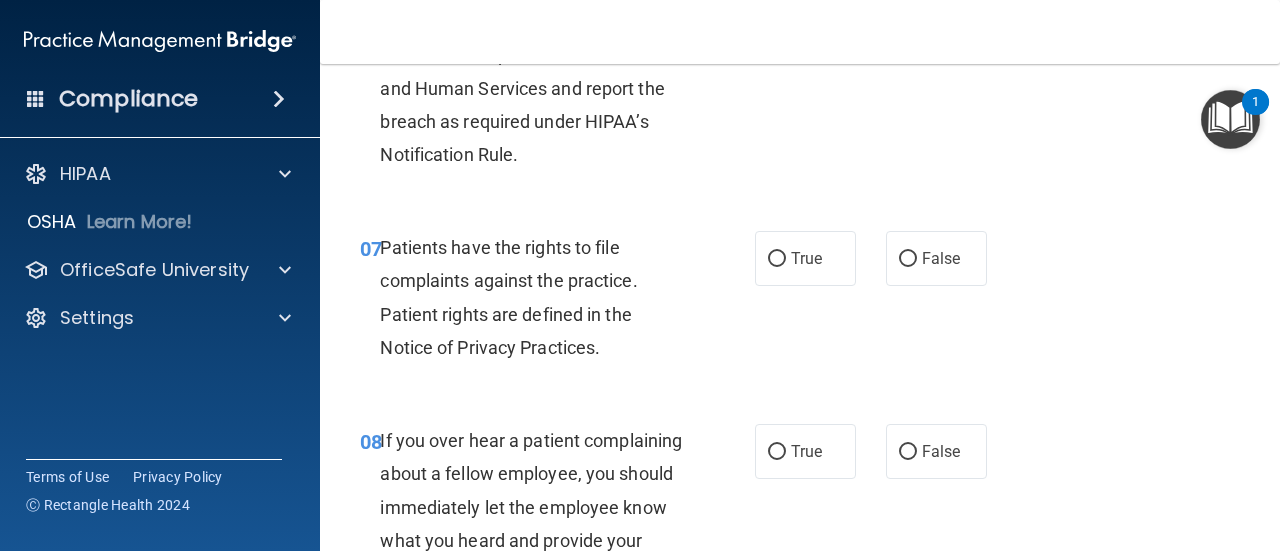 scroll, scrollTop: 1500, scrollLeft: 0, axis: vertical 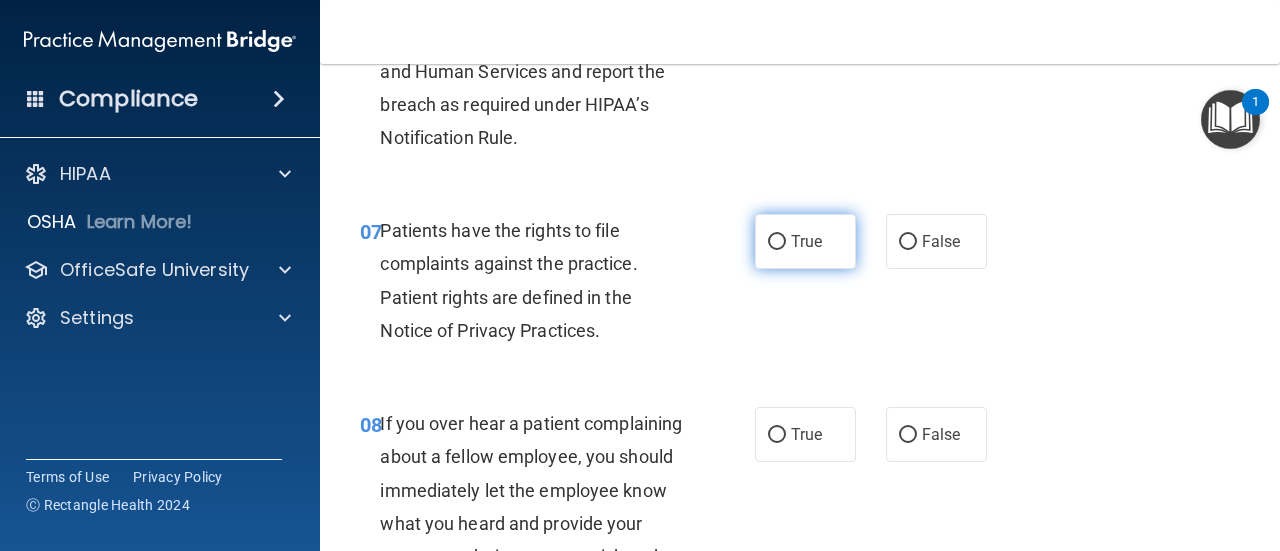 click on "True" at bounding box center [805, 241] 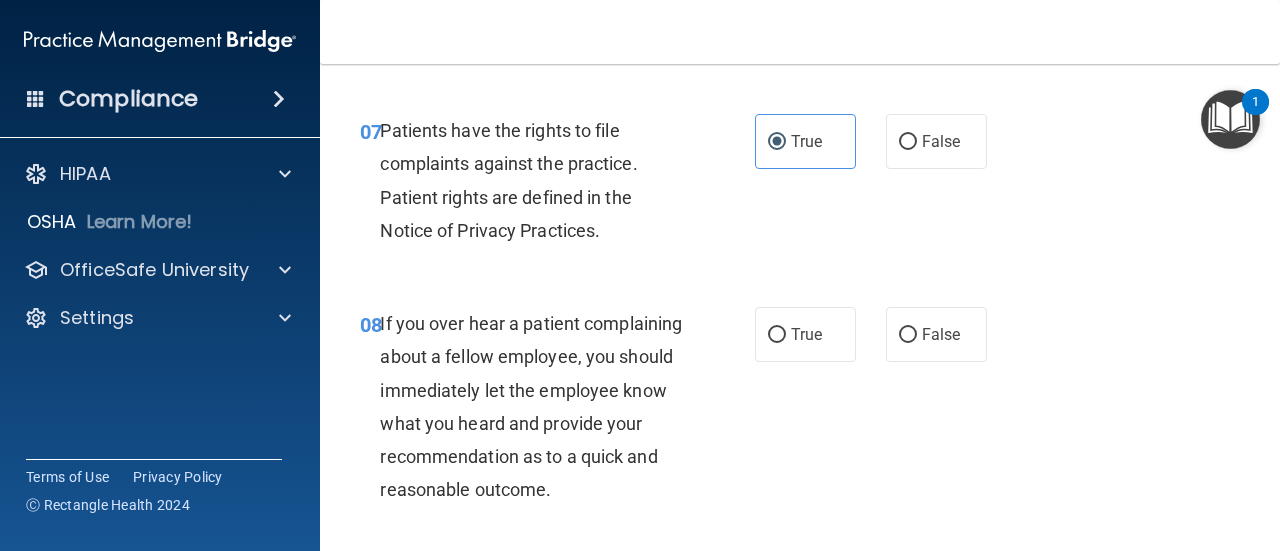 scroll, scrollTop: 1700, scrollLeft: 0, axis: vertical 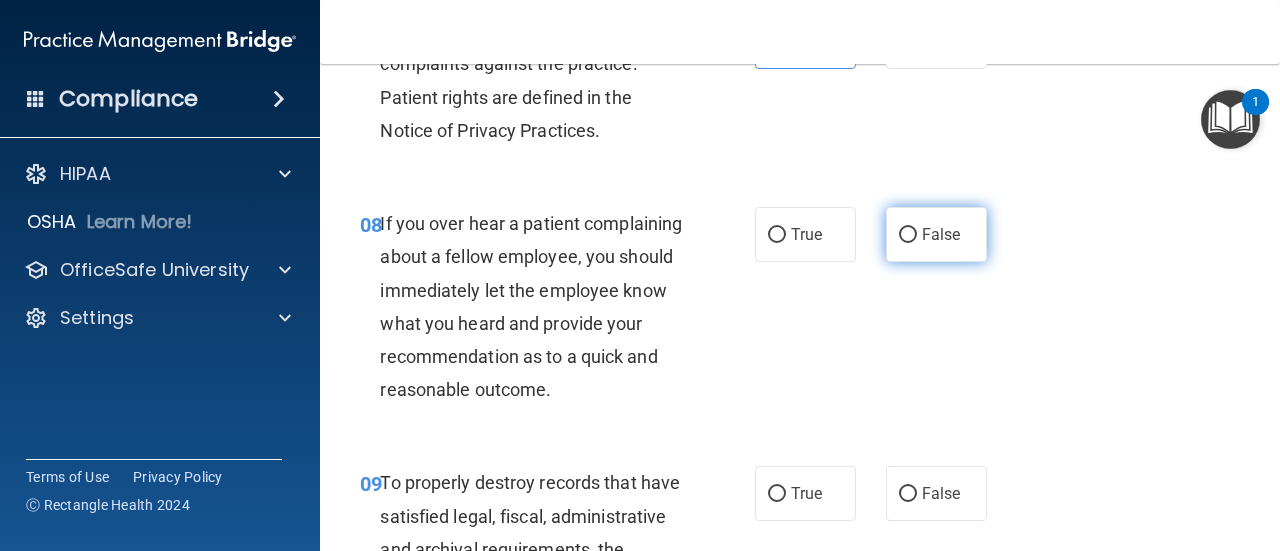 click on "False" at bounding box center (936, 234) 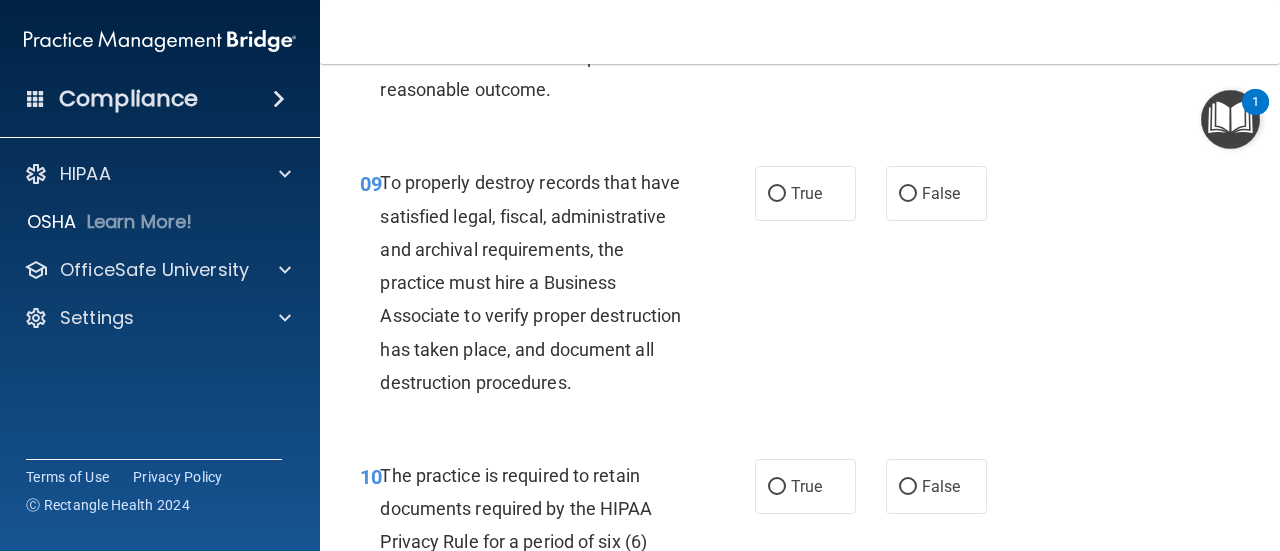 scroll, scrollTop: 2100, scrollLeft: 0, axis: vertical 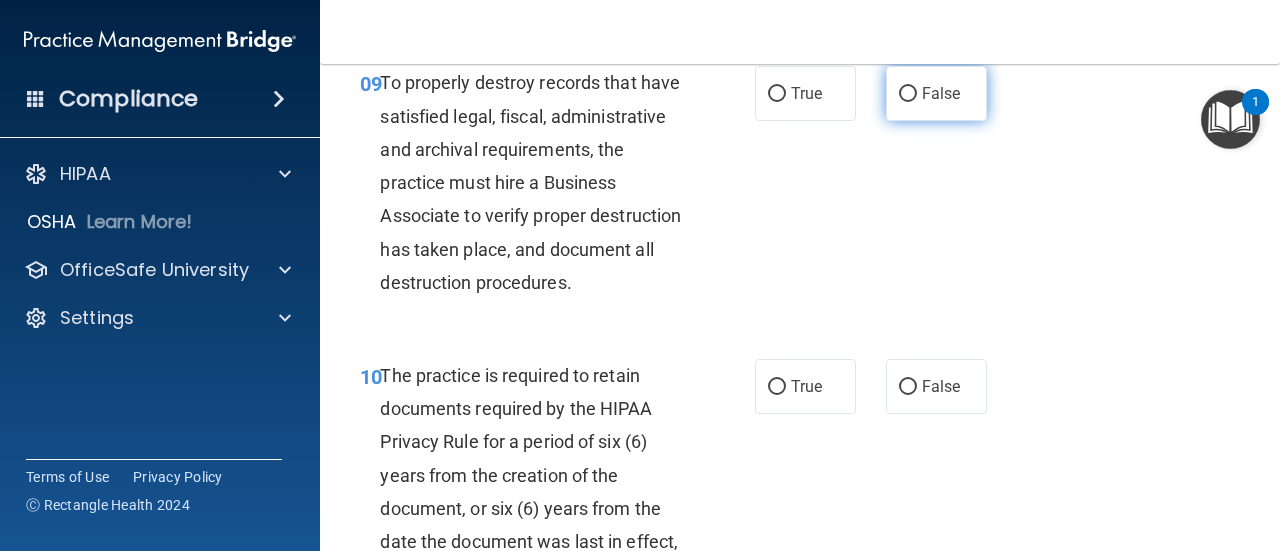 click on "False" at bounding box center [941, 93] 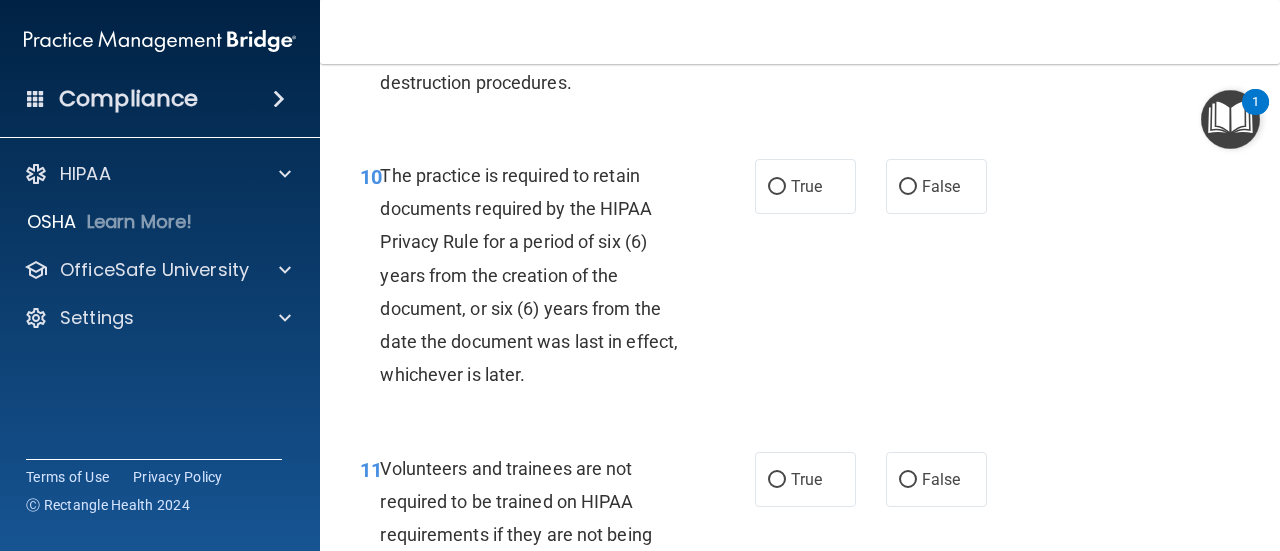 scroll, scrollTop: 2400, scrollLeft: 0, axis: vertical 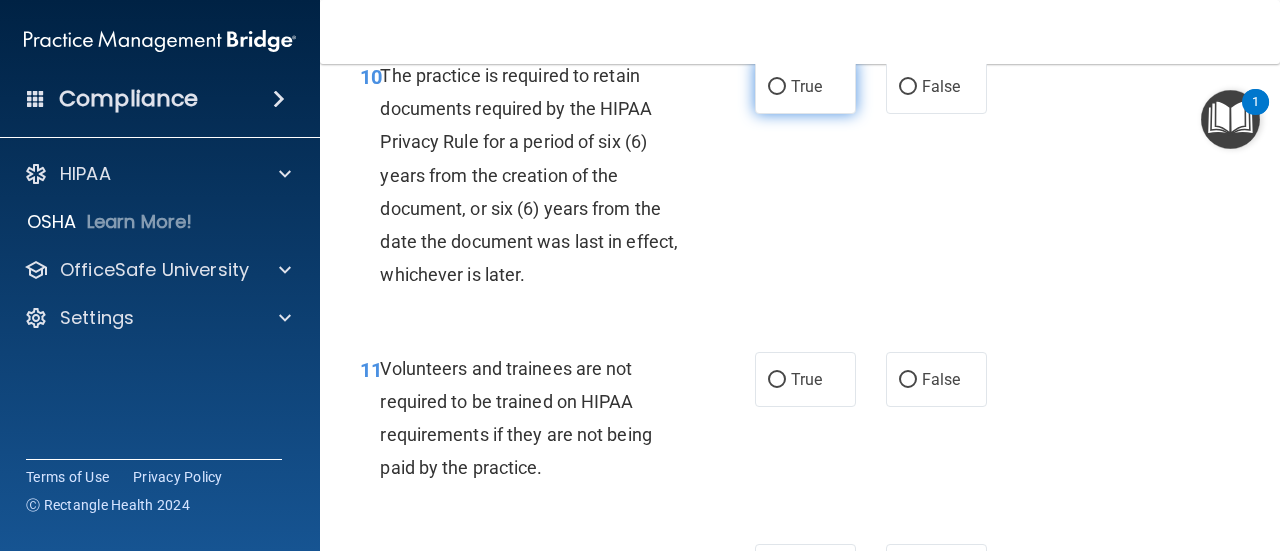 click on "True" at bounding box center [777, 87] 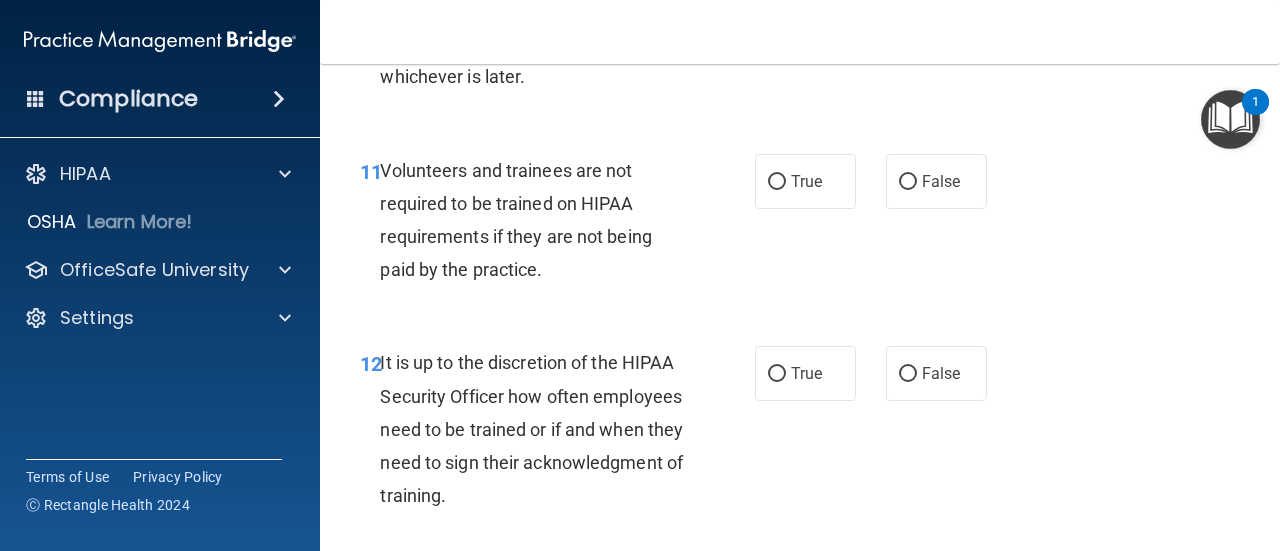 scroll, scrollTop: 2600, scrollLeft: 0, axis: vertical 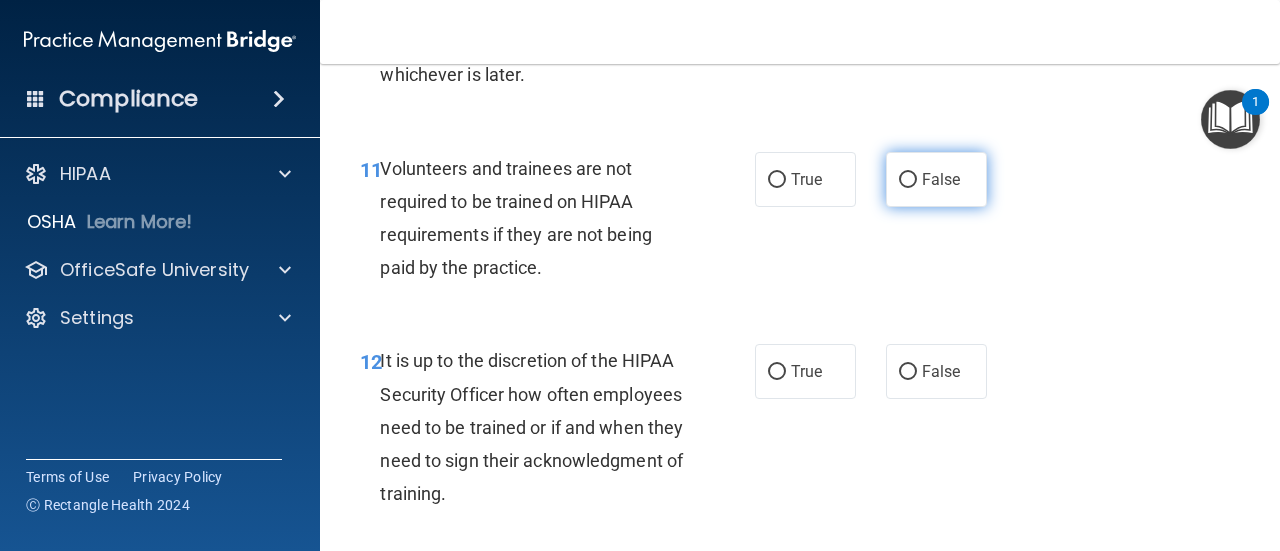 click on "False" at bounding box center [941, 179] 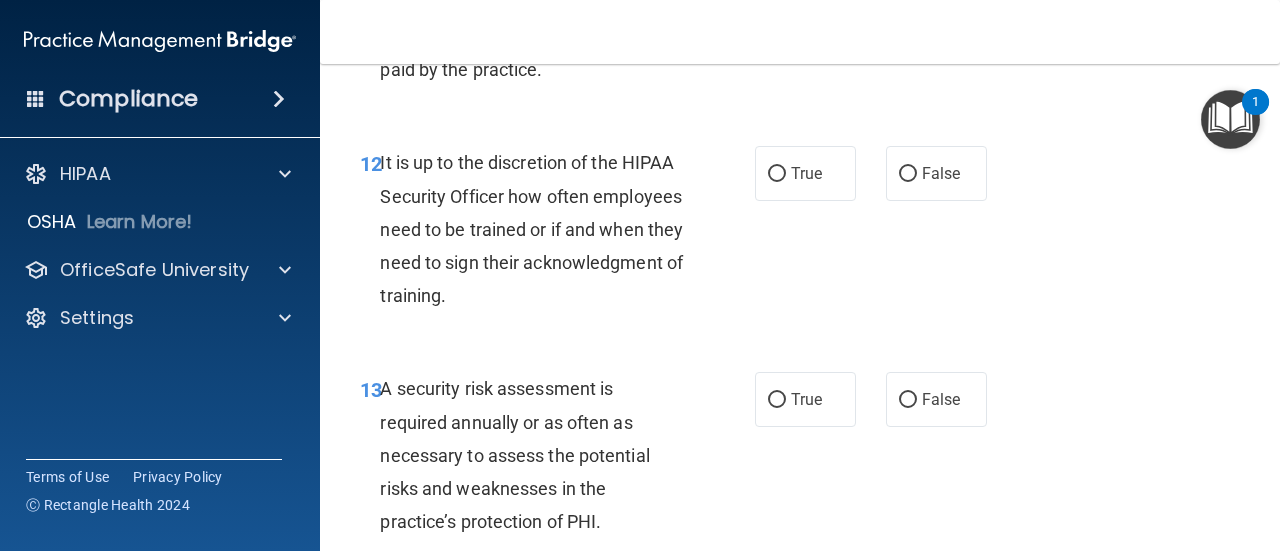 scroll, scrollTop: 2800, scrollLeft: 0, axis: vertical 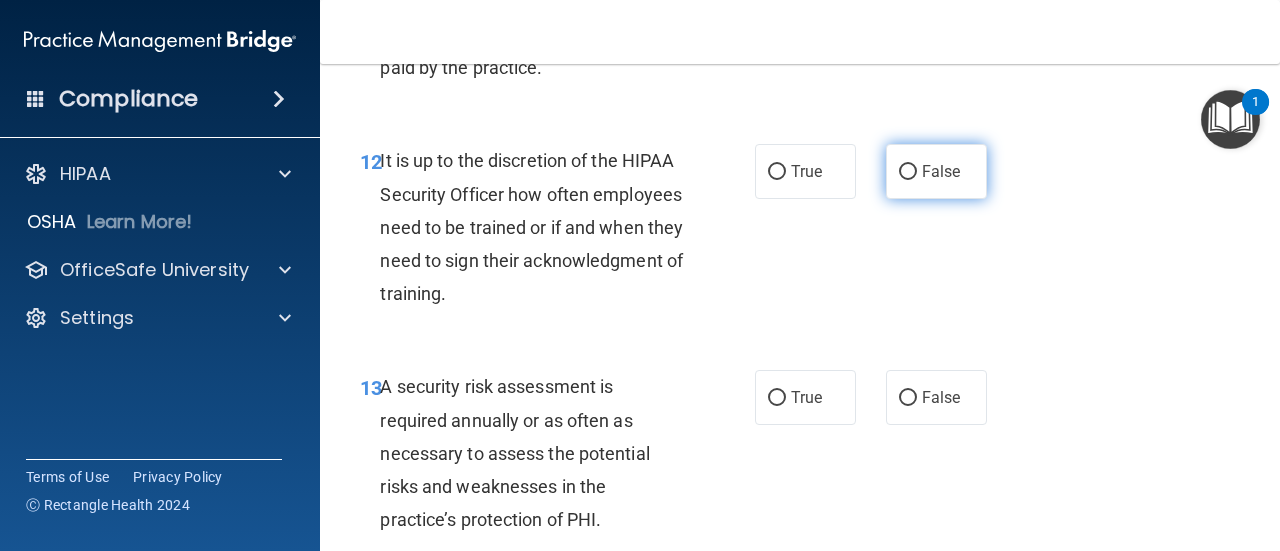 click on "False" at bounding box center (941, 171) 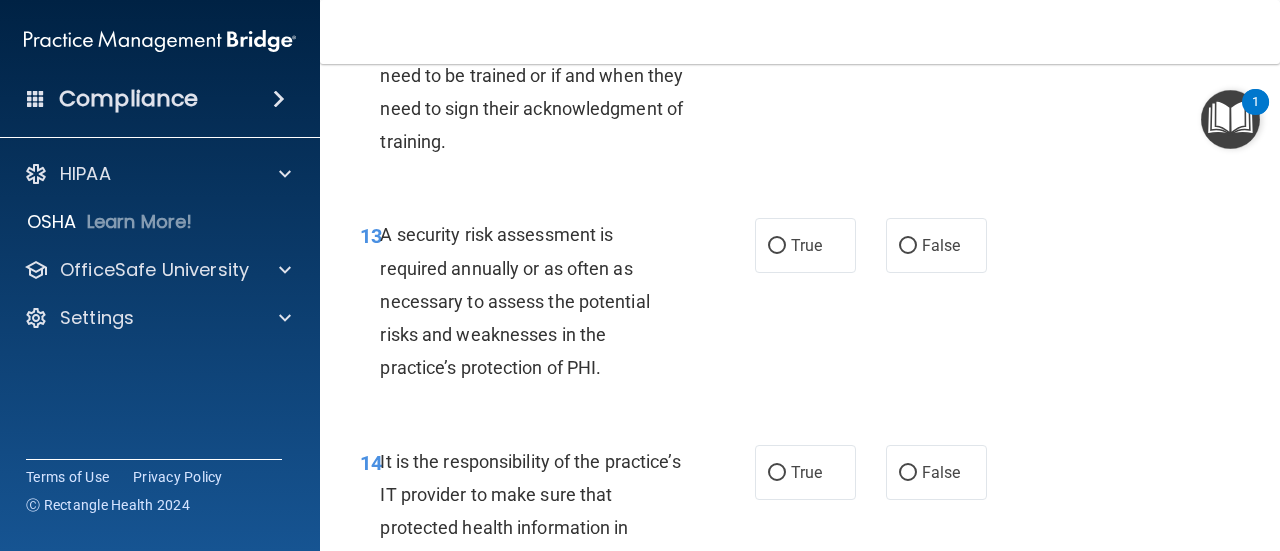 scroll, scrollTop: 3000, scrollLeft: 0, axis: vertical 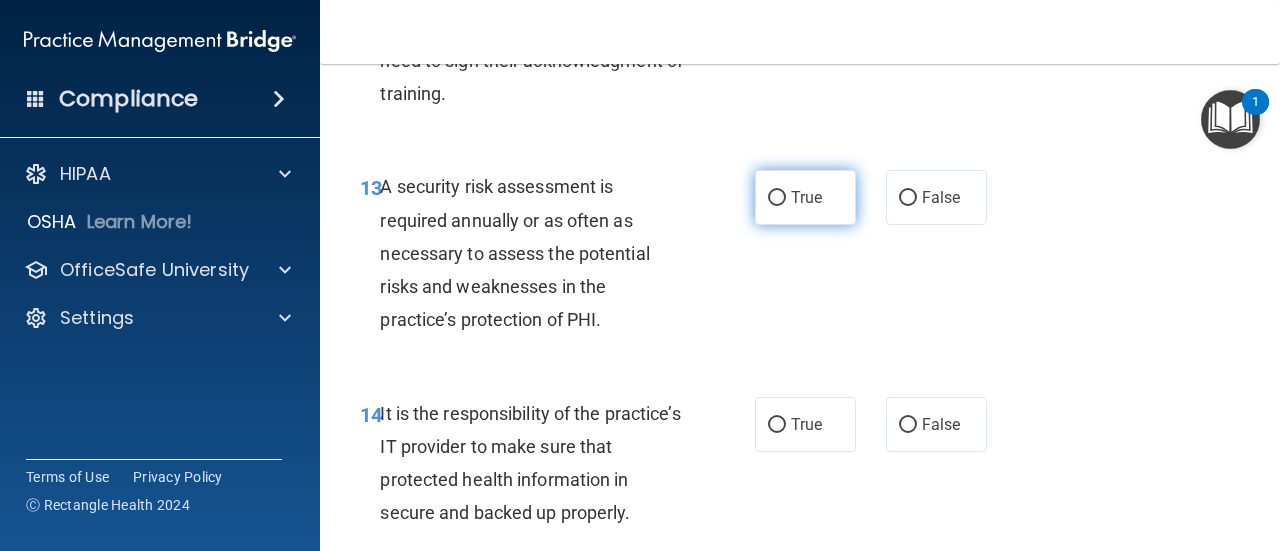 click on "True" at bounding box center (805, 197) 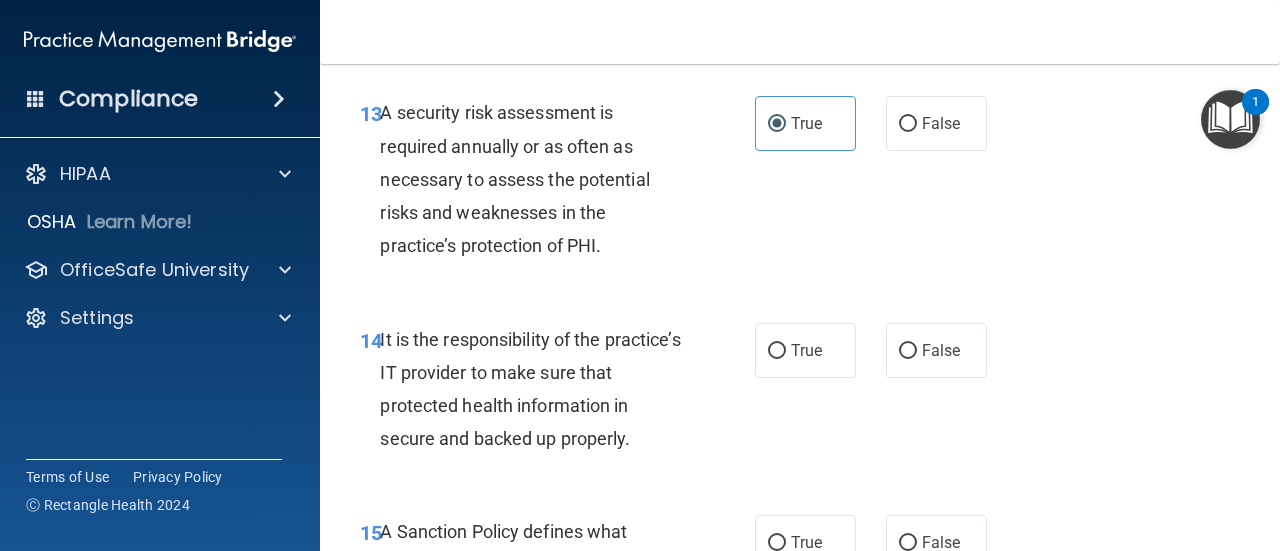 scroll, scrollTop: 3200, scrollLeft: 0, axis: vertical 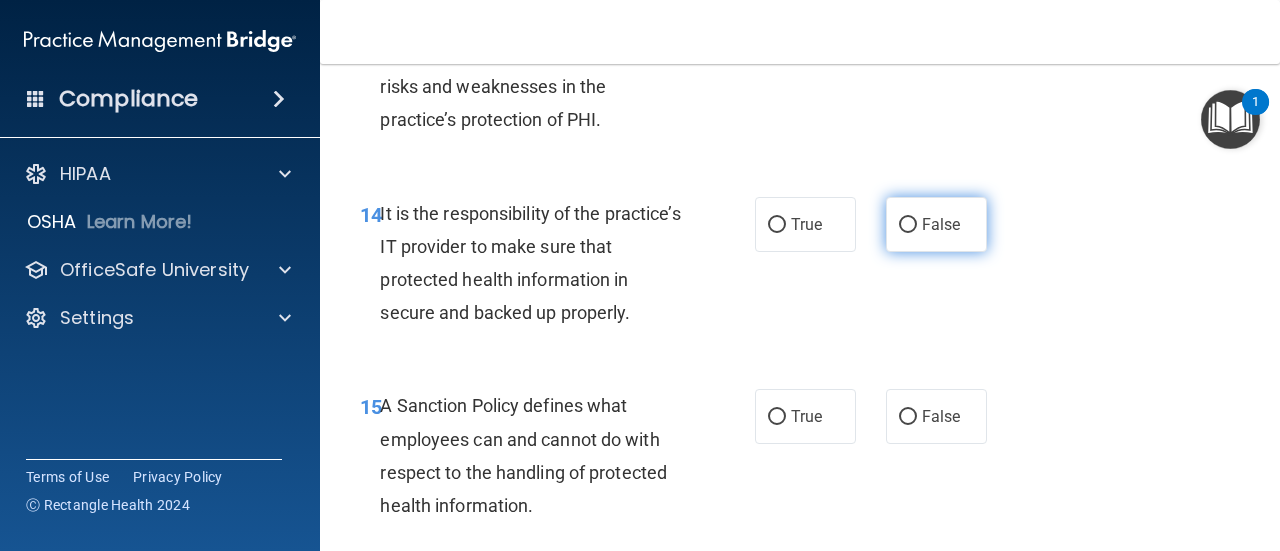 click on "False" at bounding box center (908, 225) 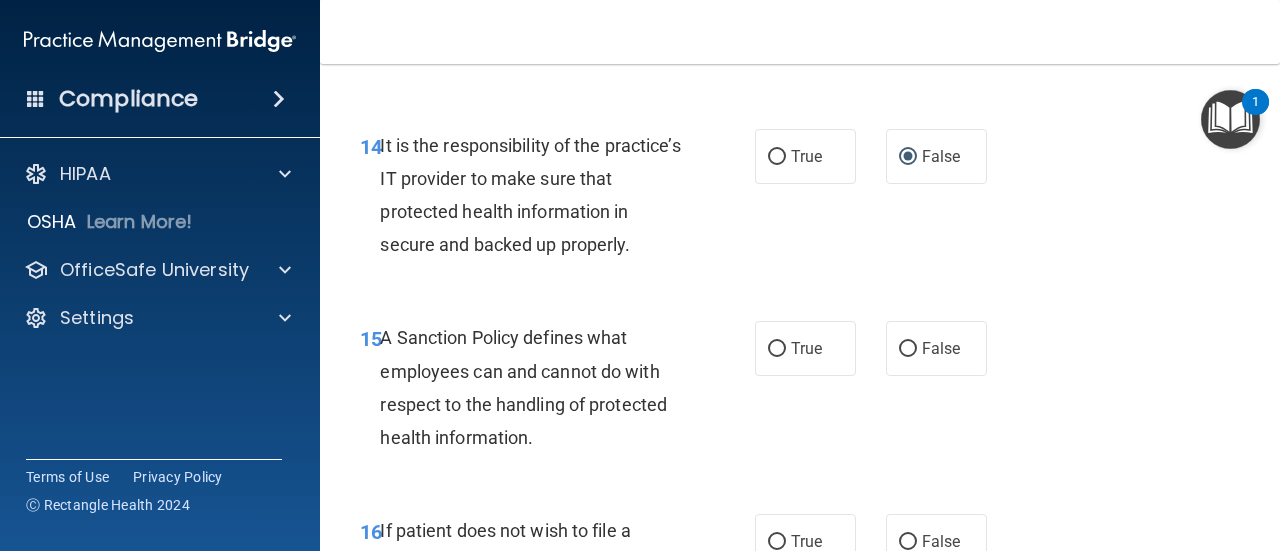 scroll, scrollTop: 3400, scrollLeft: 0, axis: vertical 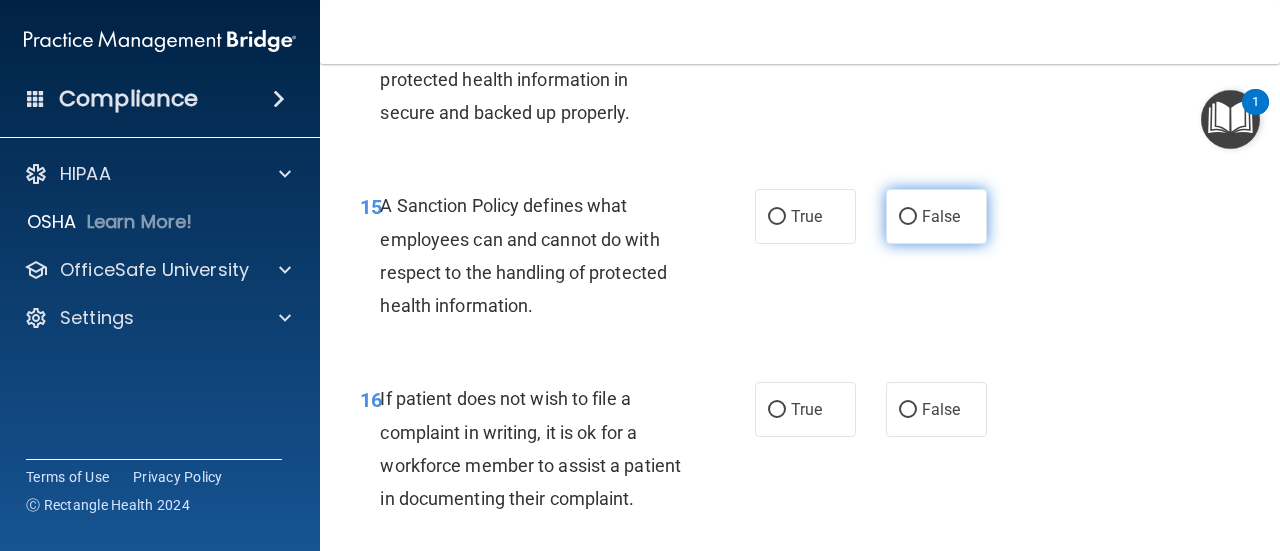 click on "False" at bounding box center [936, 216] 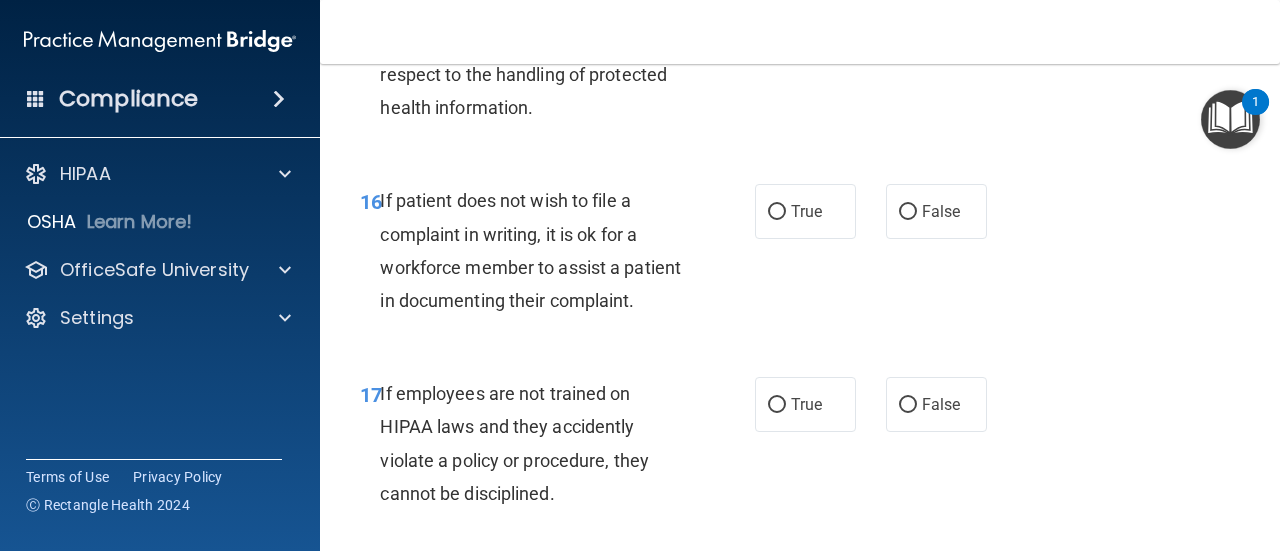 scroll, scrollTop: 3600, scrollLeft: 0, axis: vertical 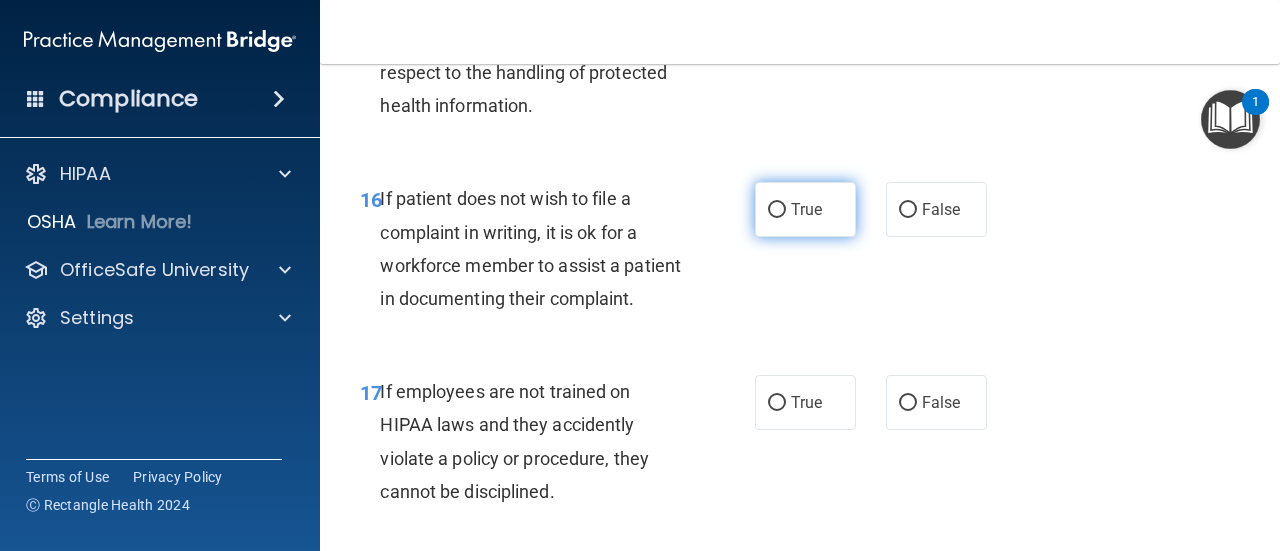 click on "True" at bounding box center [806, 209] 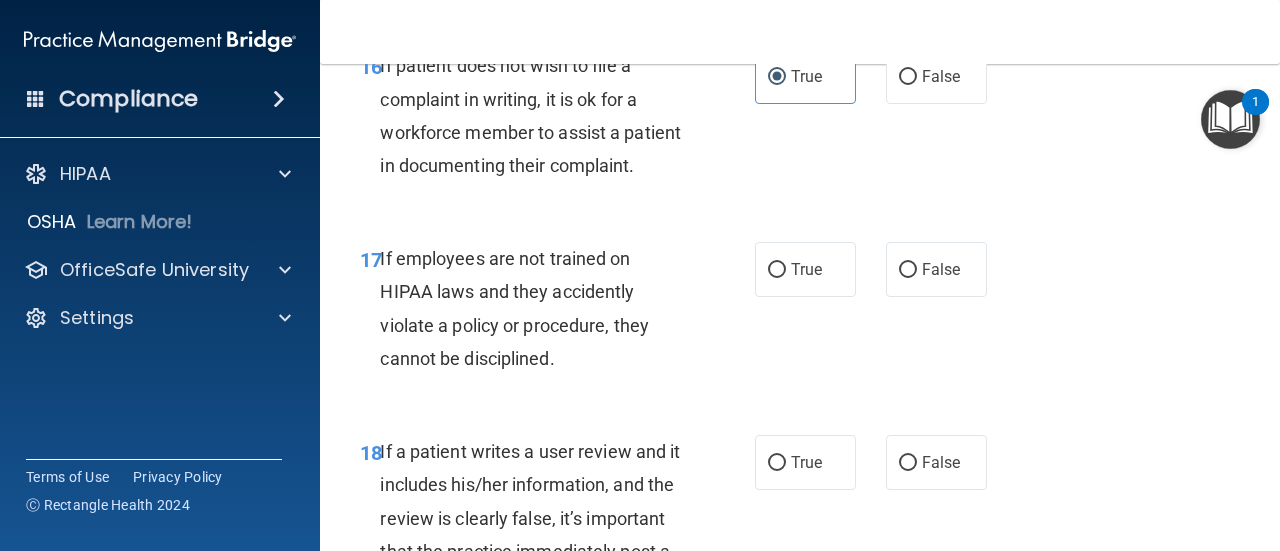 scroll, scrollTop: 3800, scrollLeft: 0, axis: vertical 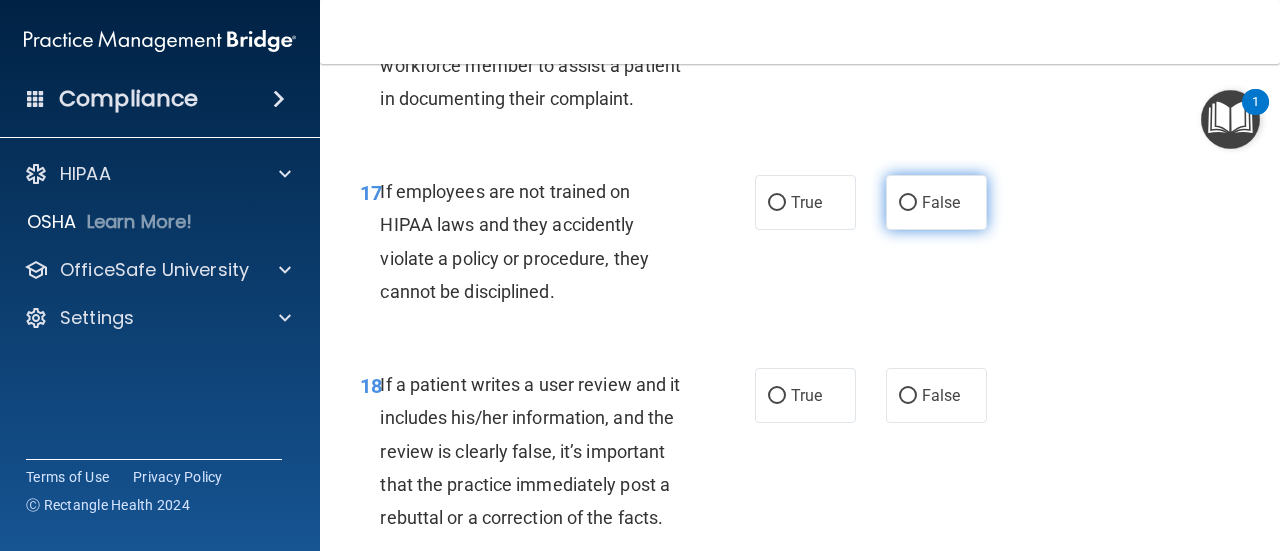 click on "False" at bounding box center [908, 203] 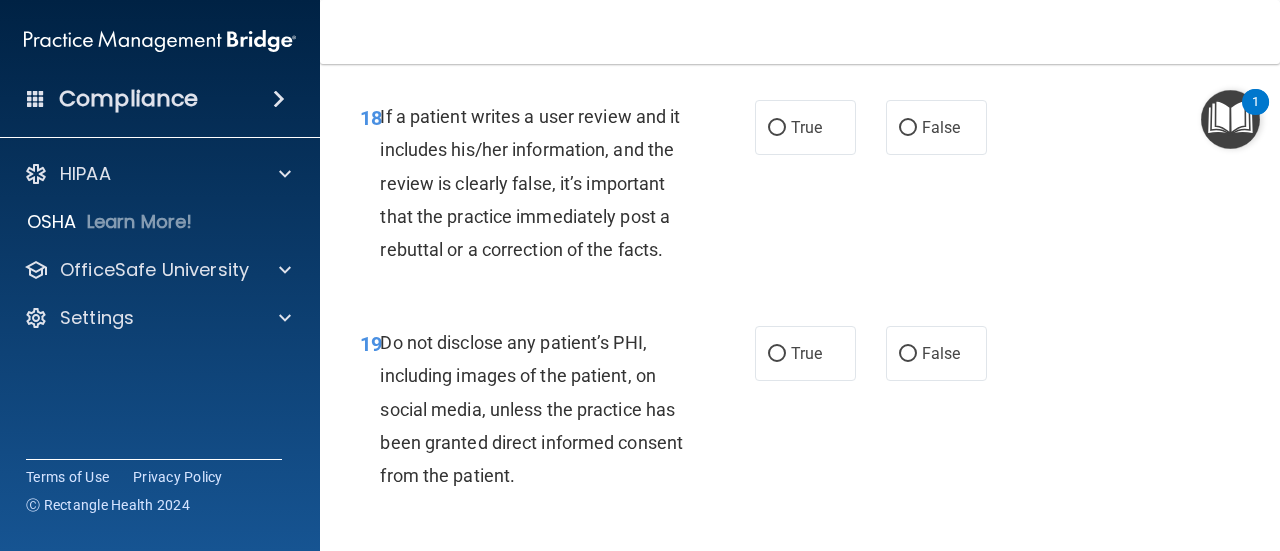 scroll, scrollTop: 4100, scrollLeft: 0, axis: vertical 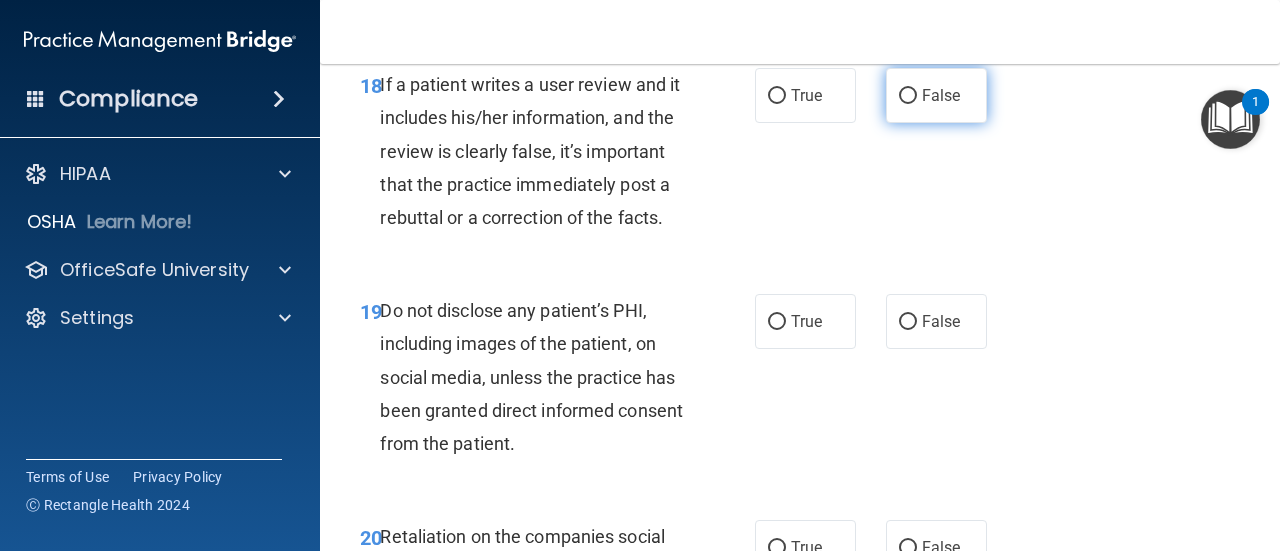 click on "False" at bounding box center [936, 95] 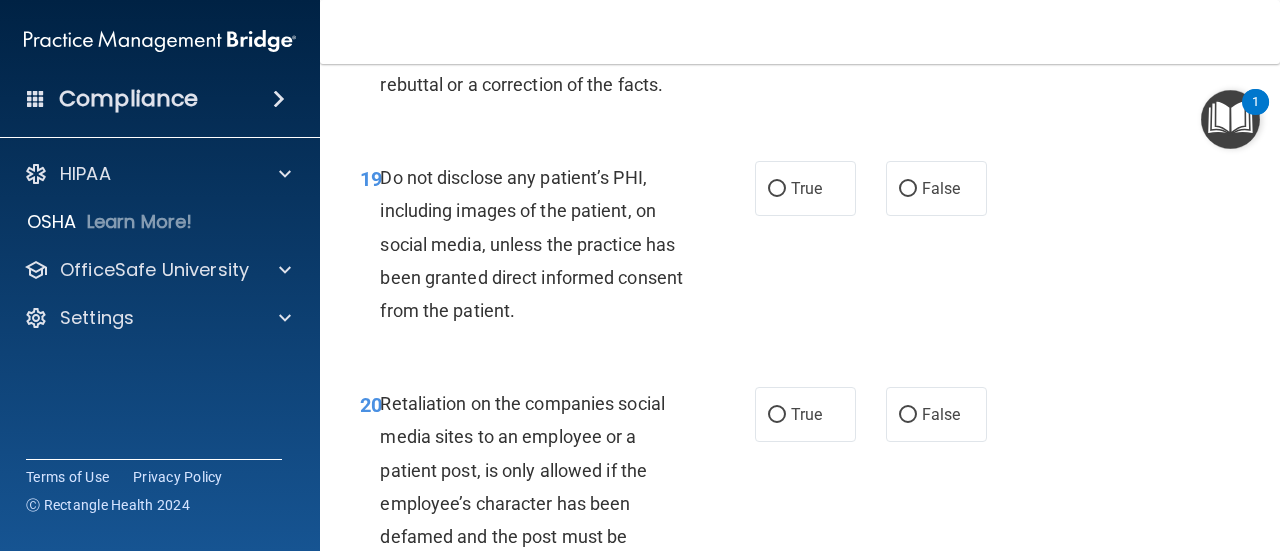 scroll, scrollTop: 4300, scrollLeft: 0, axis: vertical 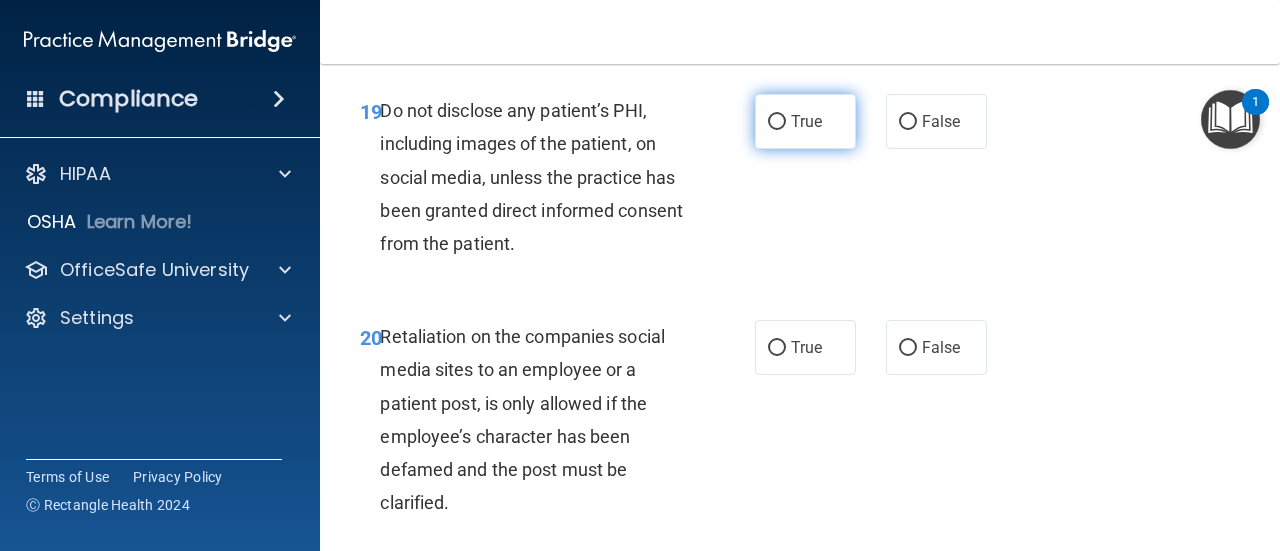 click on "True" at bounding box center (805, 121) 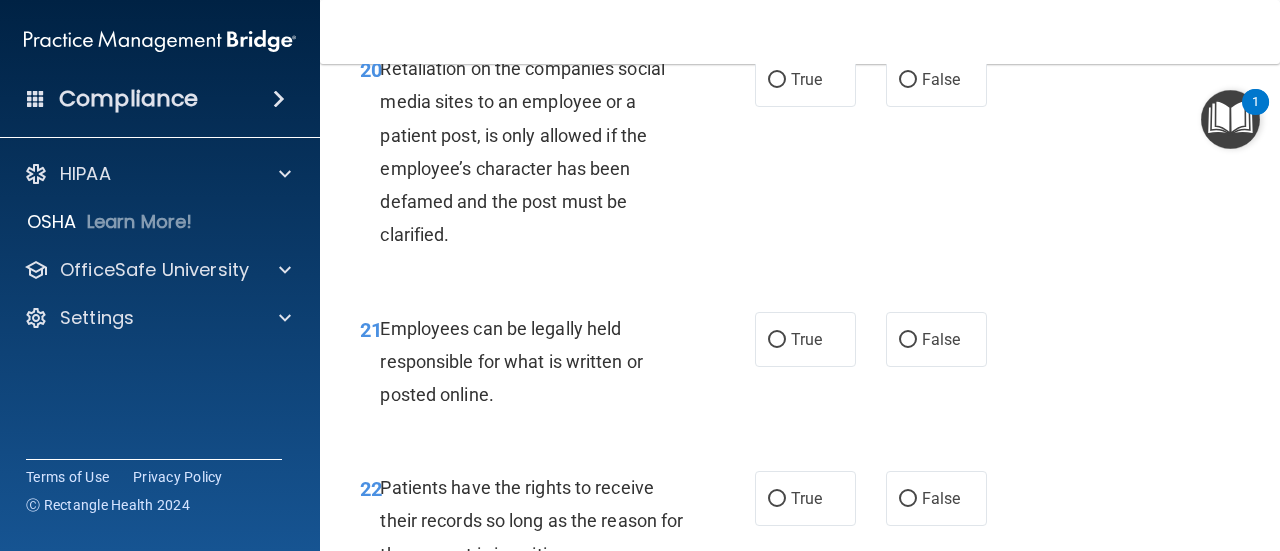 scroll, scrollTop: 4600, scrollLeft: 0, axis: vertical 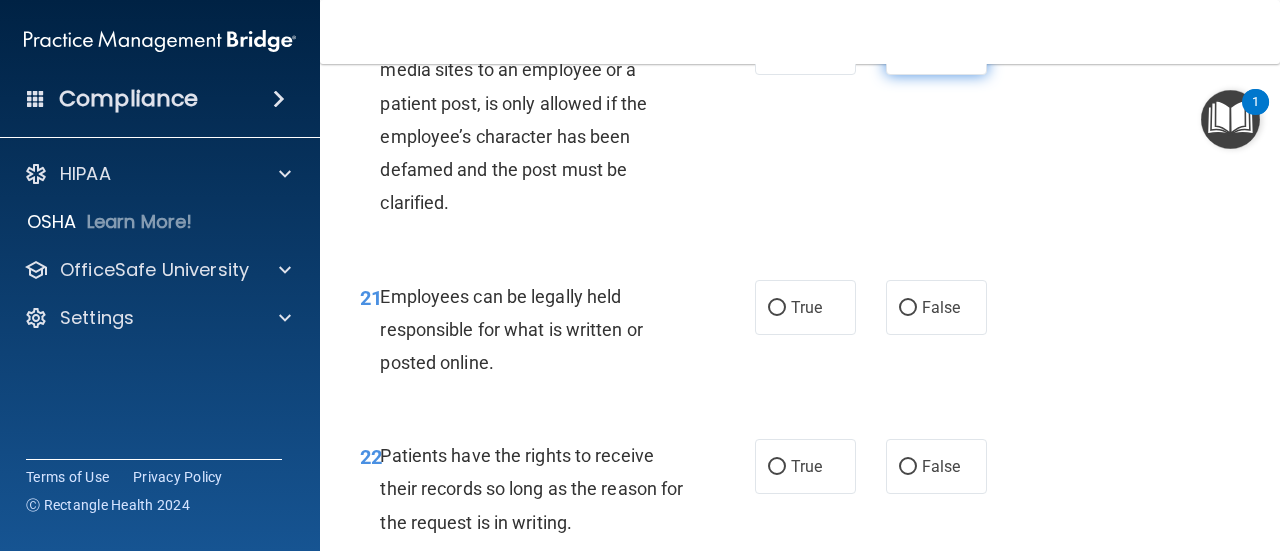 click on "False" at bounding box center [941, 47] 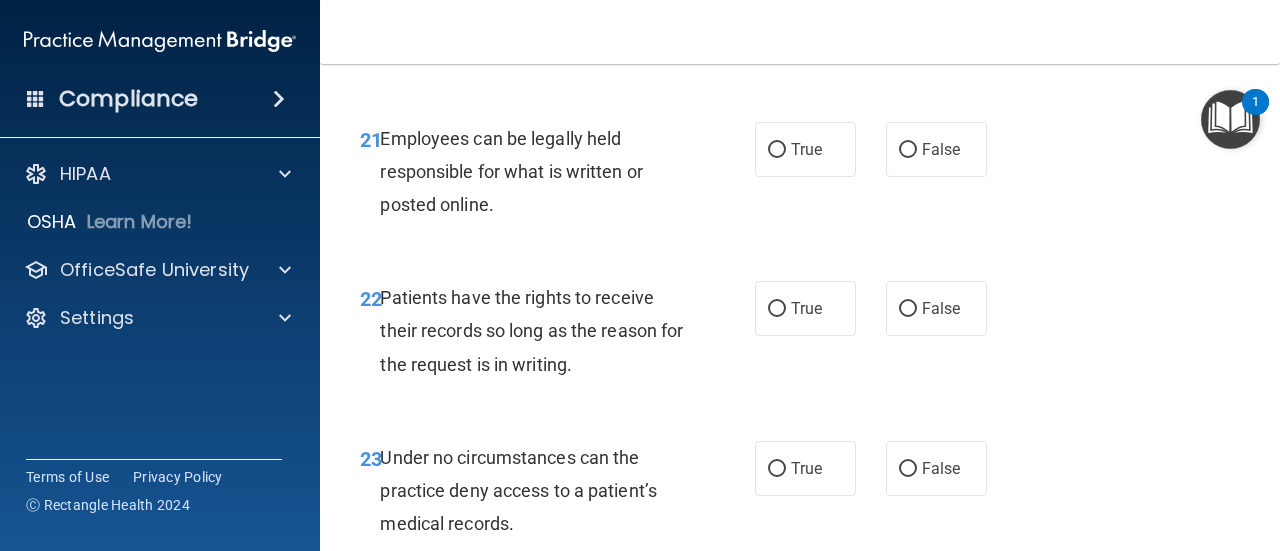 scroll, scrollTop: 4800, scrollLeft: 0, axis: vertical 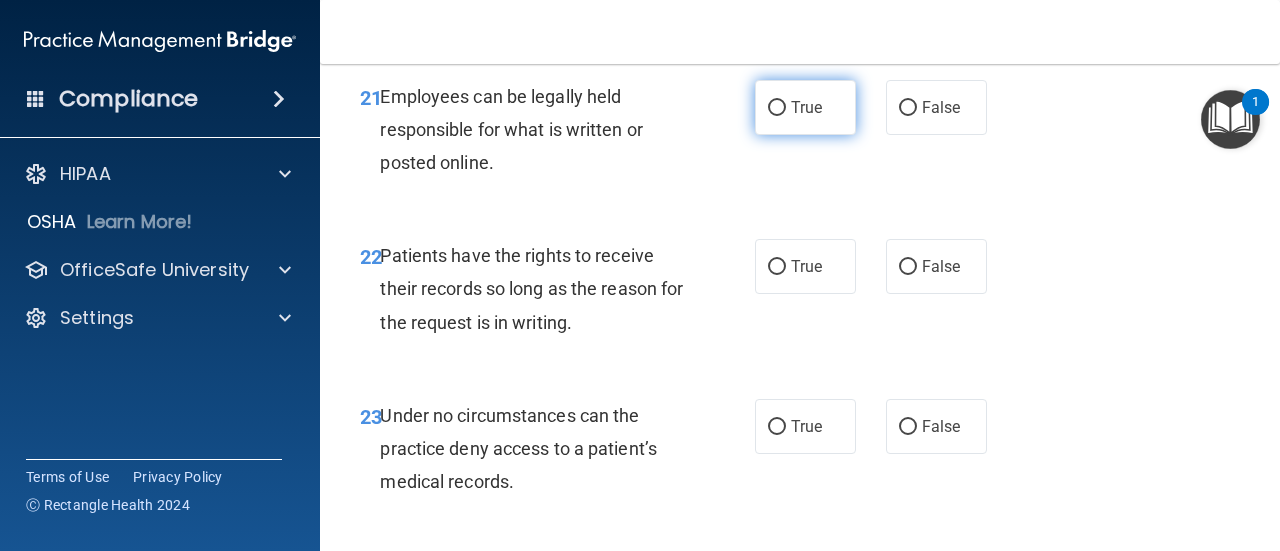 click on "True" at bounding box center (806, 107) 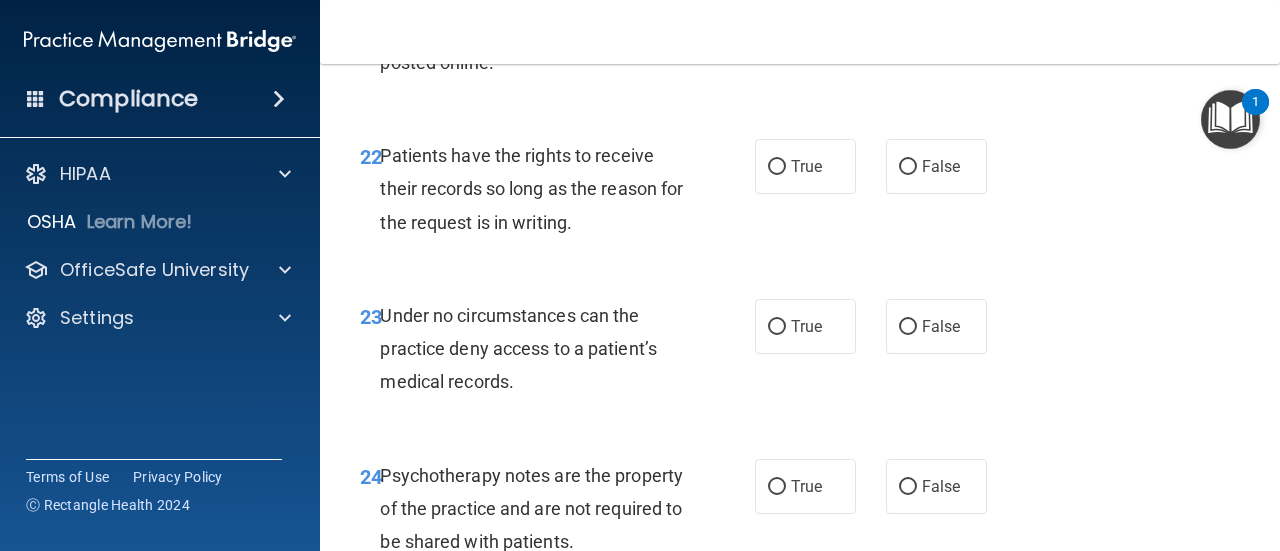 scroll, scrollTop: 5000, scrollLeft: 0, axis: vertical 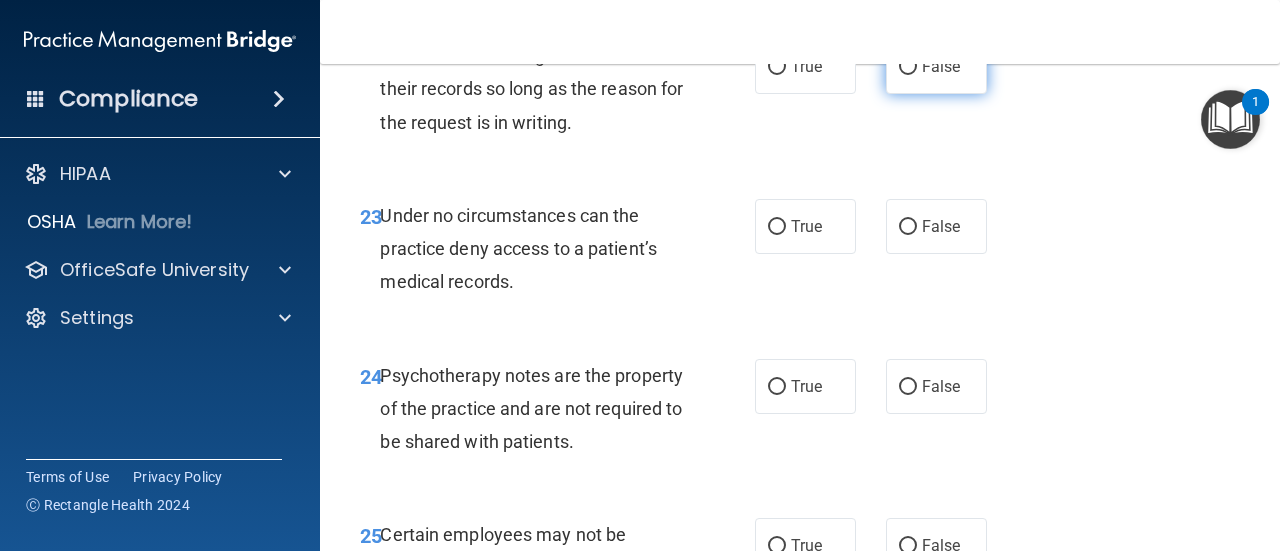 click on "False" at bounding box center [936, 66] 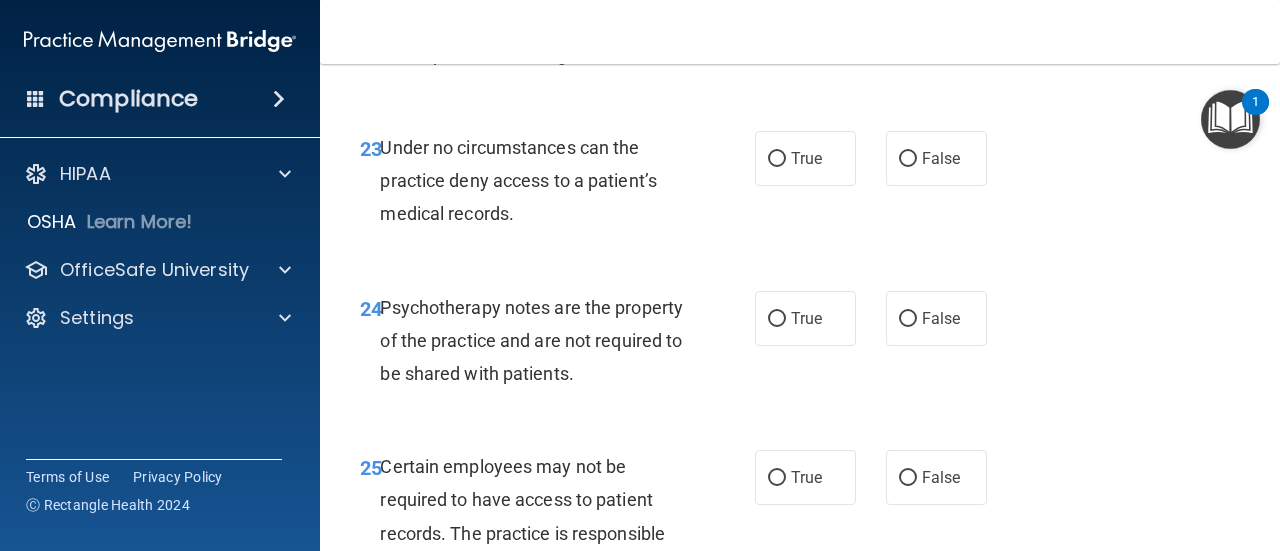 scroll, scrollTop: 5100, scrollLeft: 0, axis: vertical 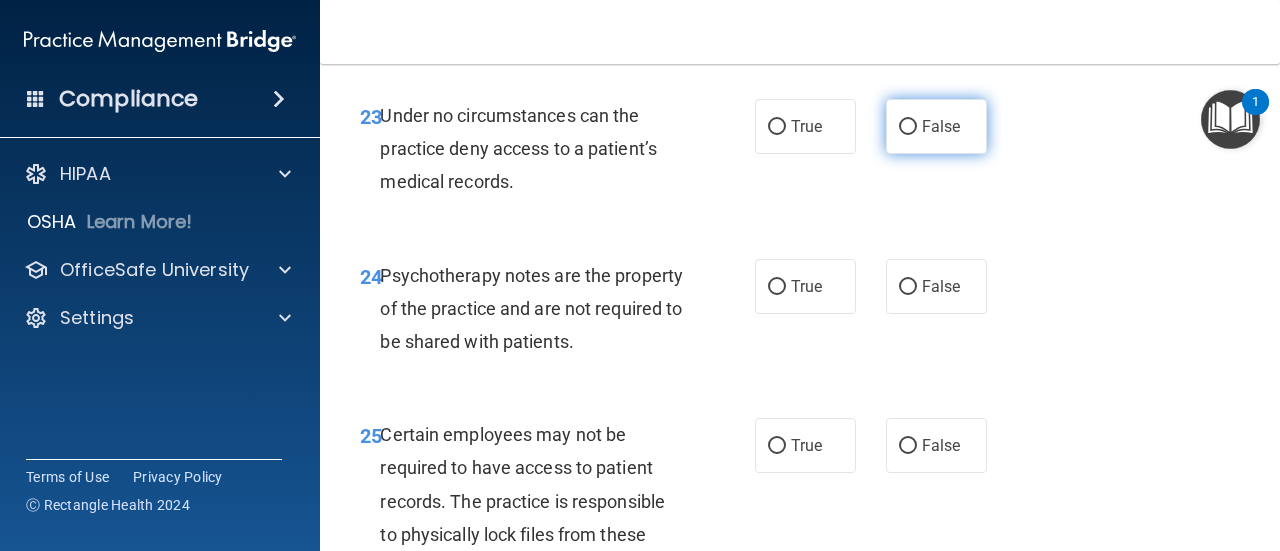 click on "False" at bounding box center [908, 127] 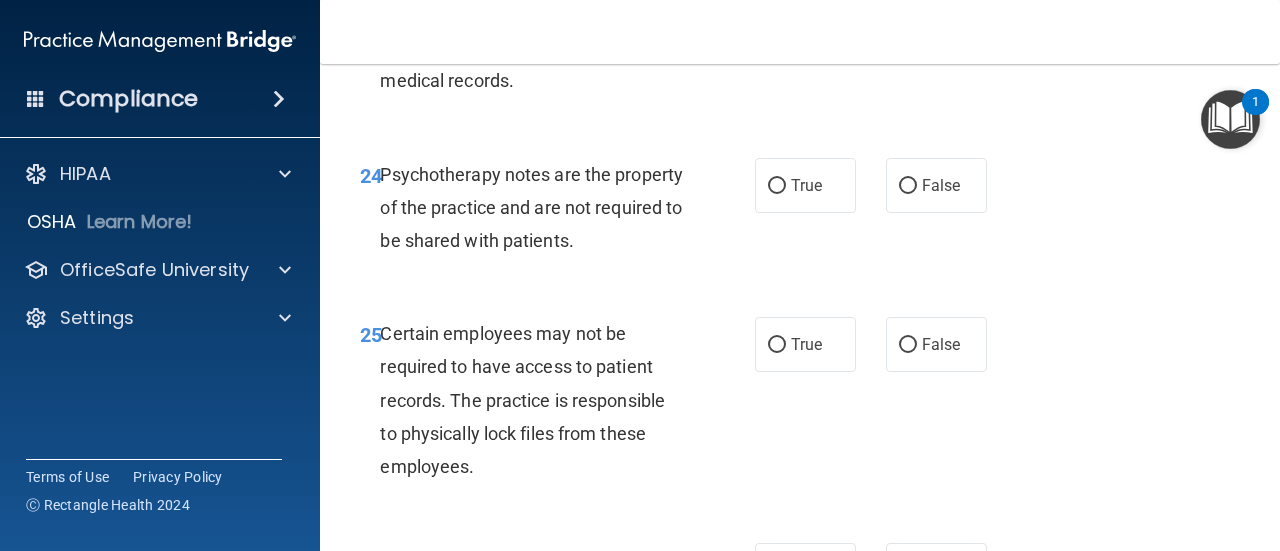 scroll, scrollTop: 5300, scrollLeft: 0, axis: vertical 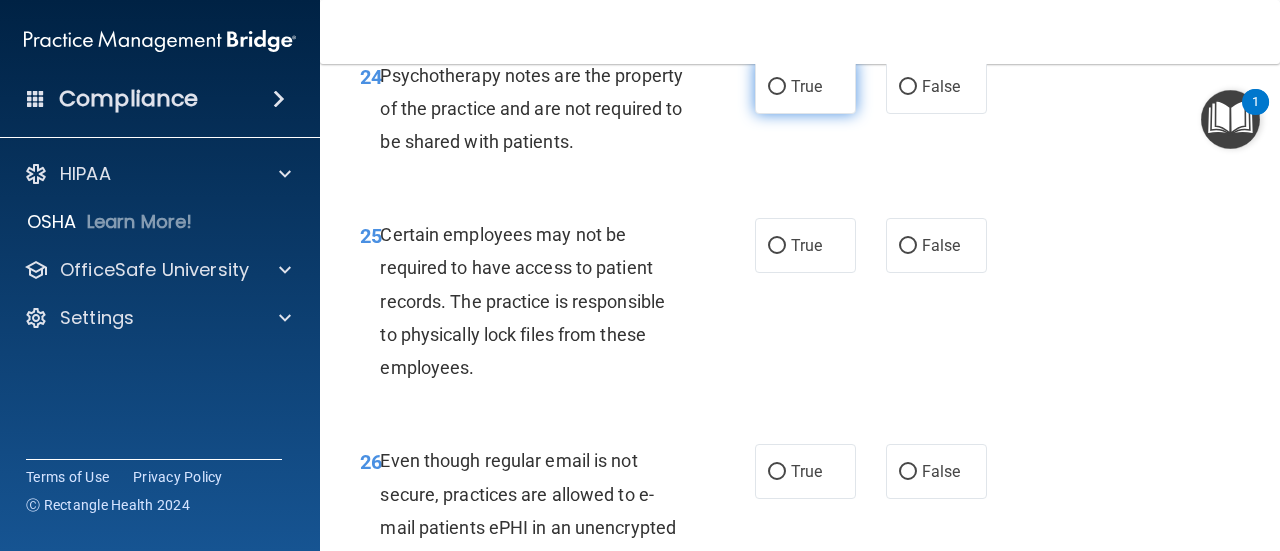 click on "True" at bounding box center (805, 86) 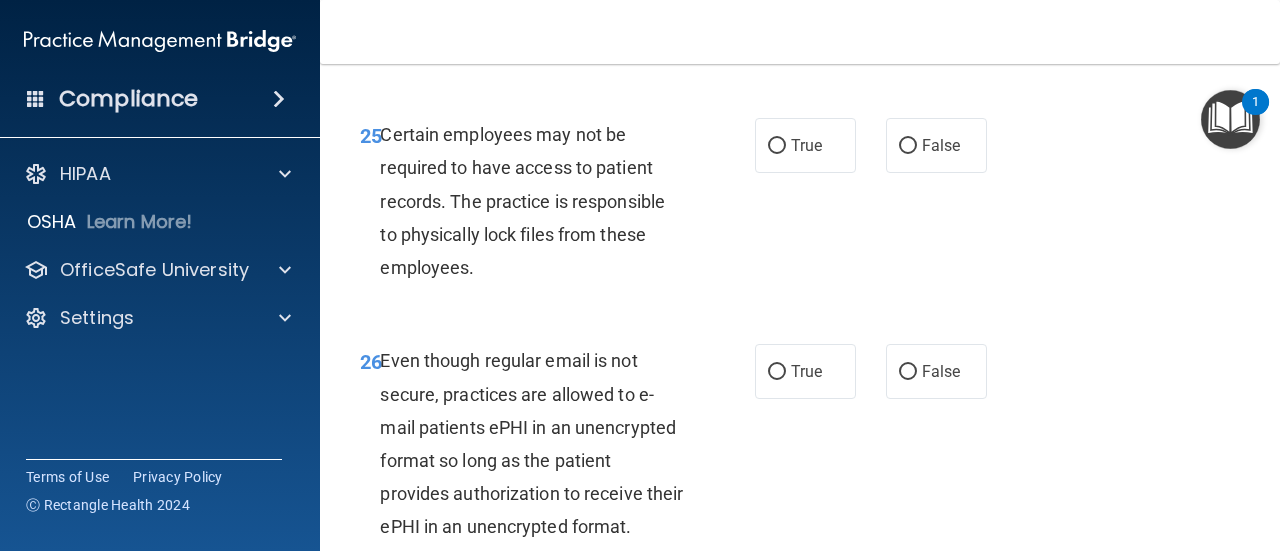 scroll, scrollTop: 5500, scrollLeft: 0, axis: vertical 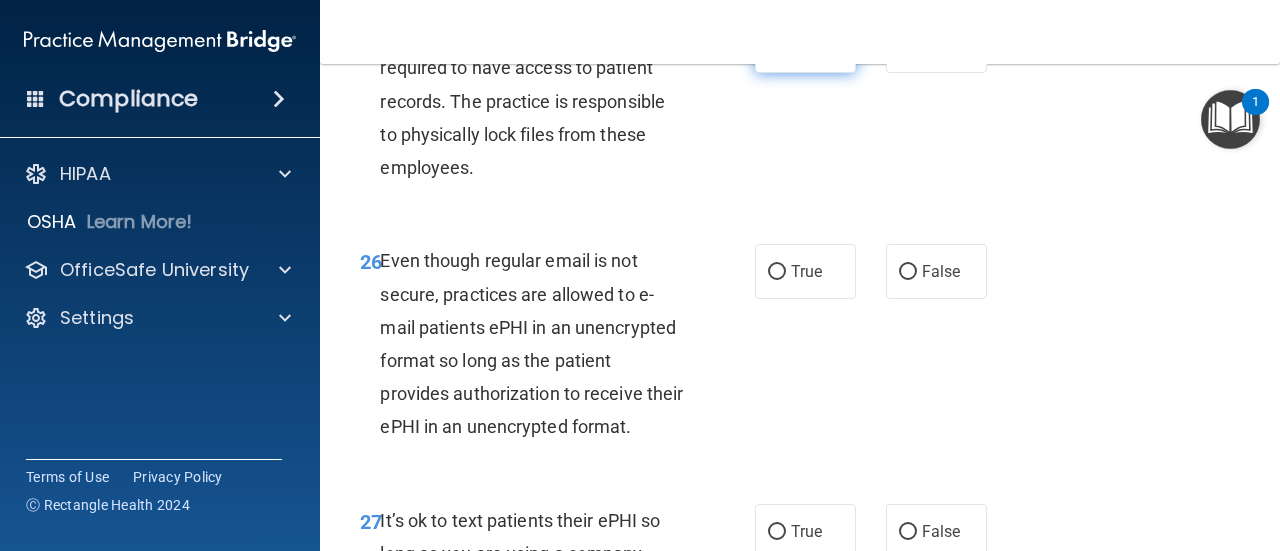 click on "True" at bounding box center [806, 45] 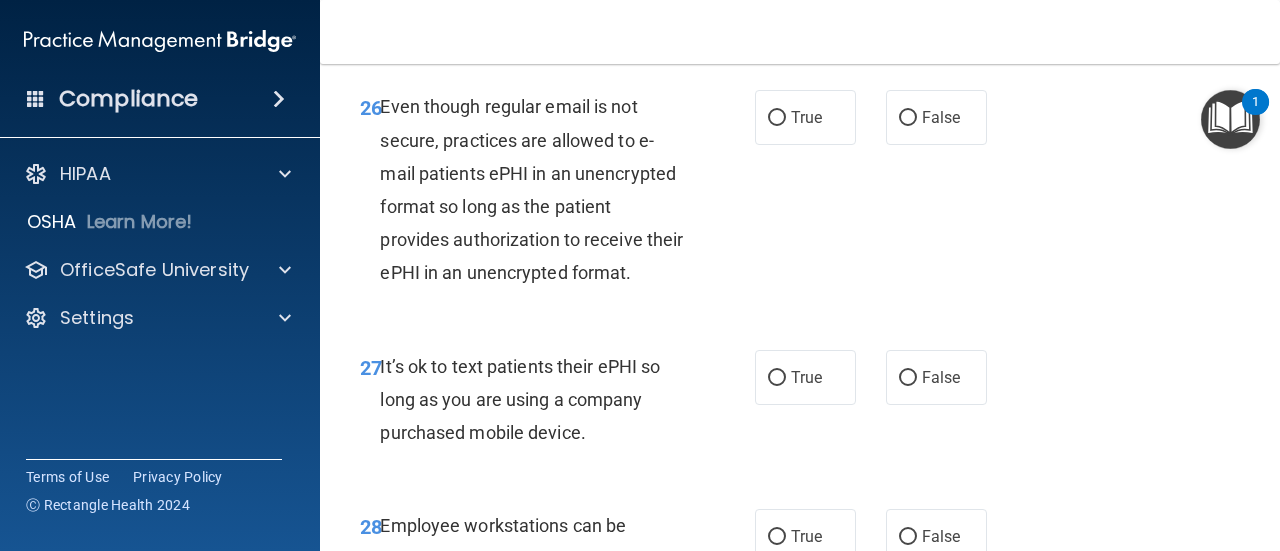 scroll, scrollTop: 5700, scrollLeft: 0, axis: vertical 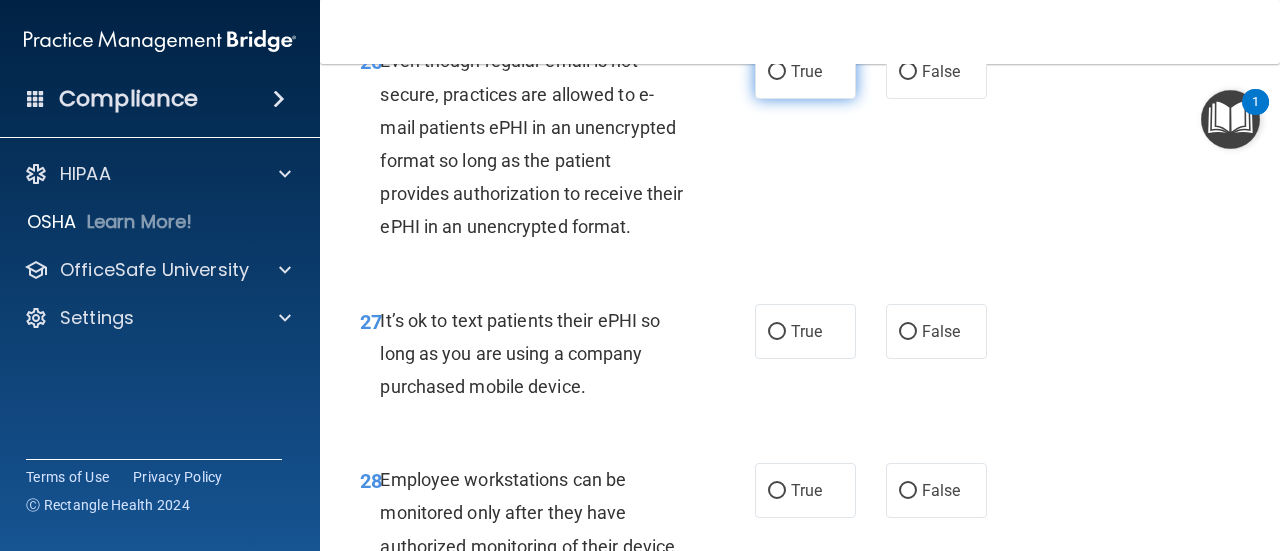click on "True" at bounding box center (806, 71) 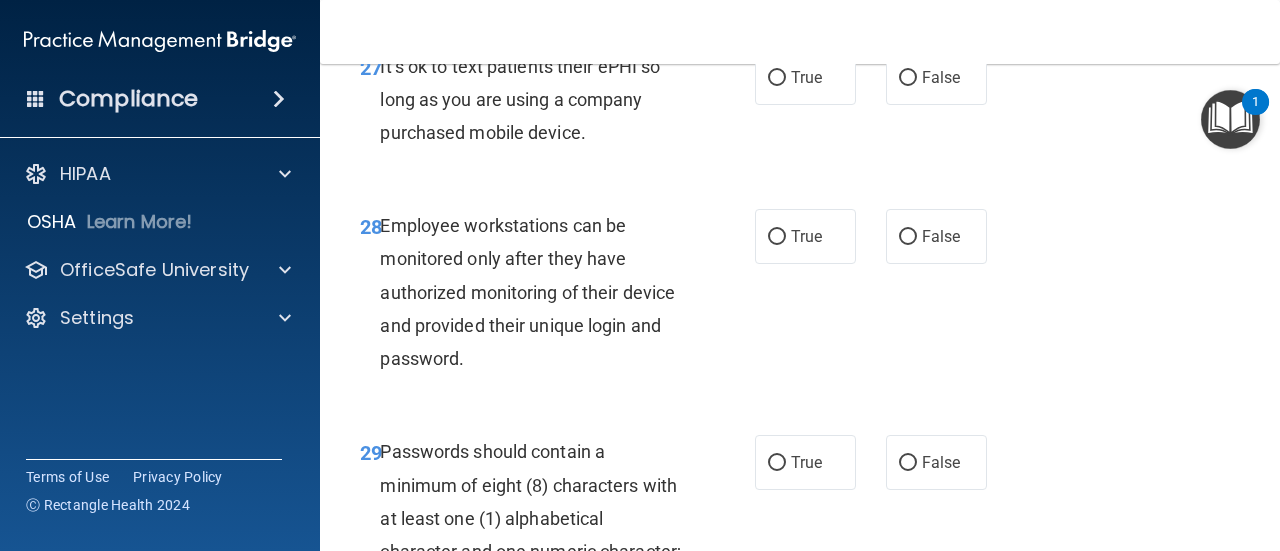 scroll, scrollTop: 6000, scrollLeft: 0, axis: vertical 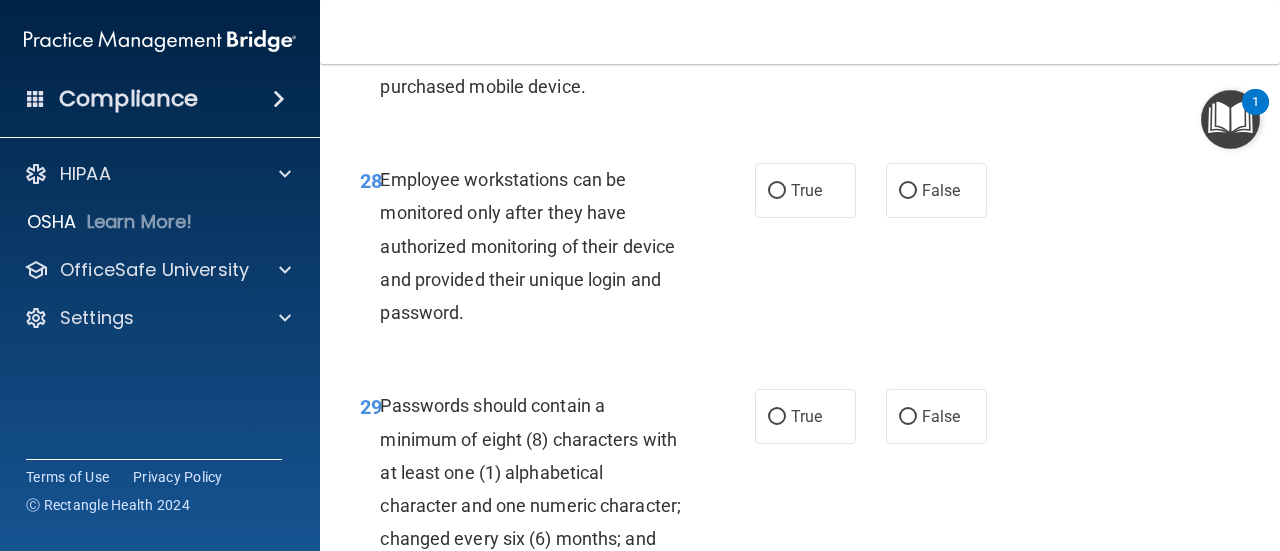 click on "True           False" at bounding box center [876, 31] 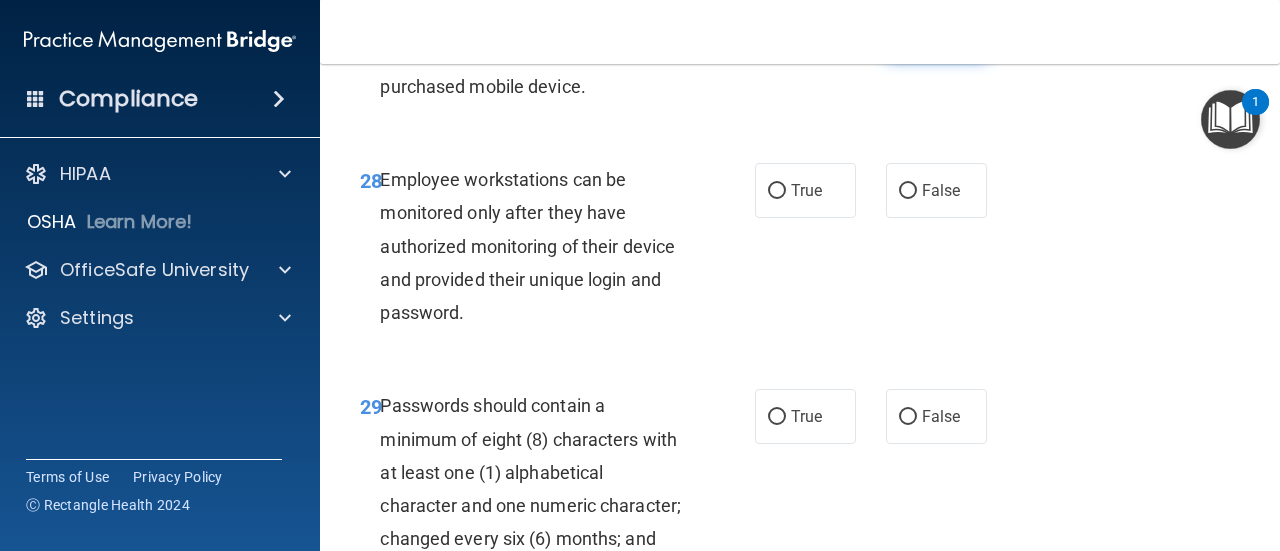 click on "False" at bounding box center (908, 32) 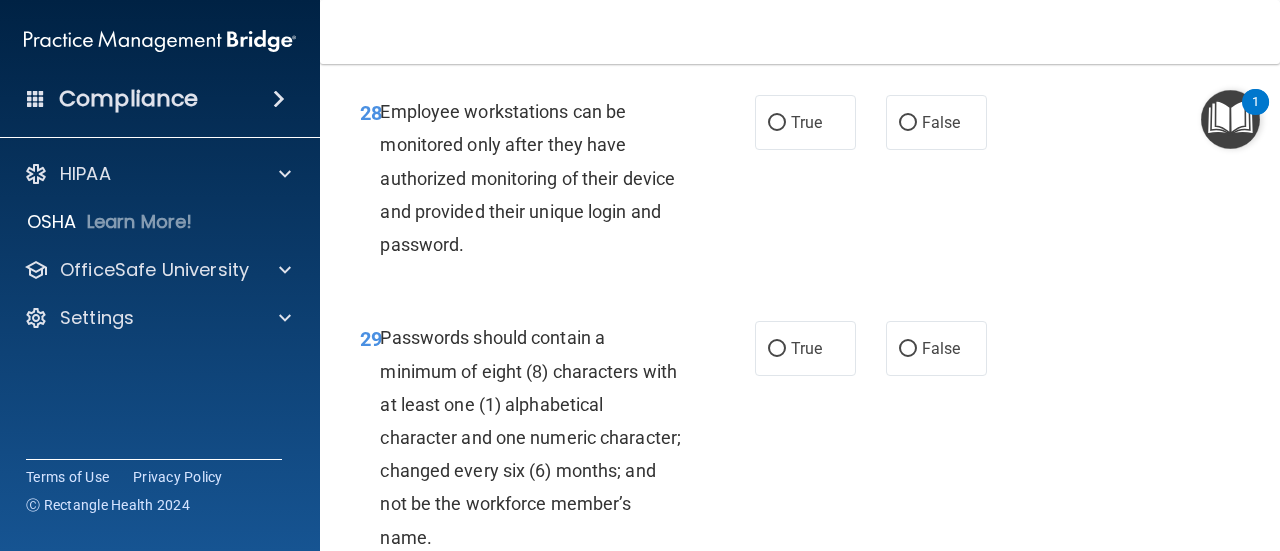 scroll, scrollTop: 6100, scrollLeft: 0, axis: vertical 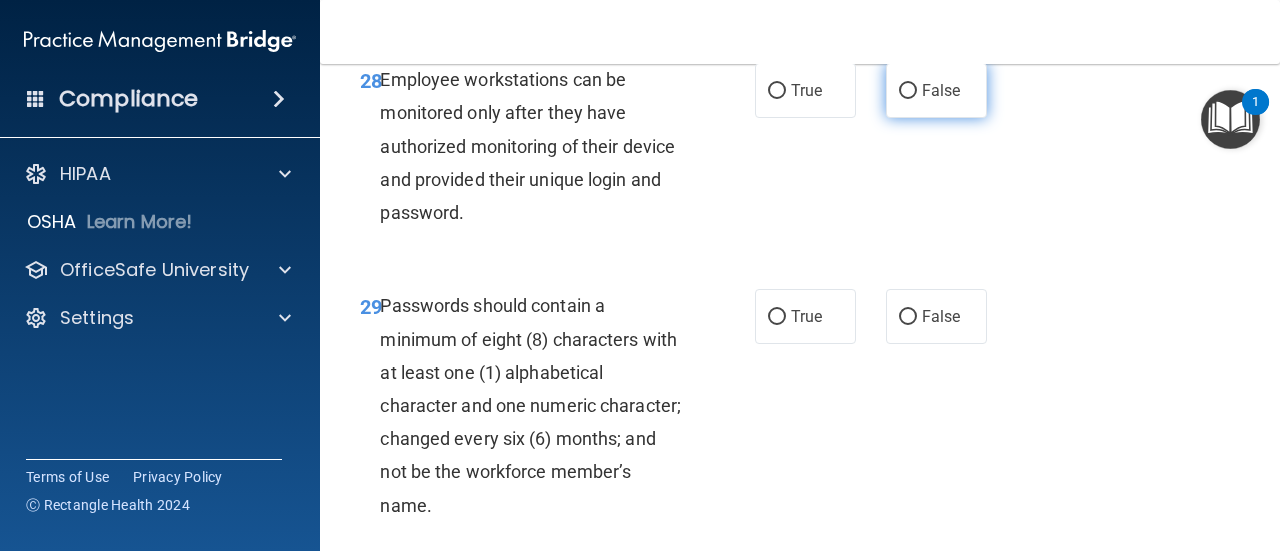 click on "False" at bounding box center [936, 90] 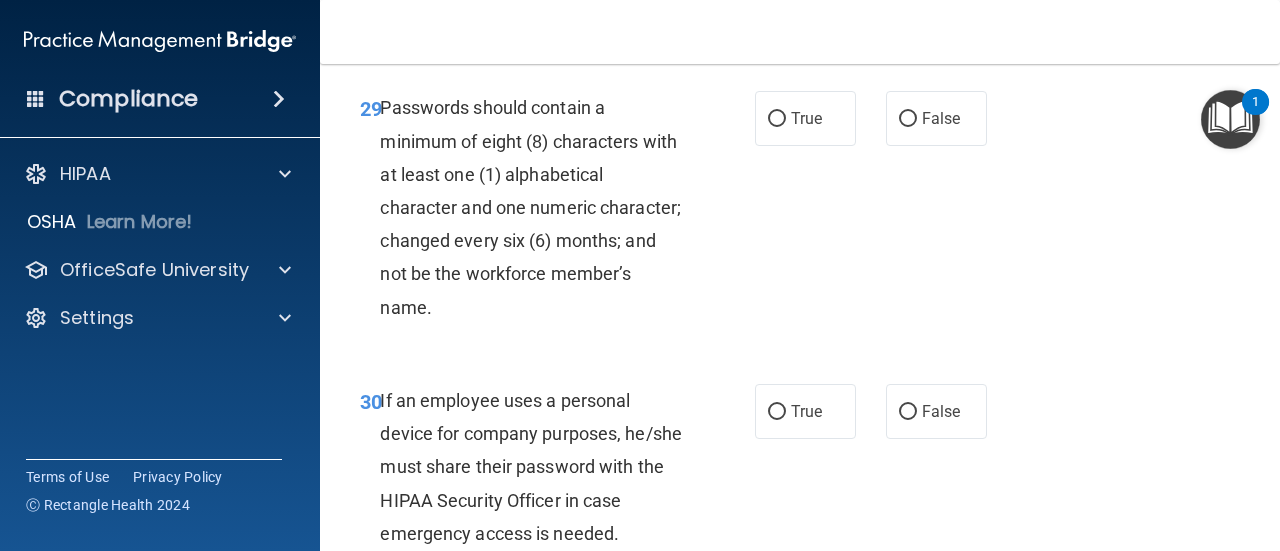 scroll, scrollTop: 6300, scrollLeft: 0, axis: vertical 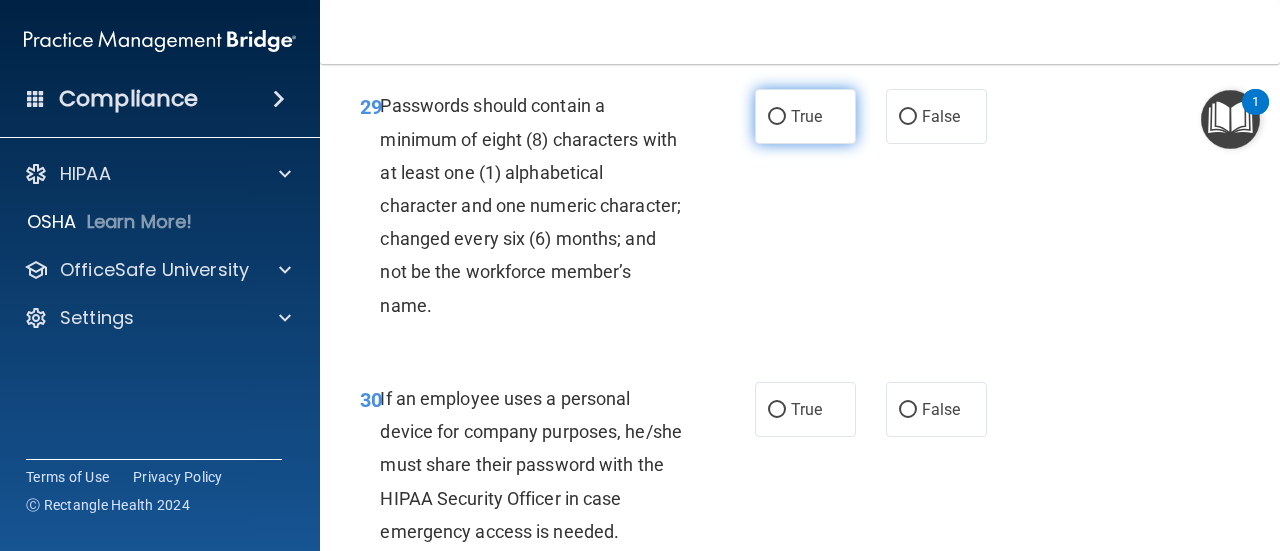 click on "True" at bounding box center (805, 116) 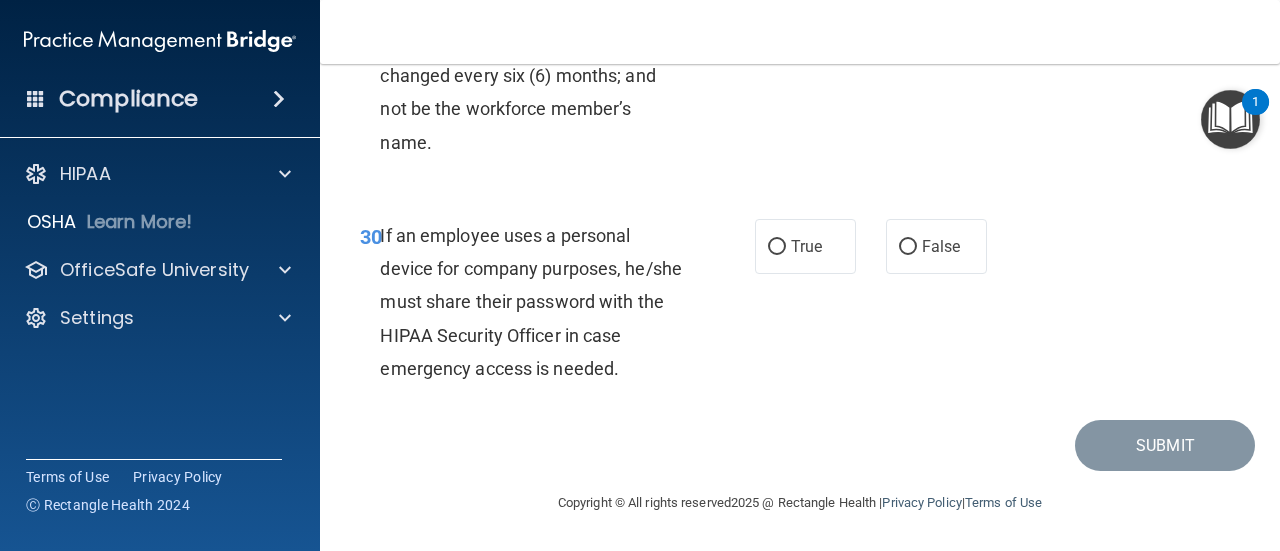 scroll, scrollTop: 6594, scrollLeft: 0, axis: vertical 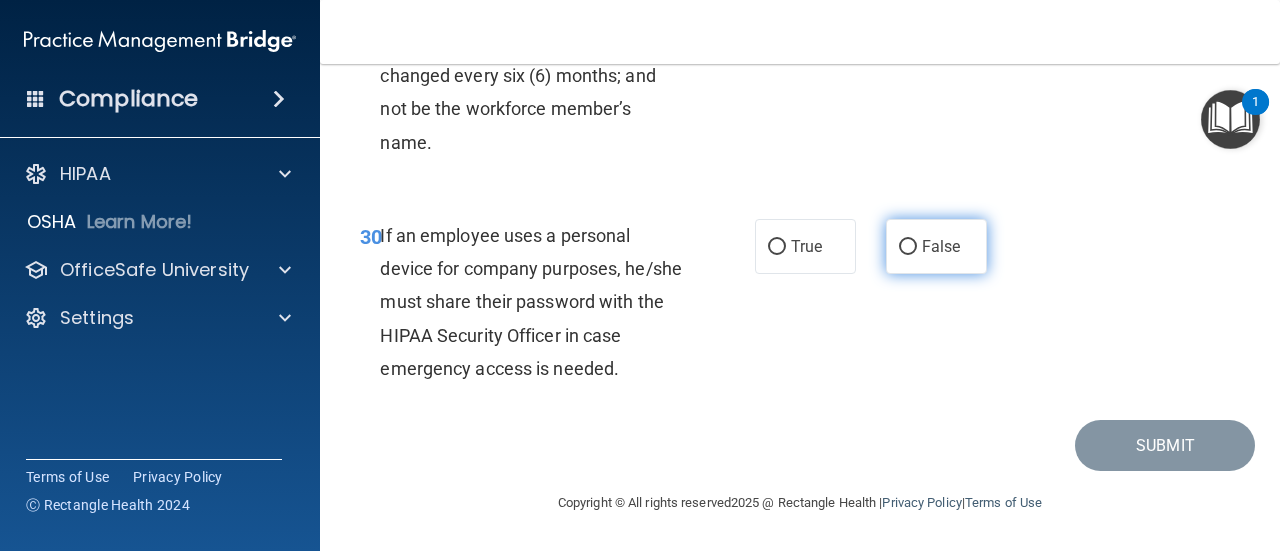 click on "False" at bounding box center [936, 246] 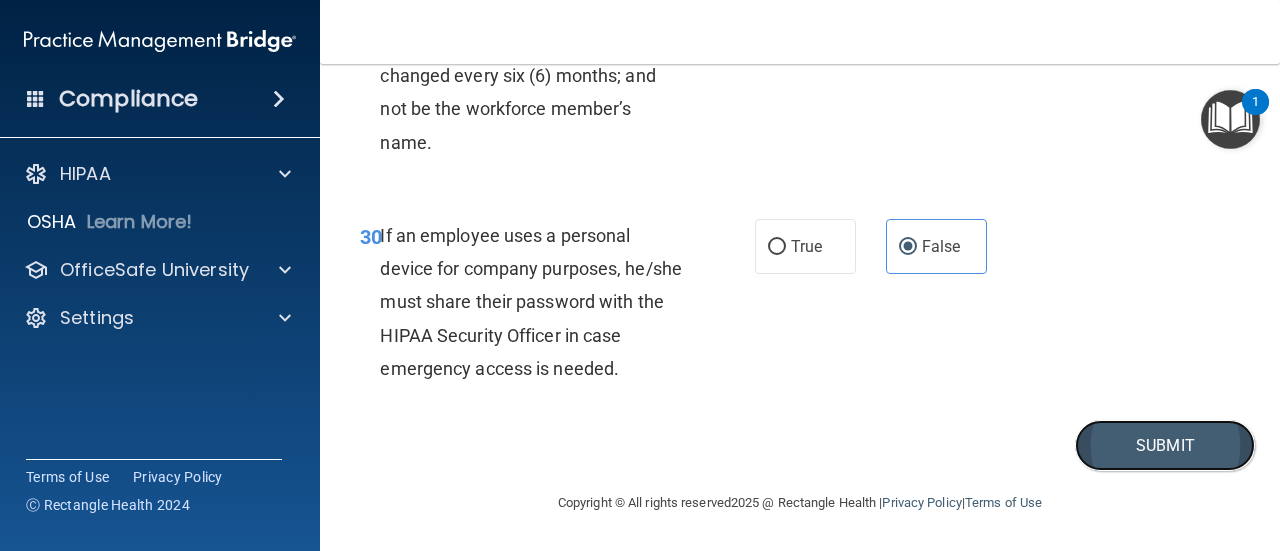 click on "Submit" at bounding box center [1165, 445] 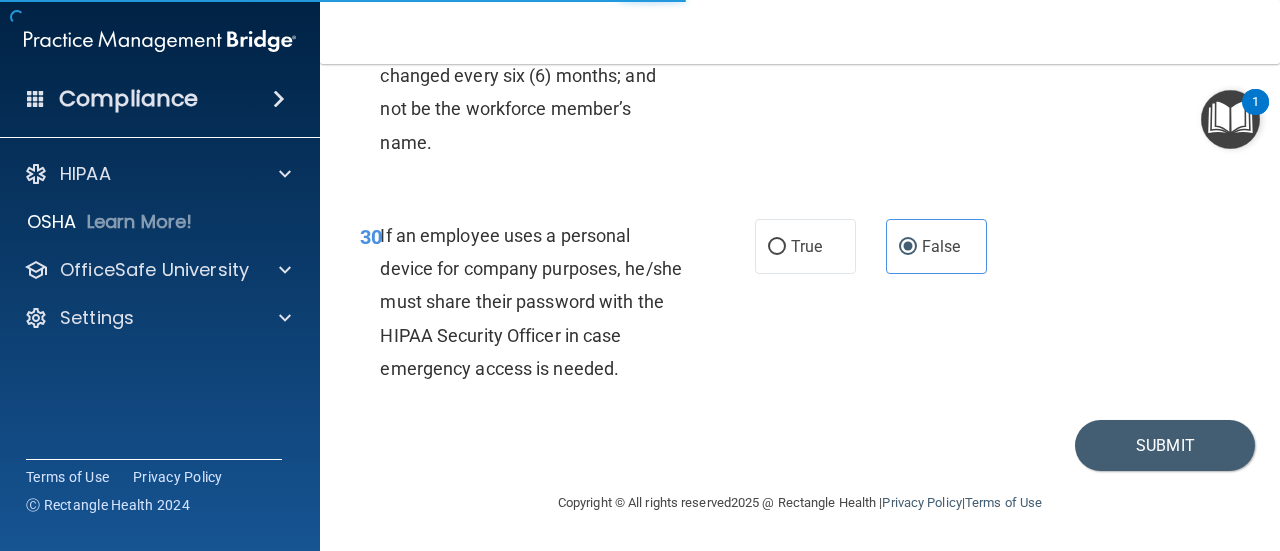 scroll, scrollTop: 0, scrollLeft: 0, axis: both 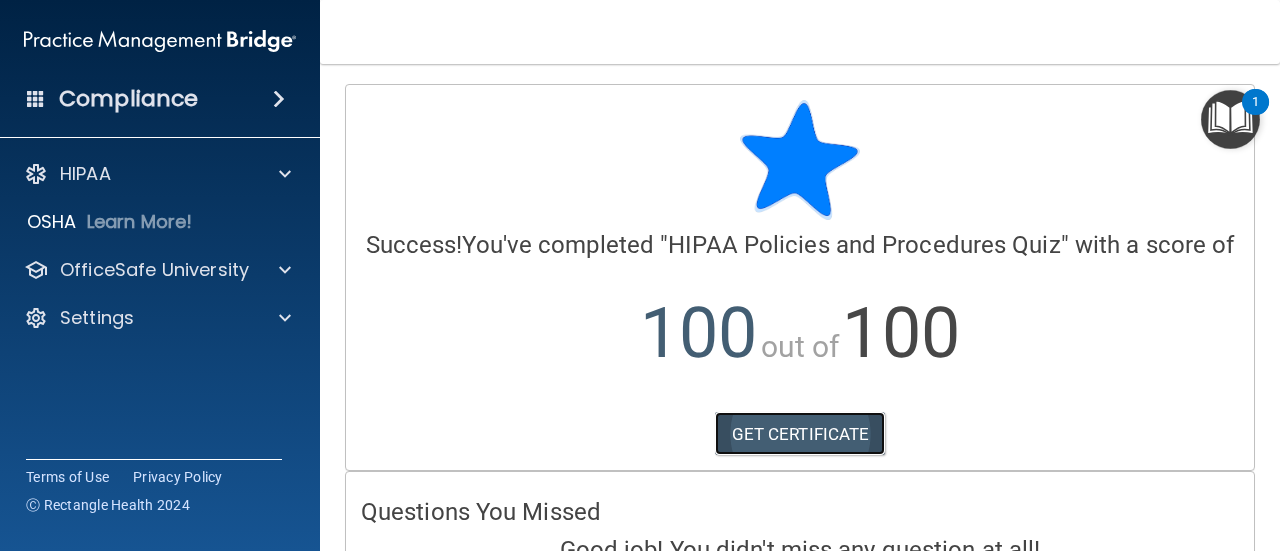 click on "GET CERTIFICATE" at bounding box center [800, 434] 